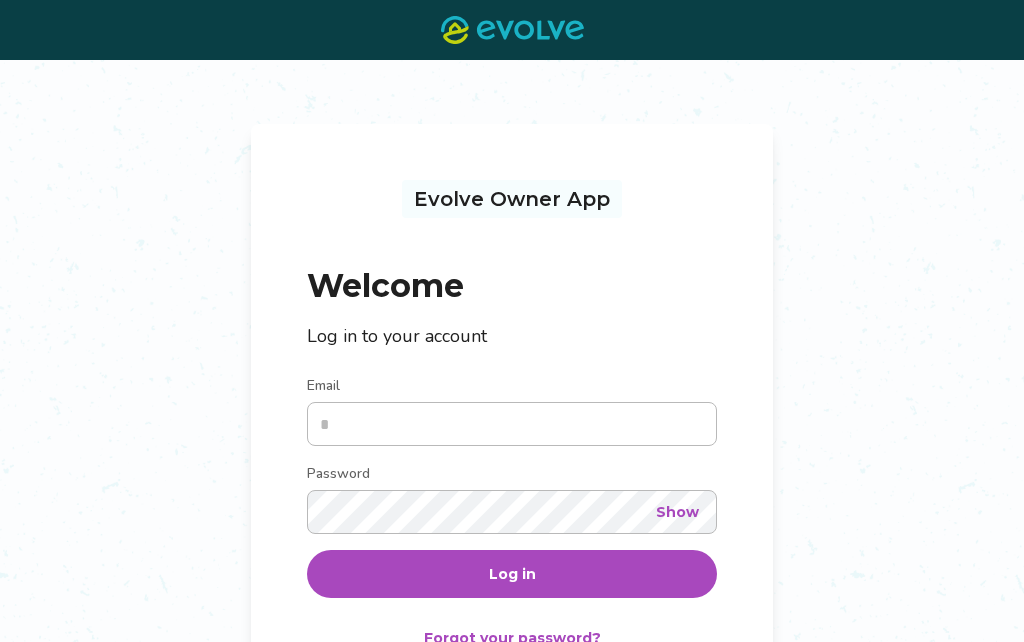 scroll, scrollTop: 0, scrollLeft: 0, axis: both 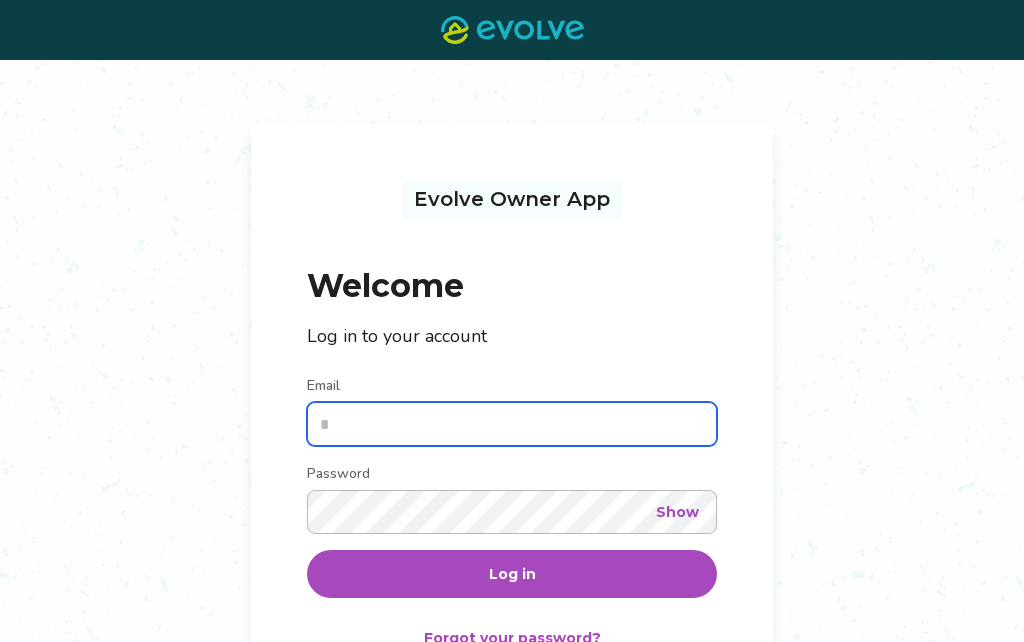 click on "Email" at bounding box center (512, 424) 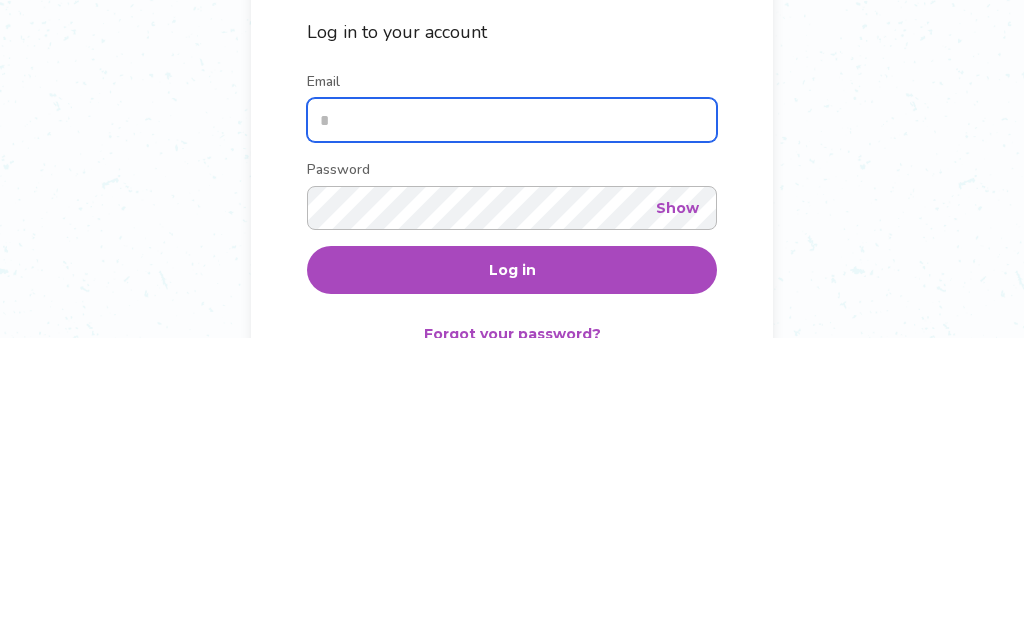 scroll, scrollTop: 181, scrollLeft: 0, axis: vertical 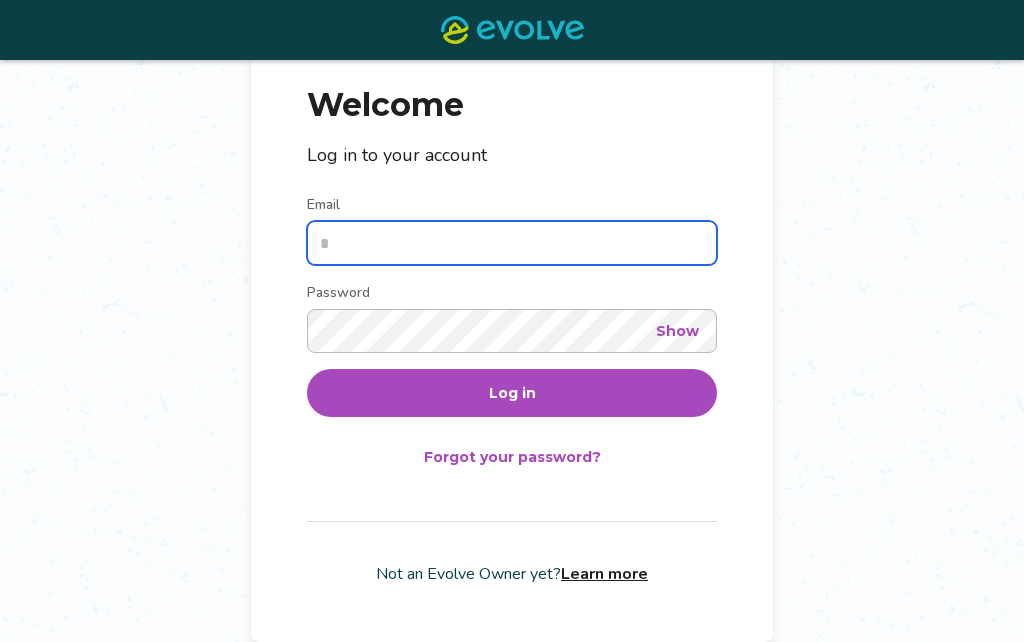 type on "**********" 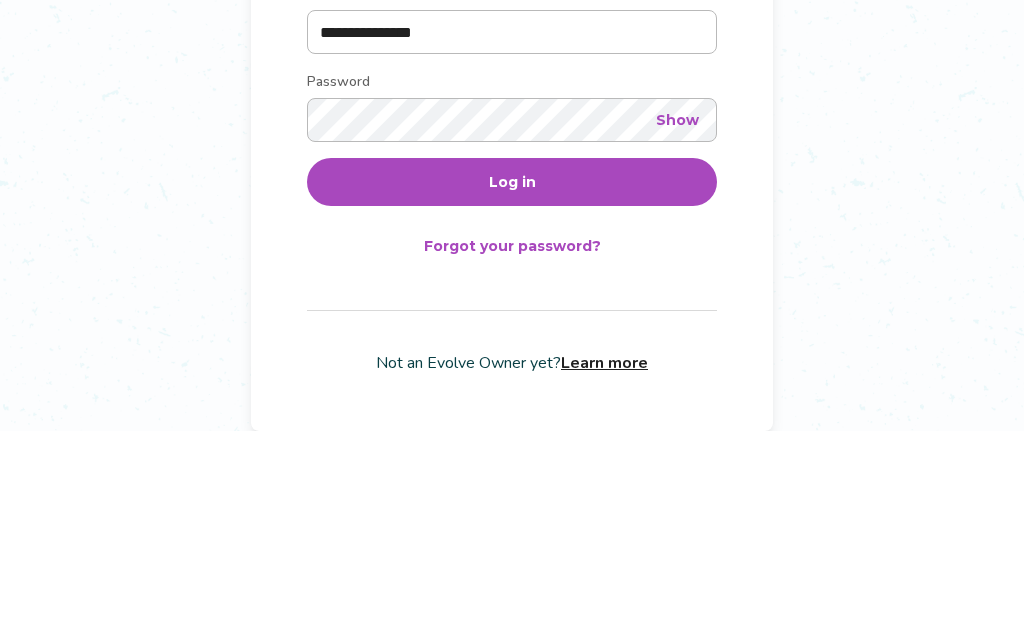 click on "Log in" at bounding box center (512, 393) 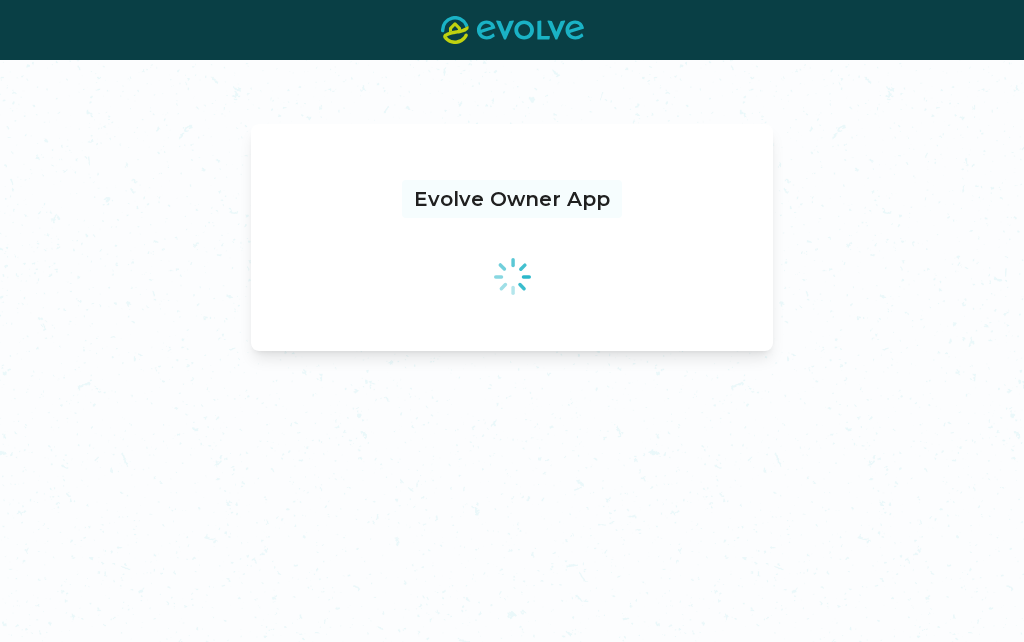 scroll, scrollTop: 0, scrollLeft: 0, axis: both 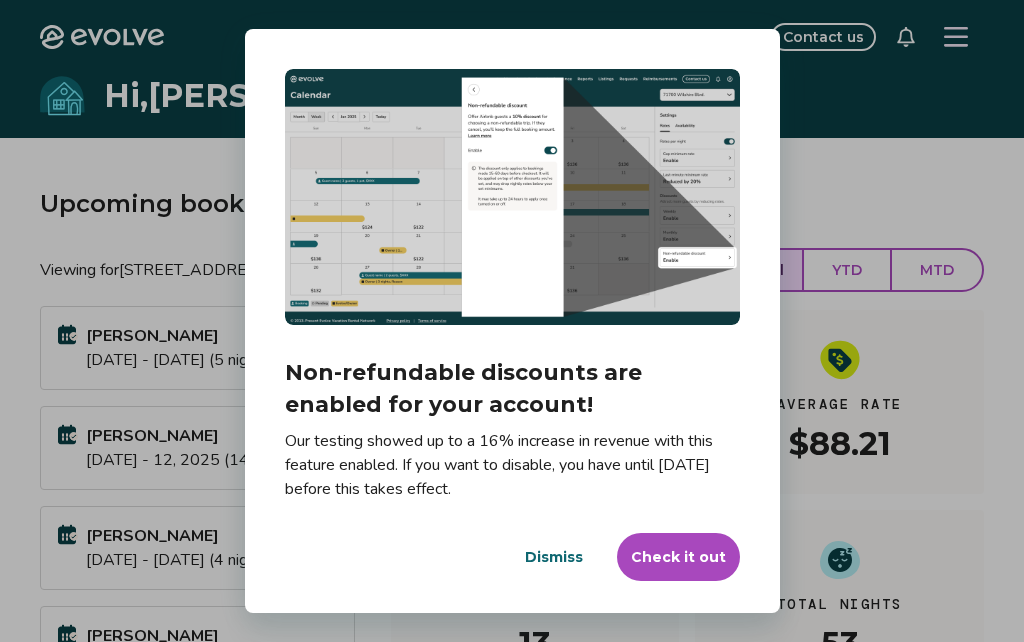 click on "Check it out" at bounding box center [678, 557] 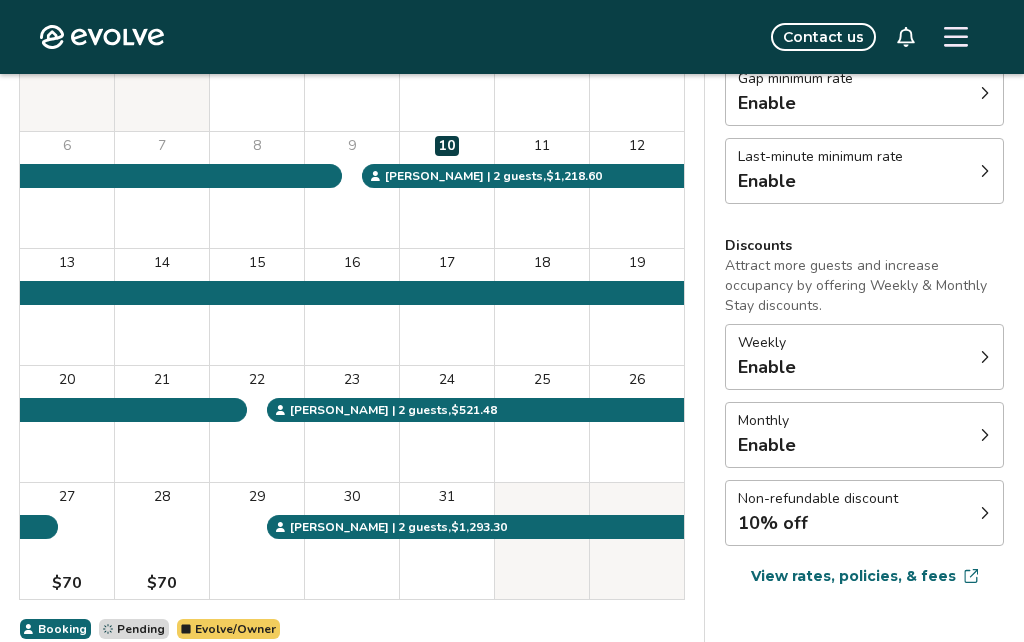 scroll, scrollTop: 305, scrollLeft: 0, axis: vertical 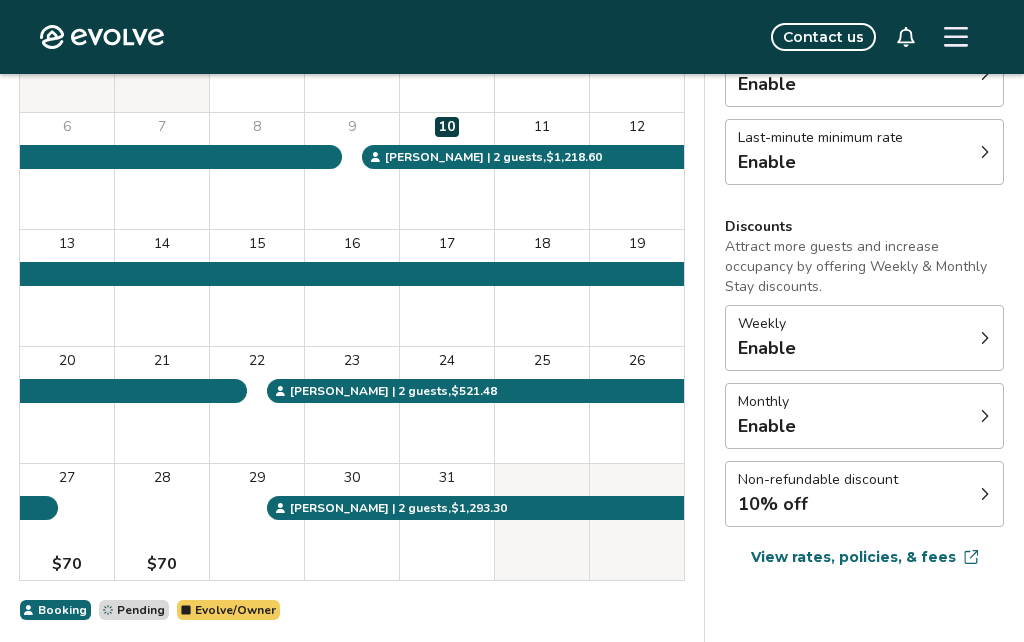 click 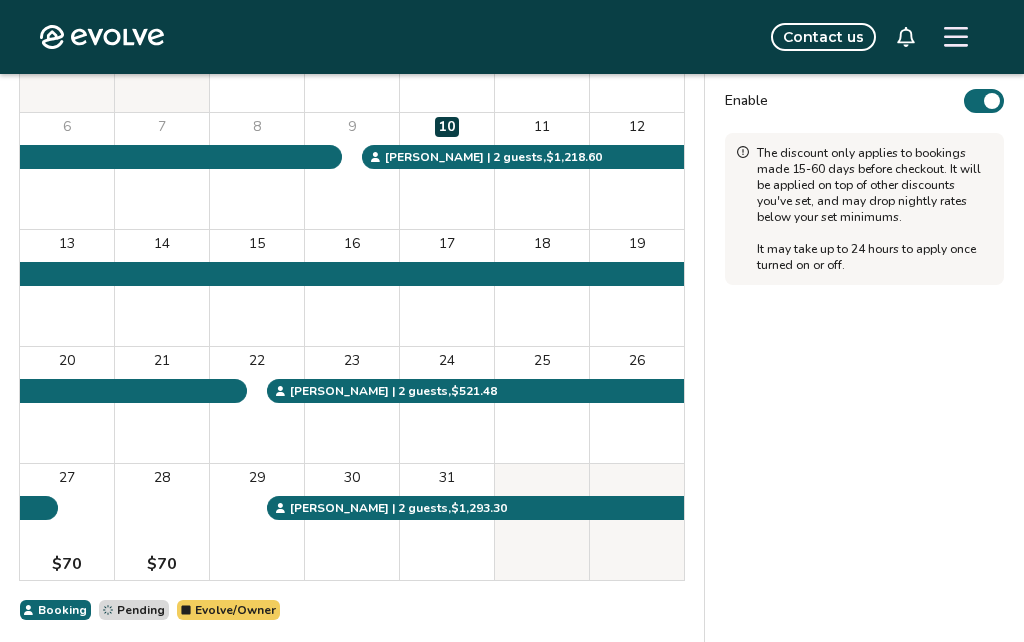 click on "Enable" at bounding box center (984, 101) 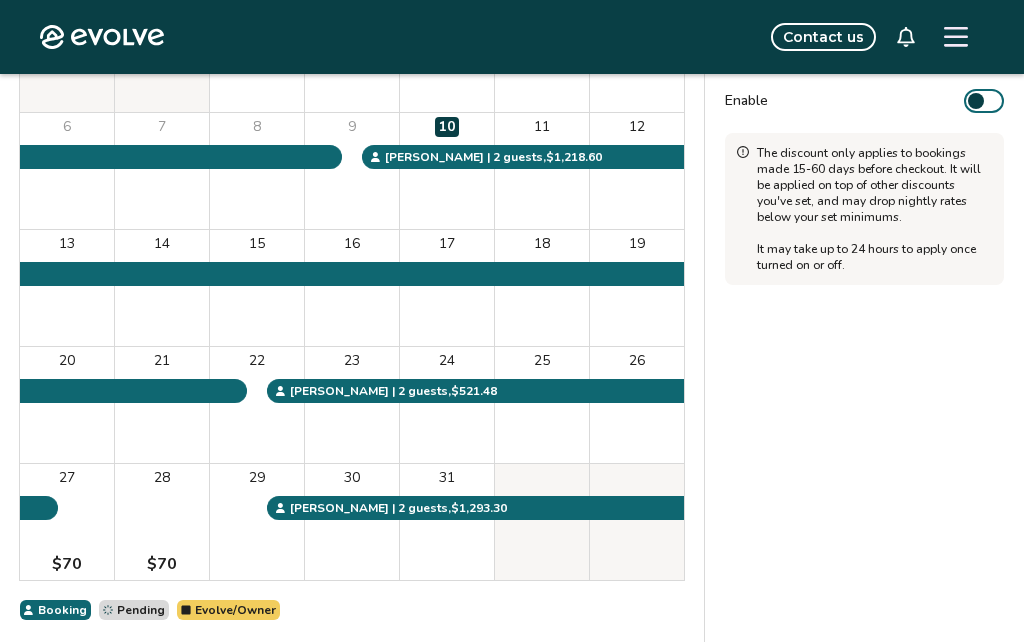 click on "Non-refundable discount Offer Airbnb guests a  10% discount  for choosing a non-refundable trip. If they cancel, you'll keep the full booking amount.   Learn more Enable The discount only applies to bookings made 15-60 days before checkout. It will be applied on top of other discounts you've set, and may drop nightly rates below your set minimums. It may take up to 24 hours to apply once turned on or off." at bounding box center (864, 263) 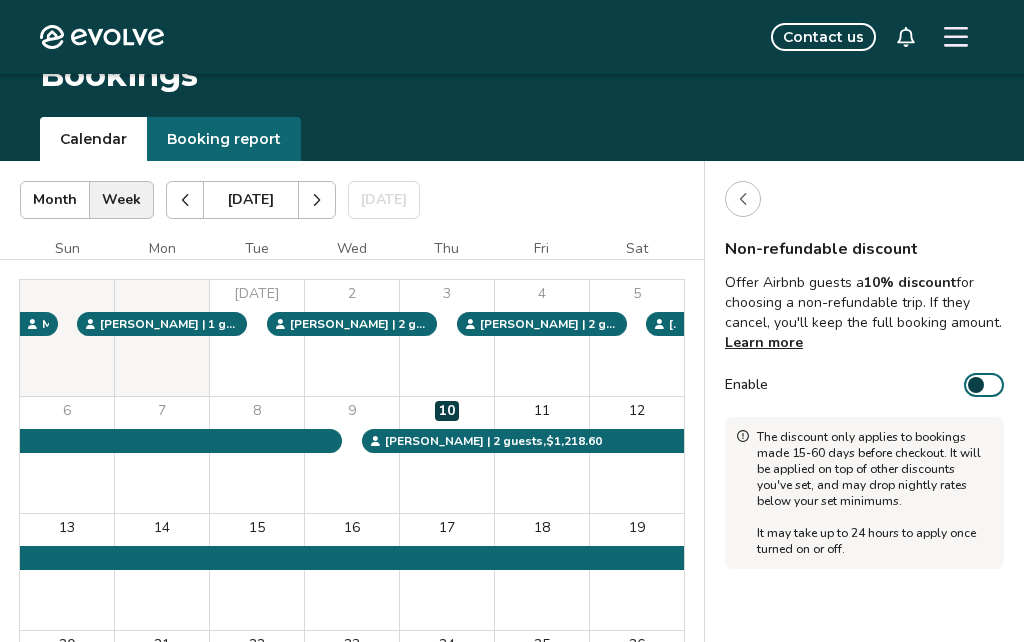 scroll, scrollTop: 16, scrollLeft: 0, axis: vertical 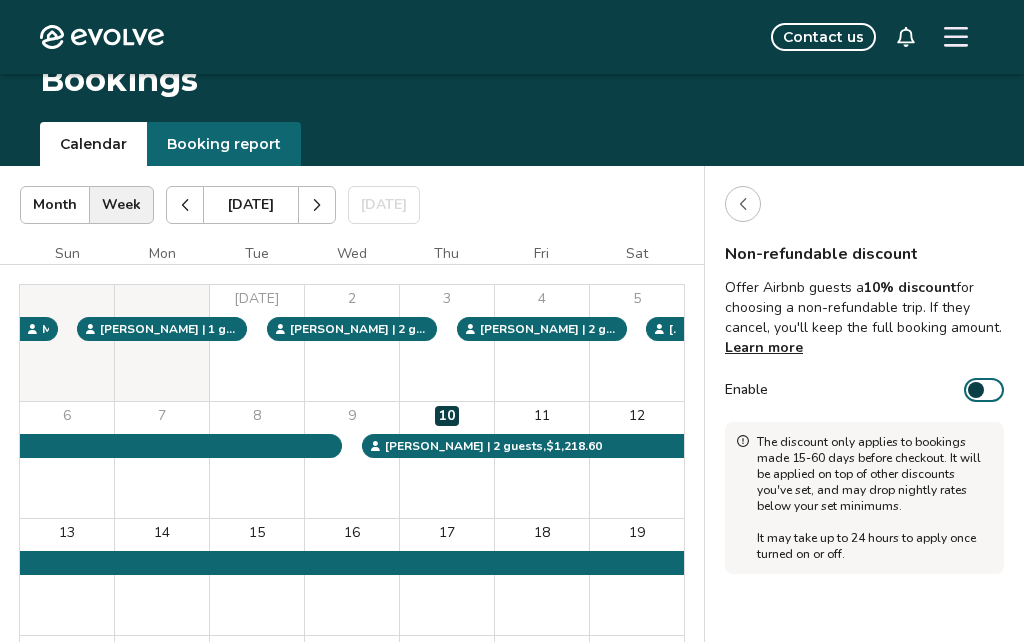 click at bounding box center [743, 204] 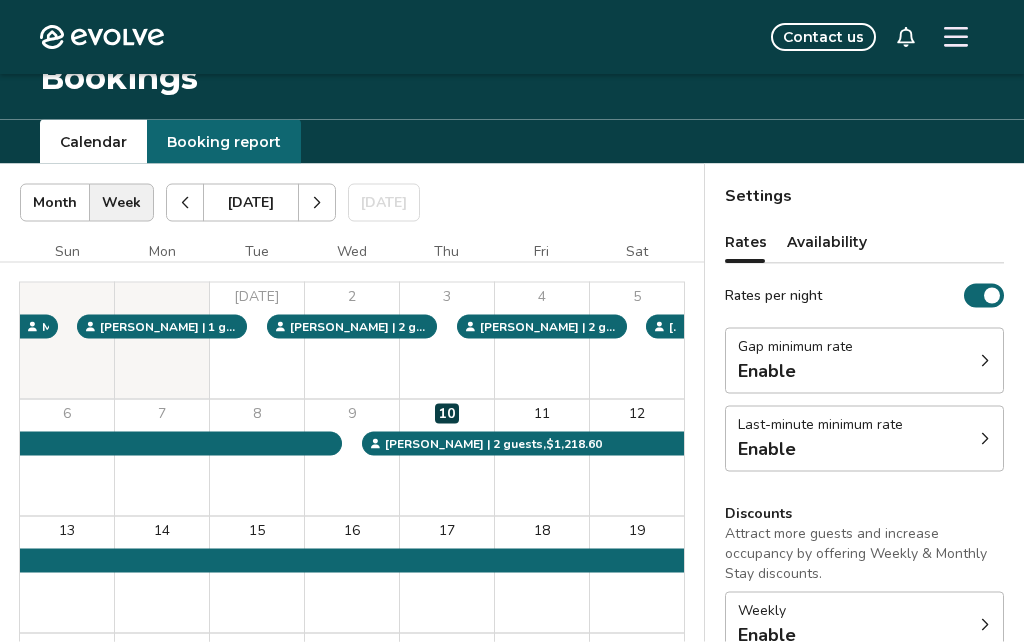 scroll, scrollTop: 0, scrollLeft: 0, axis: both 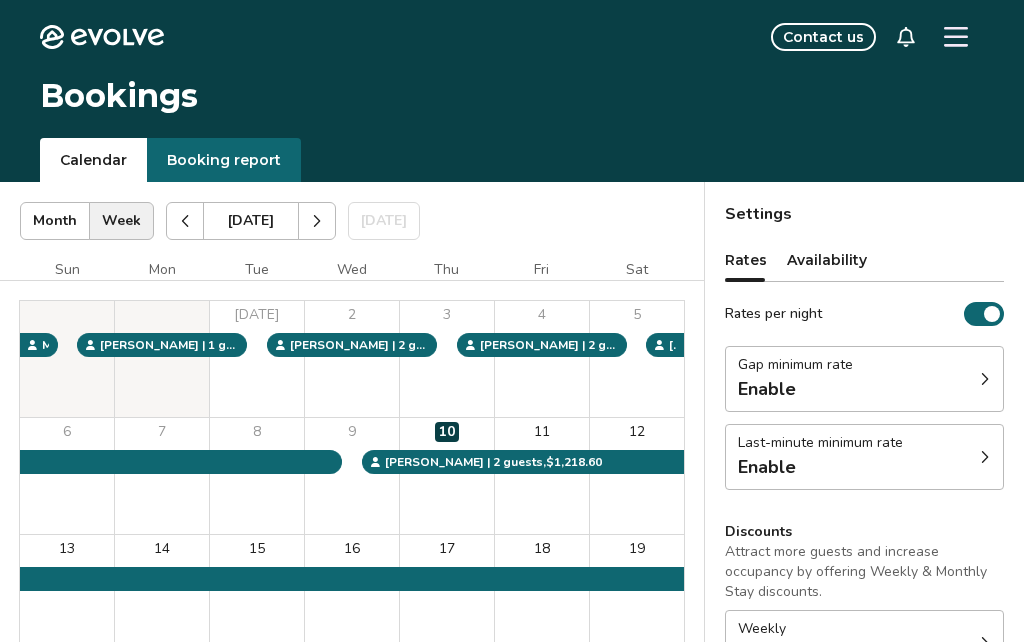 click 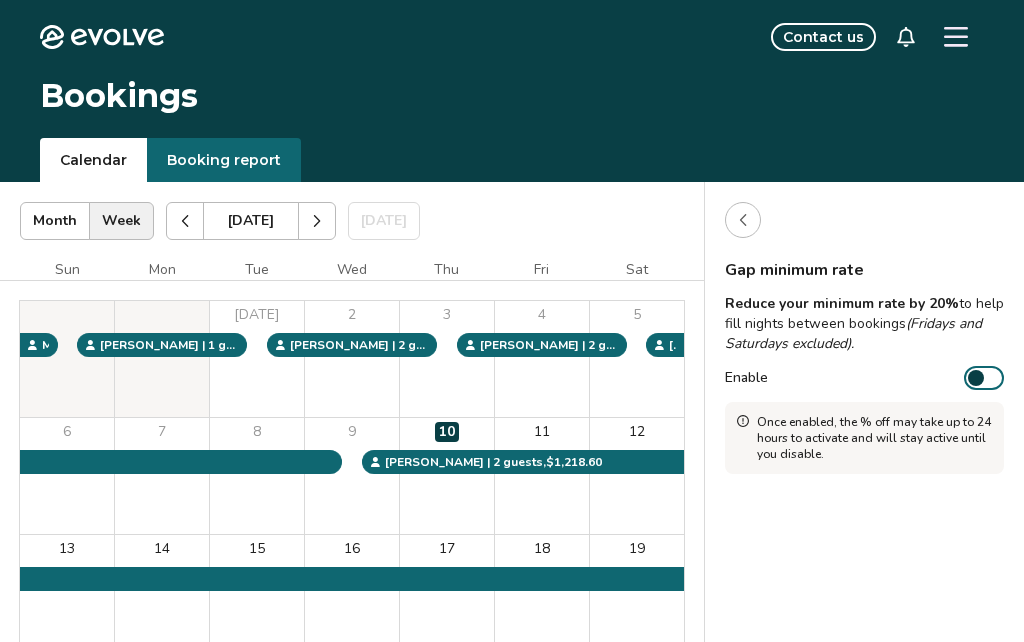 click on "Bookings" at bounding box center [512, 106] 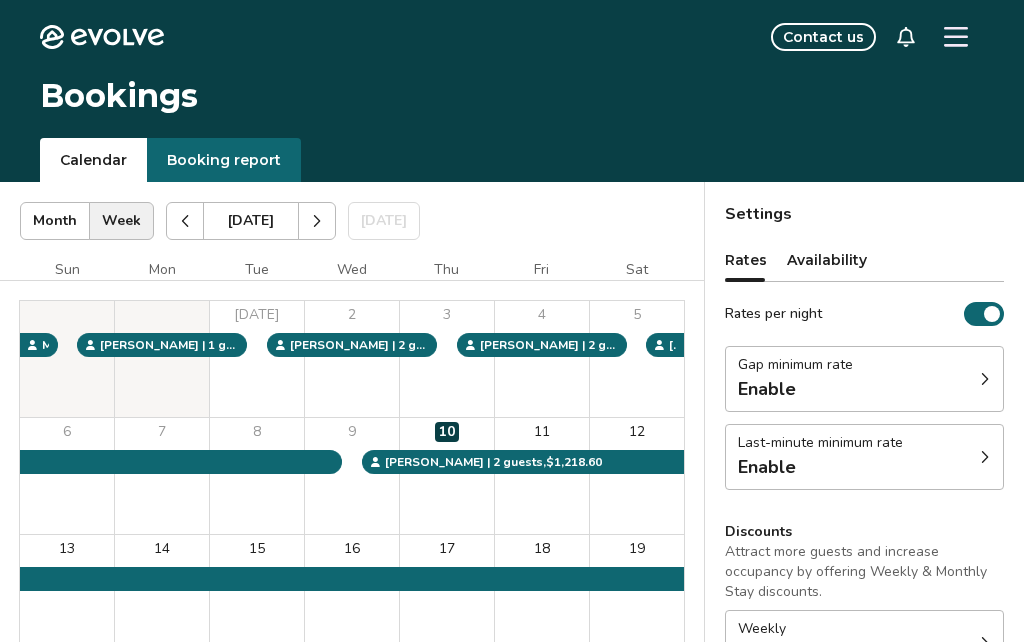 click on "Last-minute minimum rate Enable" at bounding box center [864, 457] 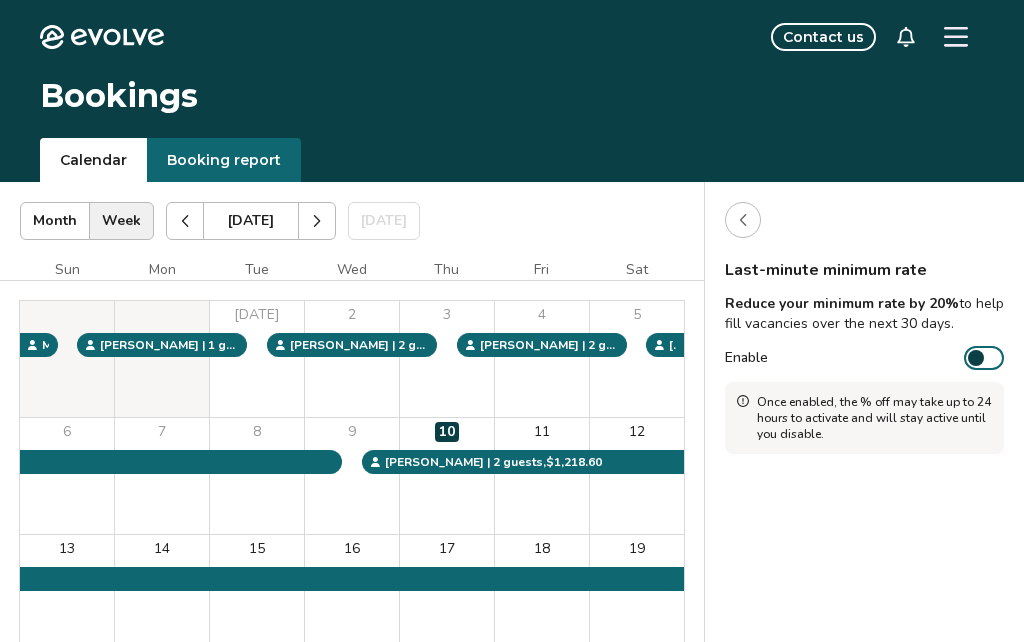 click at bounding box center (743, 220) 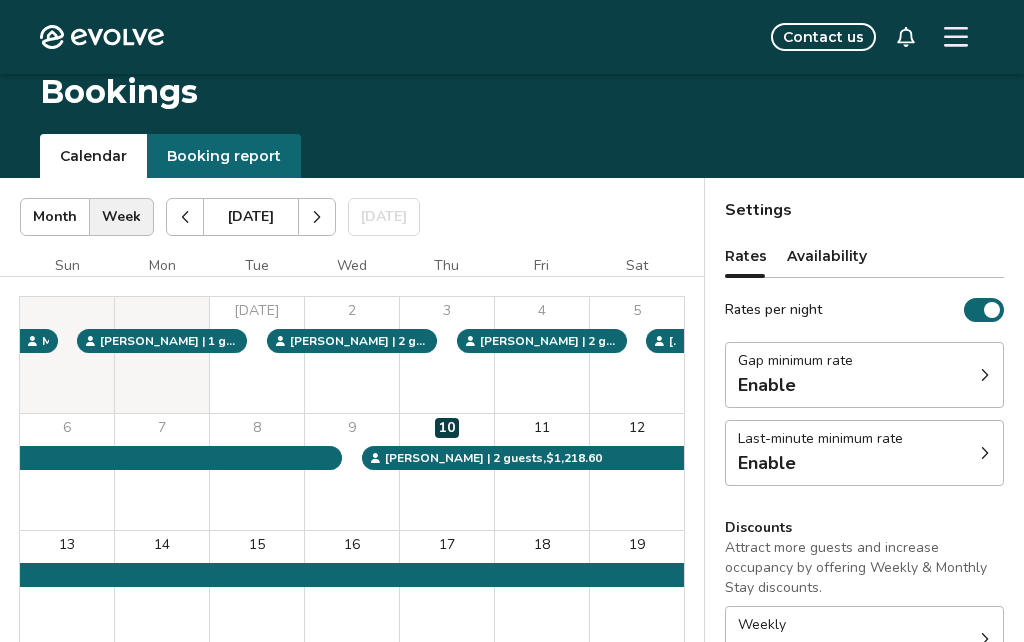scroll, scrollTop: 0, scrollLeft: 0, axis: both 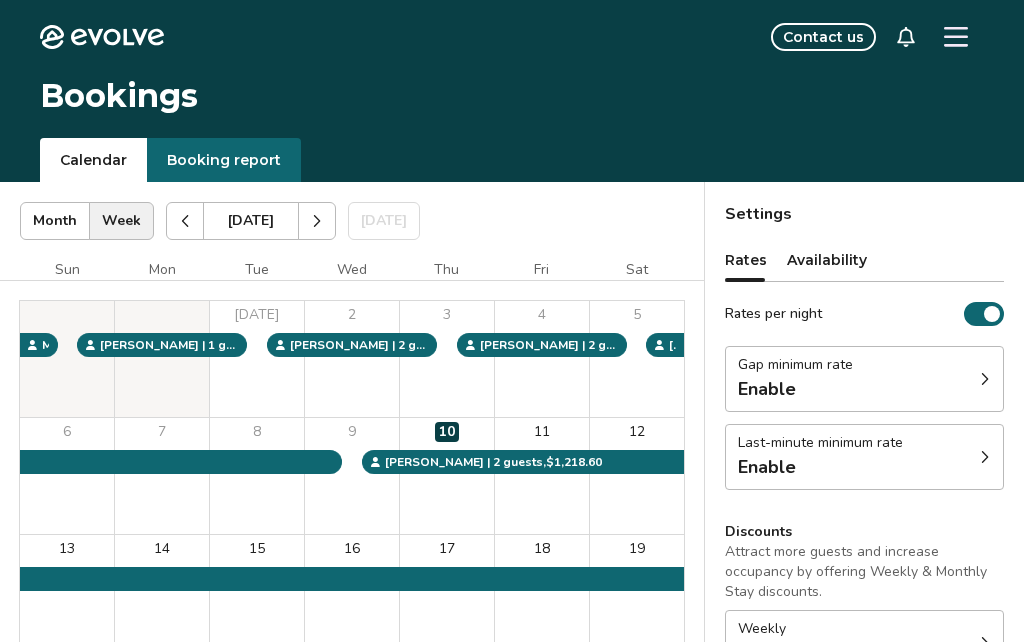 click on "Booking report" at bounding box center (224, 160) 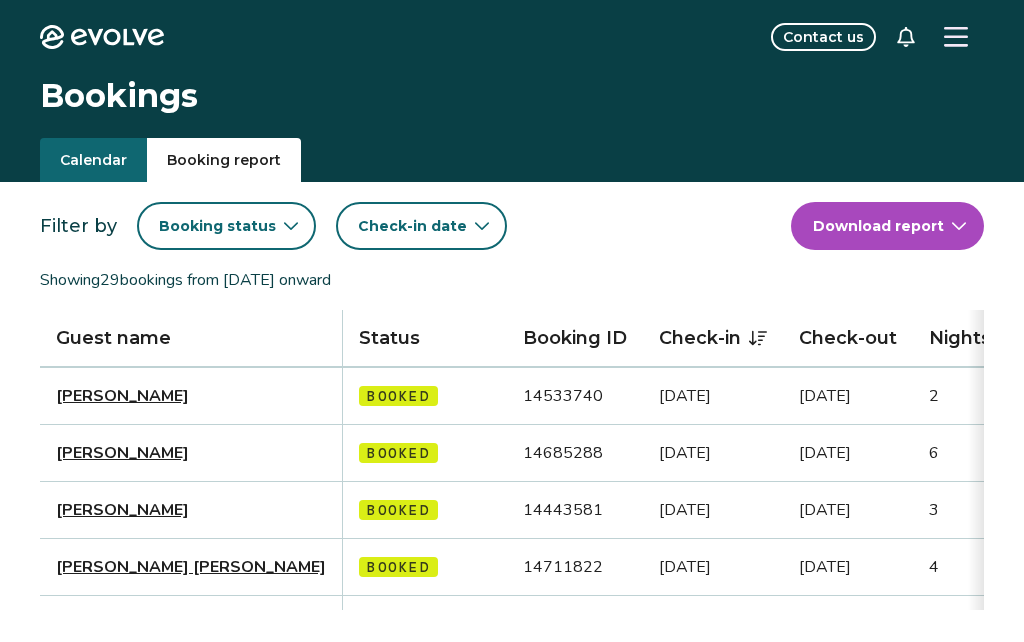 click 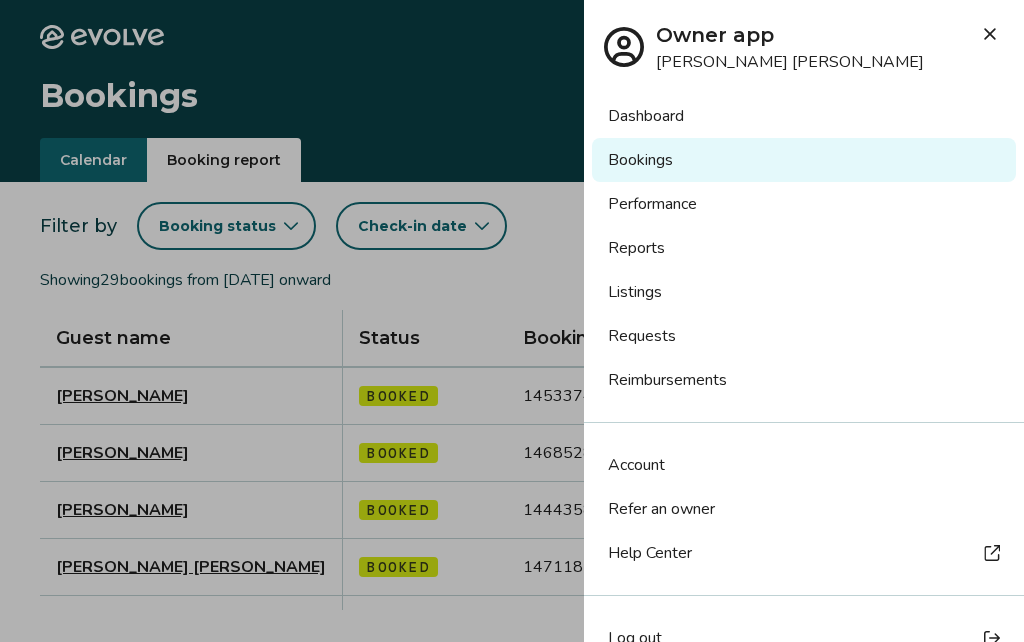 scroll, scrollTop: 0, scrollLeft: 0, axis: both 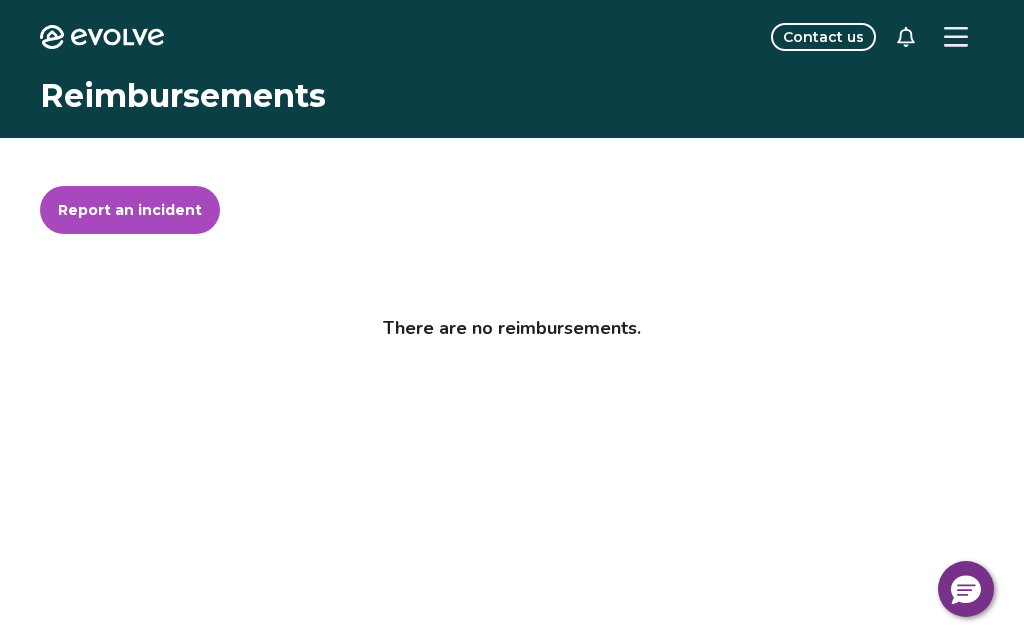 click 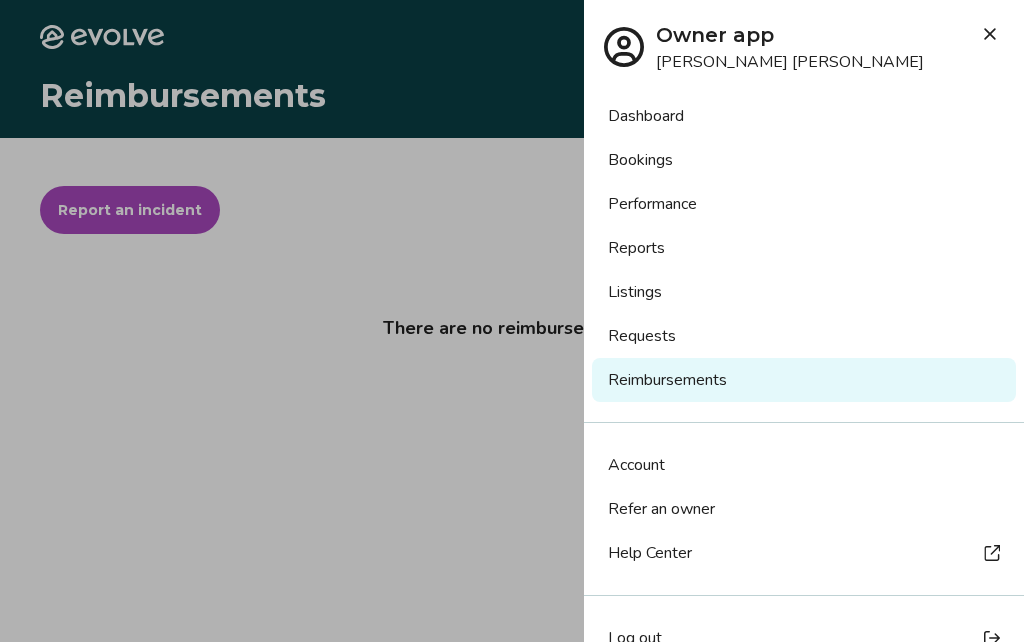 click on "Performance" at bounding box center (804, 204) 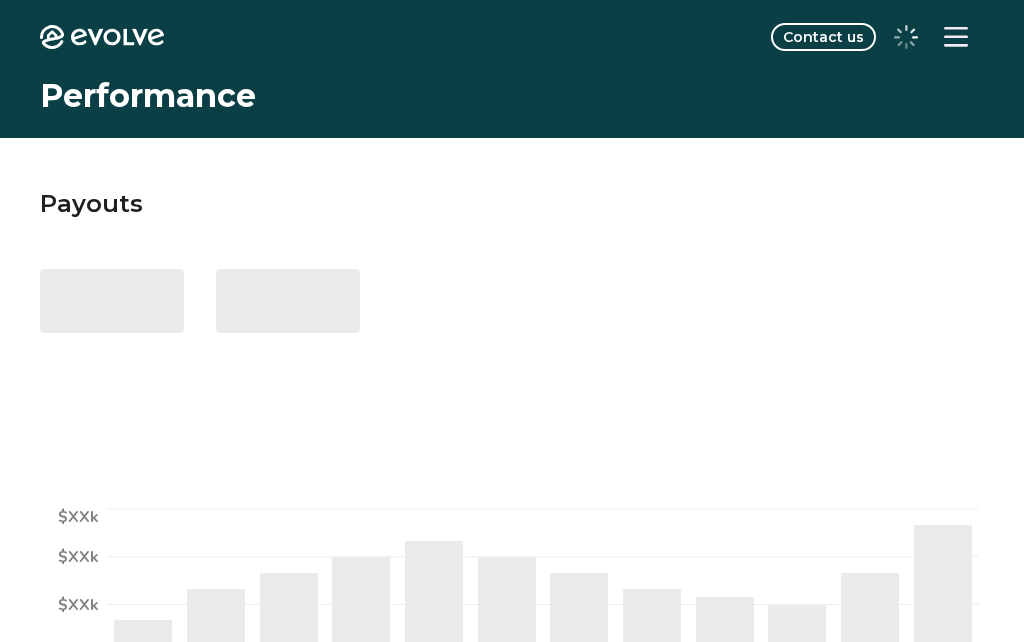 scroll, scrollTop: 0, scrollLeft: 0, axis: both 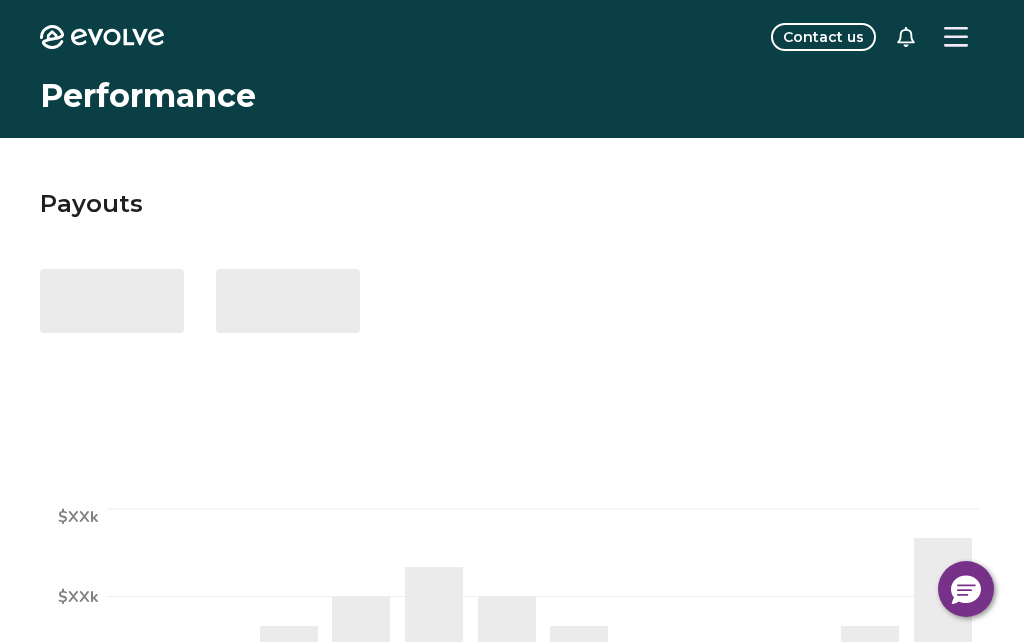 click 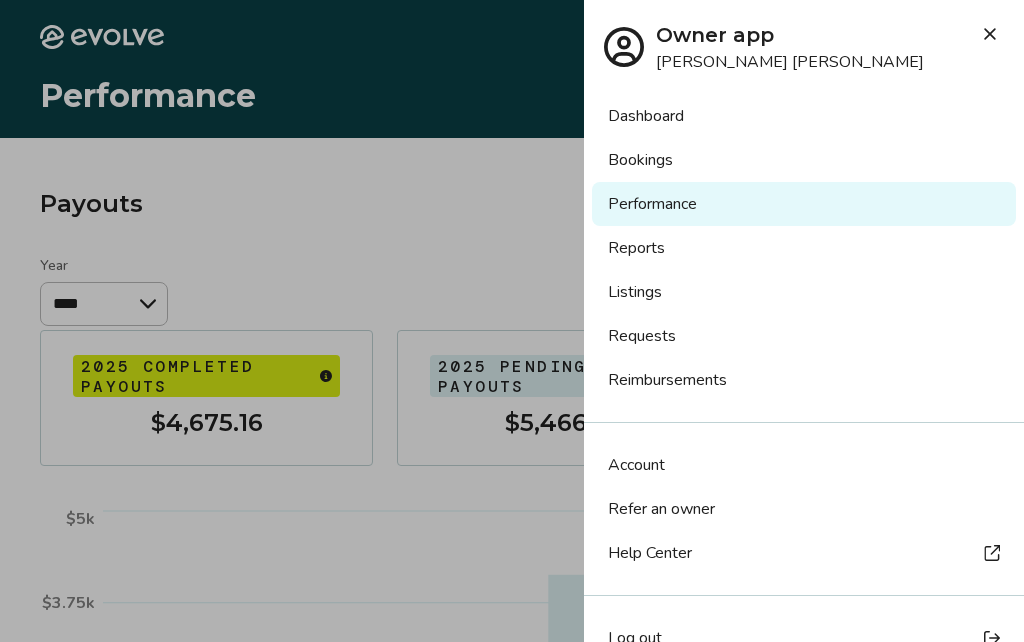 click on "Listings" at bounding box center (804, 292) 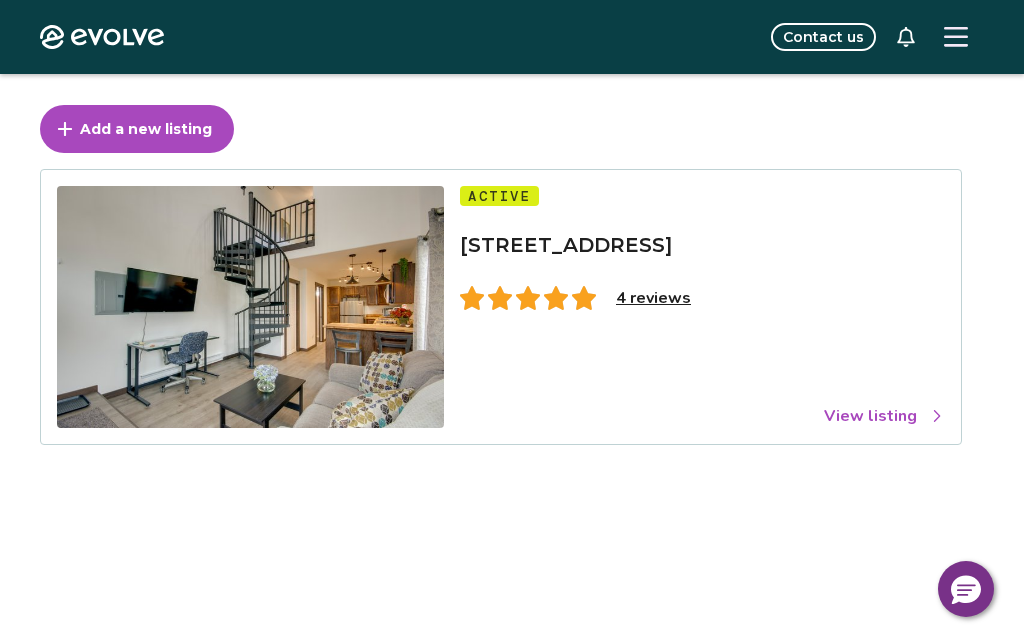 scroll, scrollTop: 80, scrollLeft: 0, axis: vertical 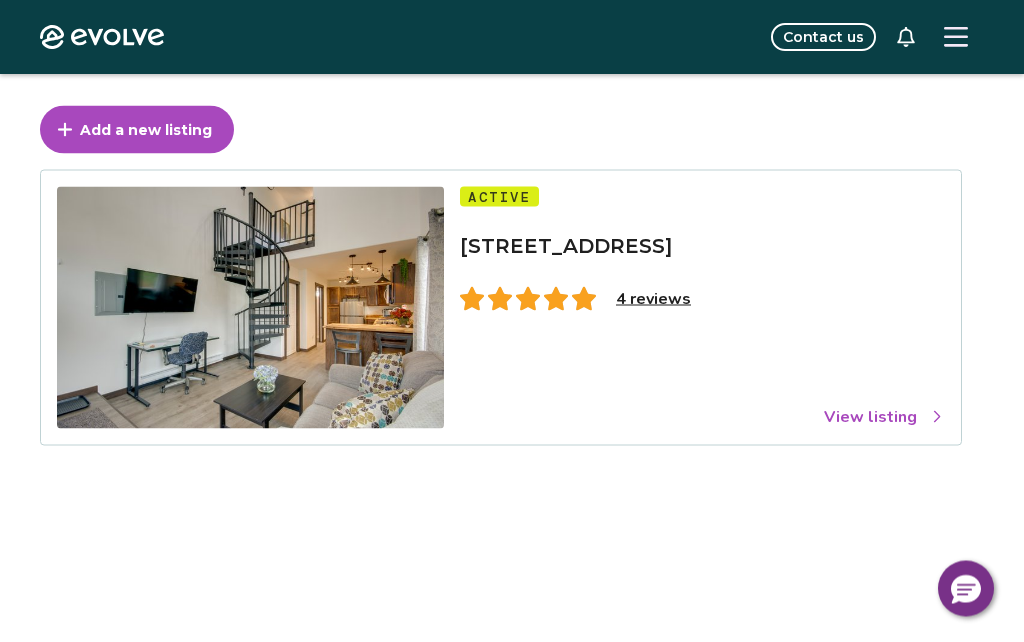 click on "View listing" at bounding box center [884, 417] 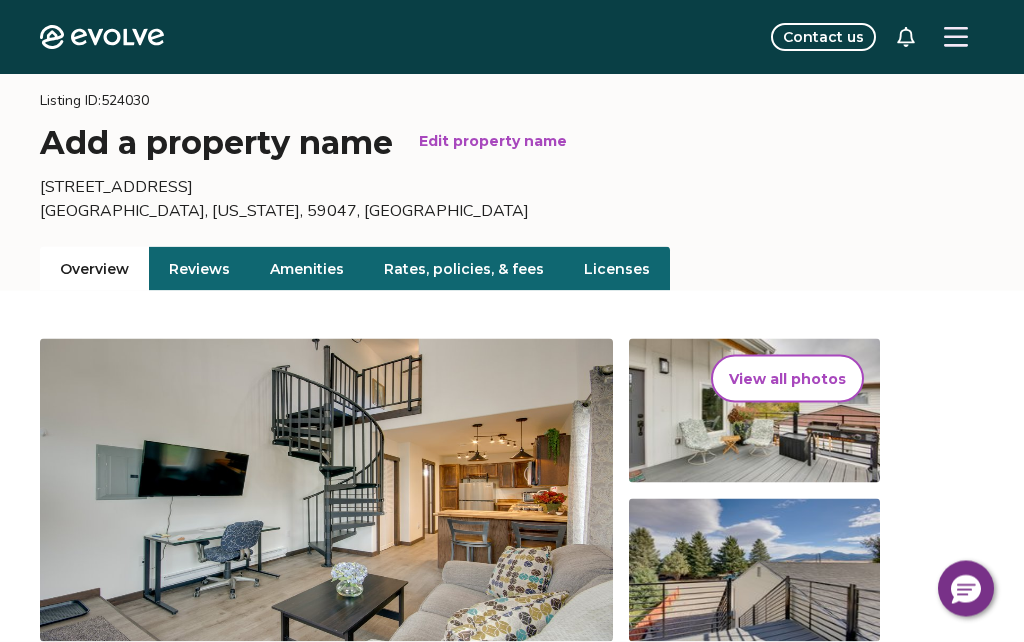 scroll, scrollTop: 0, scrollLeft: 0, axis: both 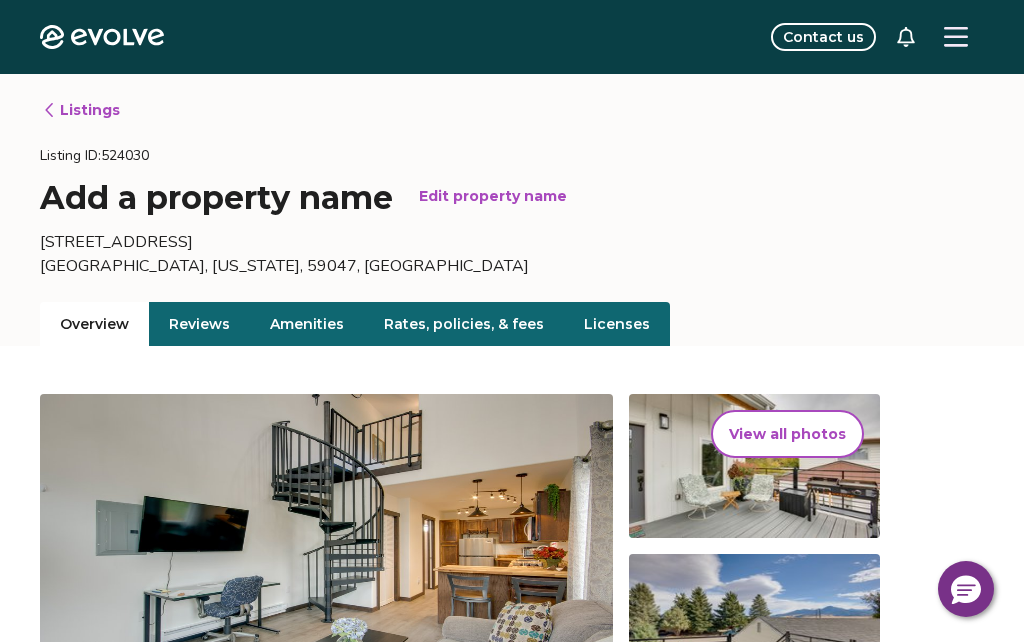 click on "Reviews" at bounding box center [199, 324] 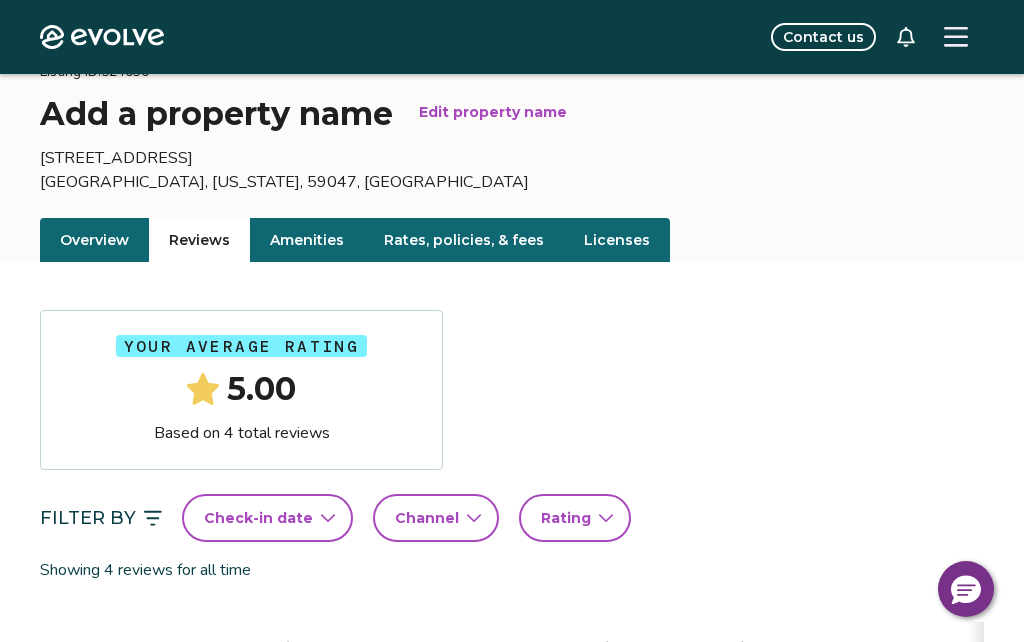 scroll, scrollTop: 0, scrollLeft: 0, axis: both 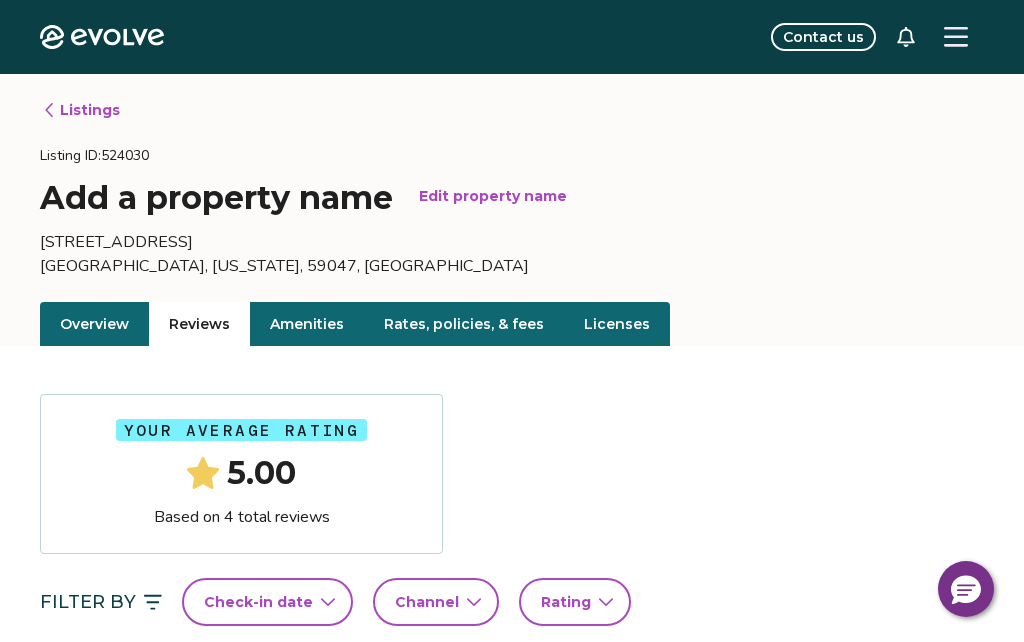 click on "Rates, policies, & fees" at bounding box center [464, 324] 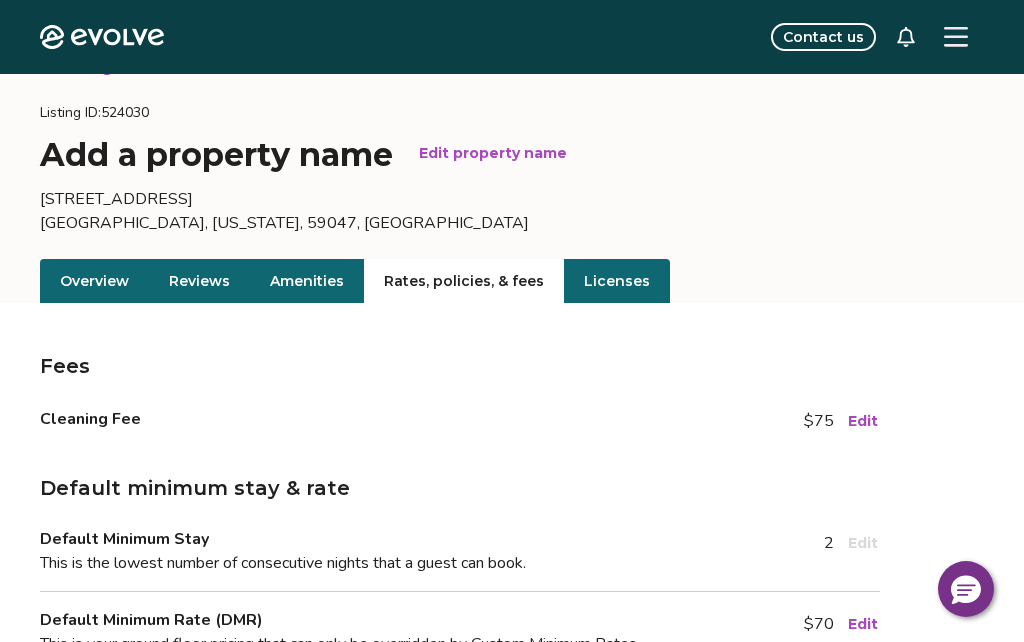 scroll, scrollTop: 0, scrollLeft: 0, axis: both 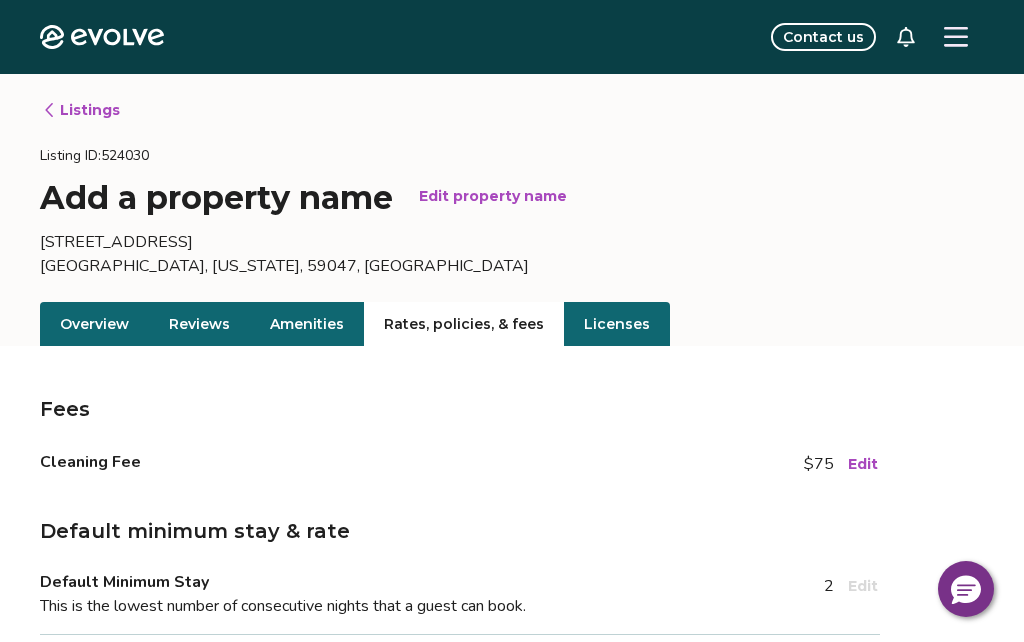 click on "Fees Cleaning Fee $75 Edit Default minimum stay & rate Default Minimum Stay This is the lowest number of consecutive nights that a guest can book. 2 Edit Default Minimum Rate (DMR) This is your ground floor pricing that can only be overridden by Custom Minimum Rates. $70 Edit Custom Minimum Rates Temporarily replace your Default Minimum during specific timeframes with Custom Minimum Rates. Peak seasons, holidays, or popular local events are great opportunities to set adjusted ground-floor pricing via Custom Minimum Rates. We won't drop below each figure during its date range, and you can change them at any time. Learn more Add  Custom Minimum Rate You haven't added any Custom Minimum Rates yet.  Custom Minimum Stays Set custom minimum nights to temporarily override your Default Minimum Stay for selected timeframes. Learn more  about how your Default Minimum Stay is set. Add  Custom Minimum Stay You haven't added any Custom Minimum Stays yet.  Looking for the tax rates for this listing?   Tax reports" at bounding box center (512, 1004) 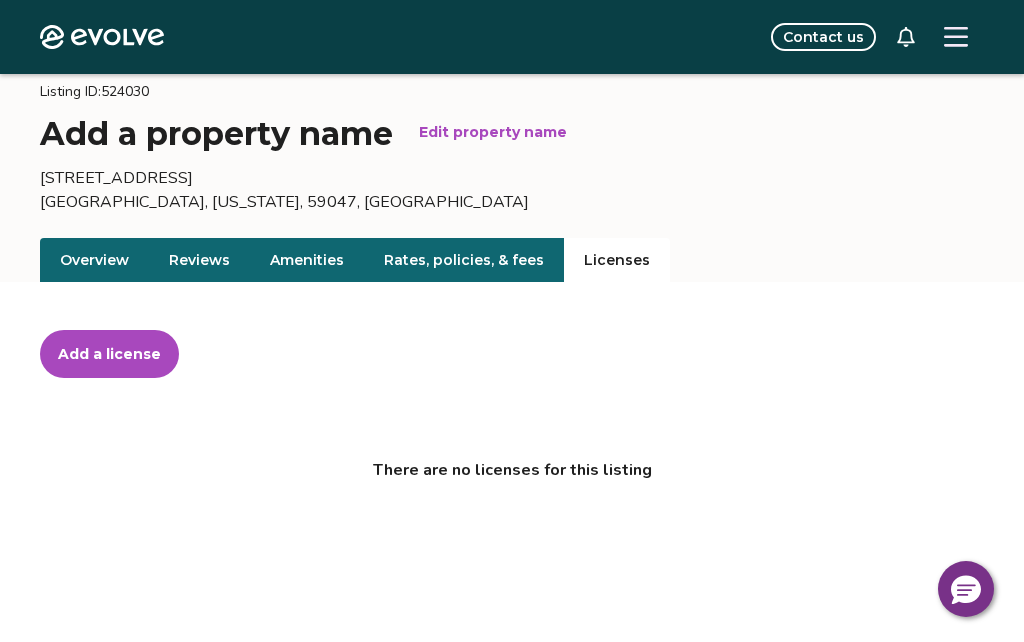 scroll, scrollTop: 0, scrollLeft: 0, axis: both 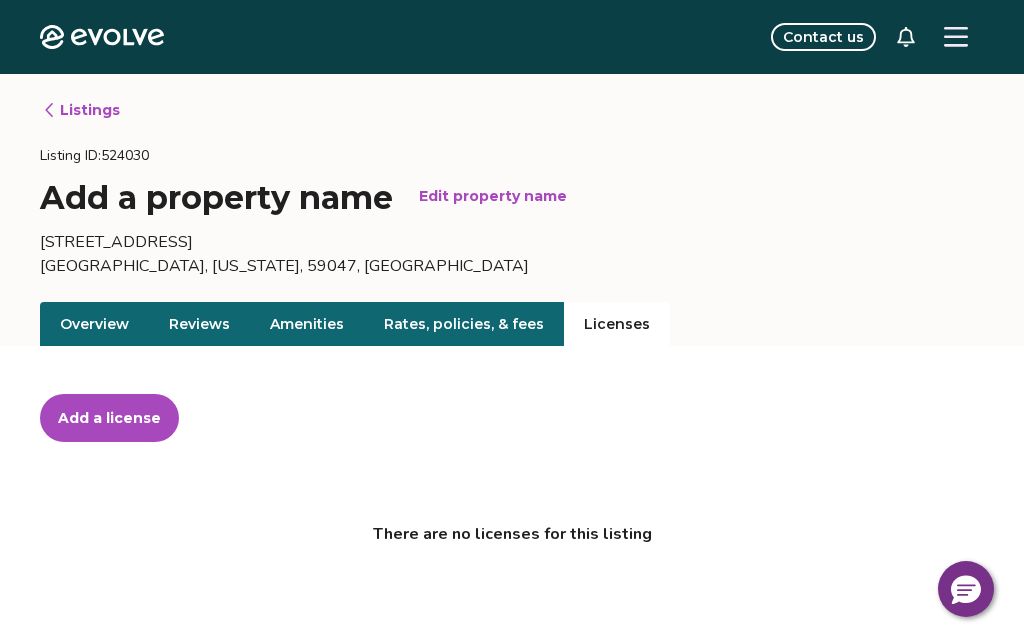 click on "Listings" at bounding box center [81, 110] 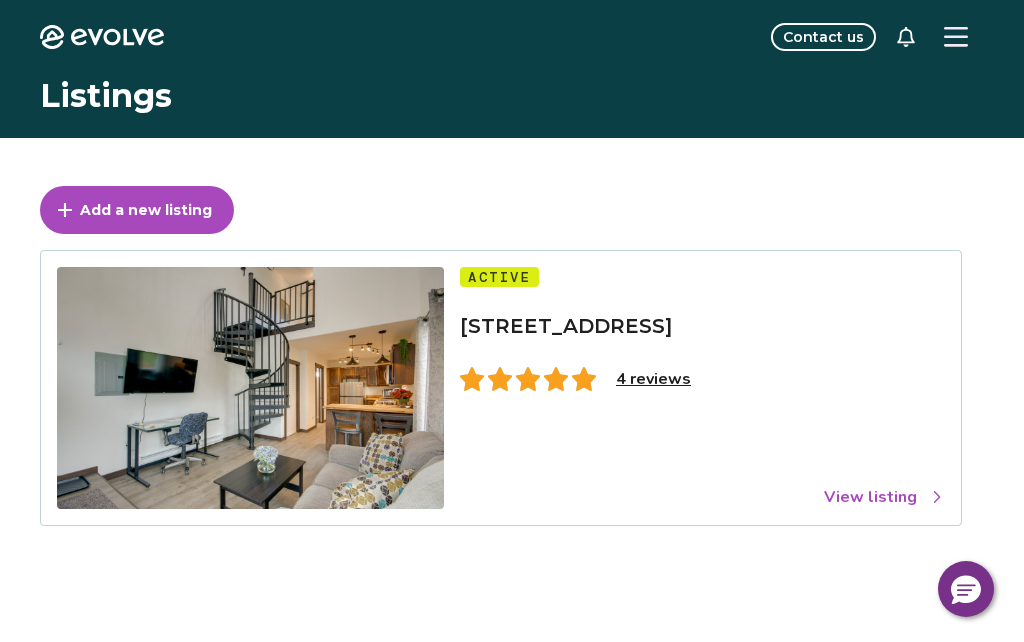 click 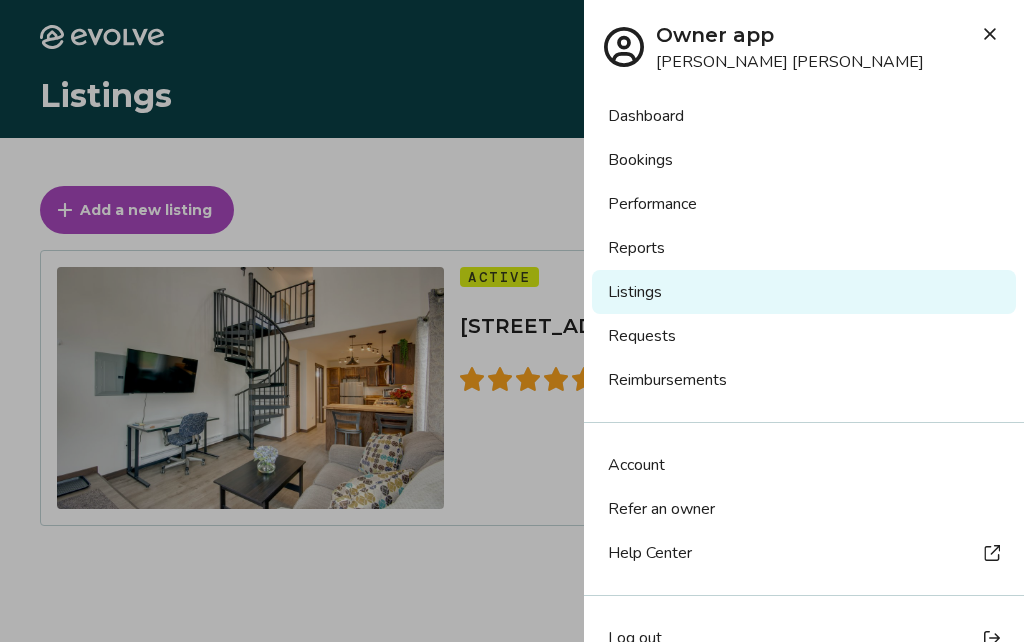click on "Dashboard" at bounding box center [804, 116] 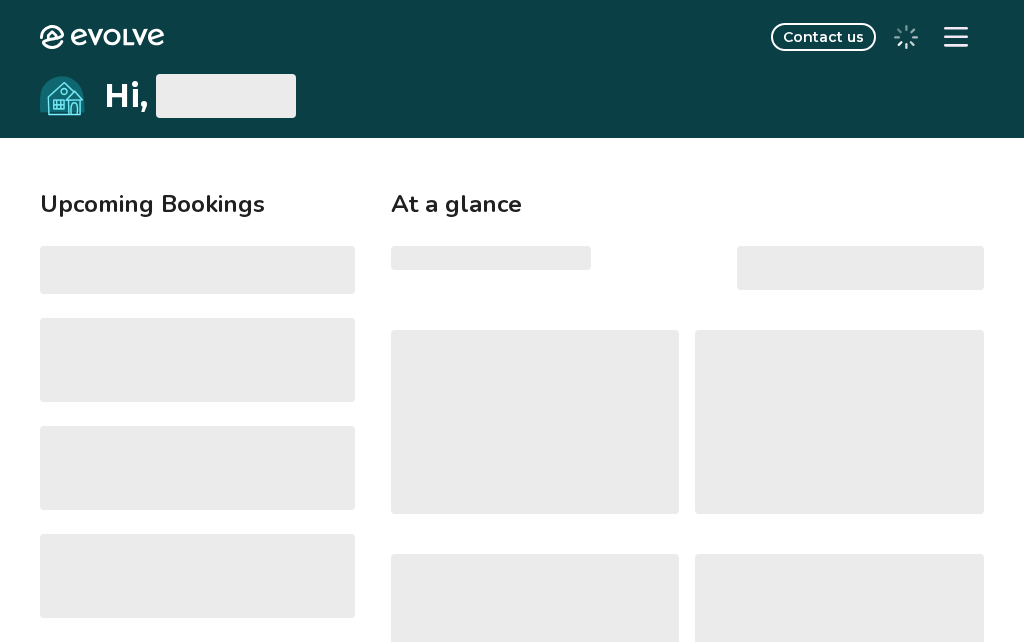 scroll, scrollTop: 0, scrollLeft: 0, axis: both 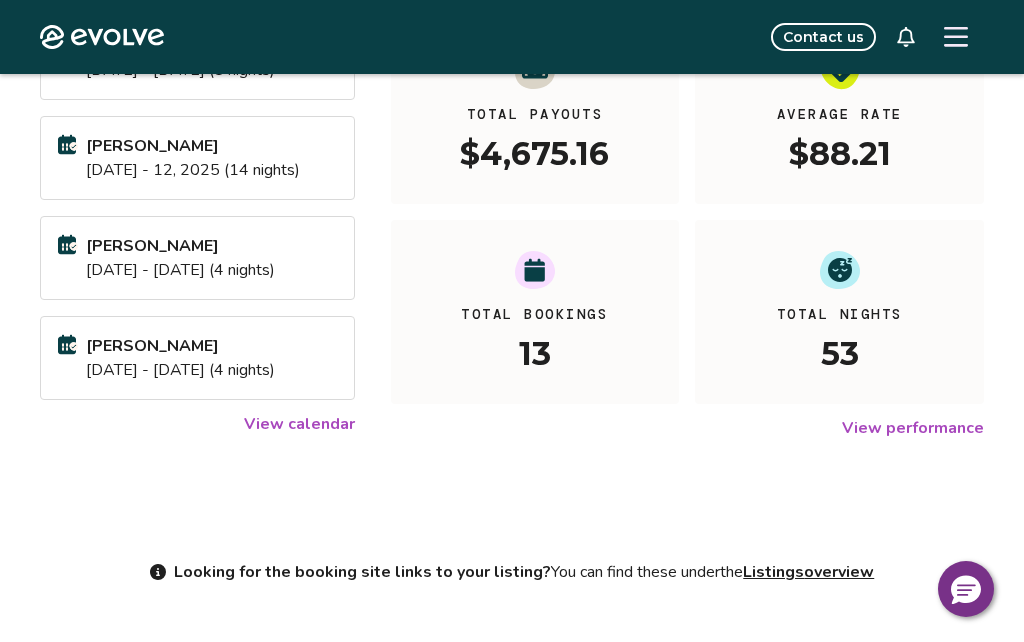 click on "View performance" at bounding box center [913, 428] 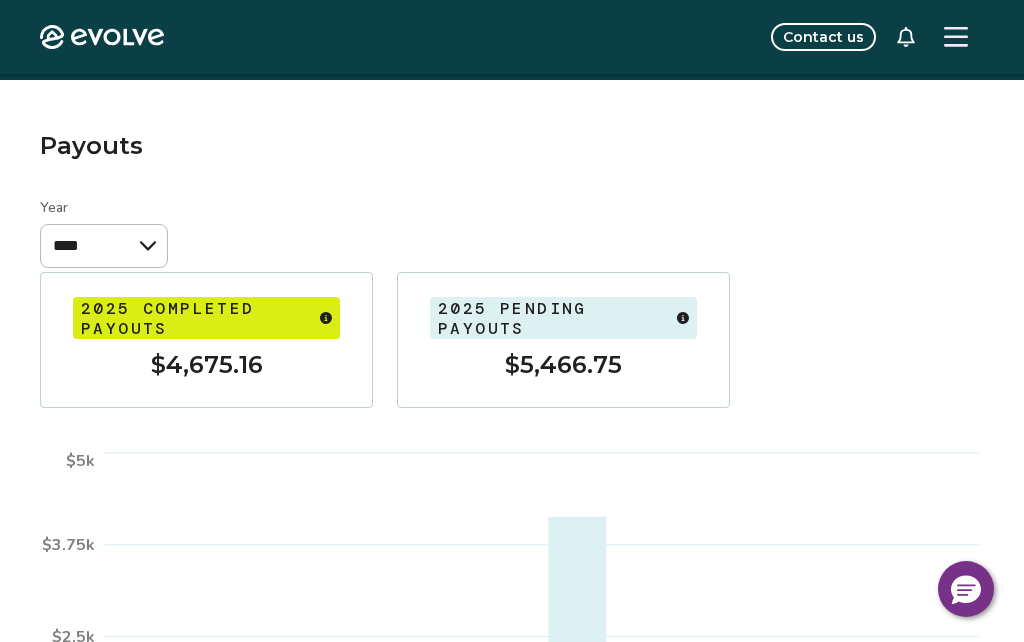 scroll, scrollTop: 0, scrollLeft: 0, axis: both 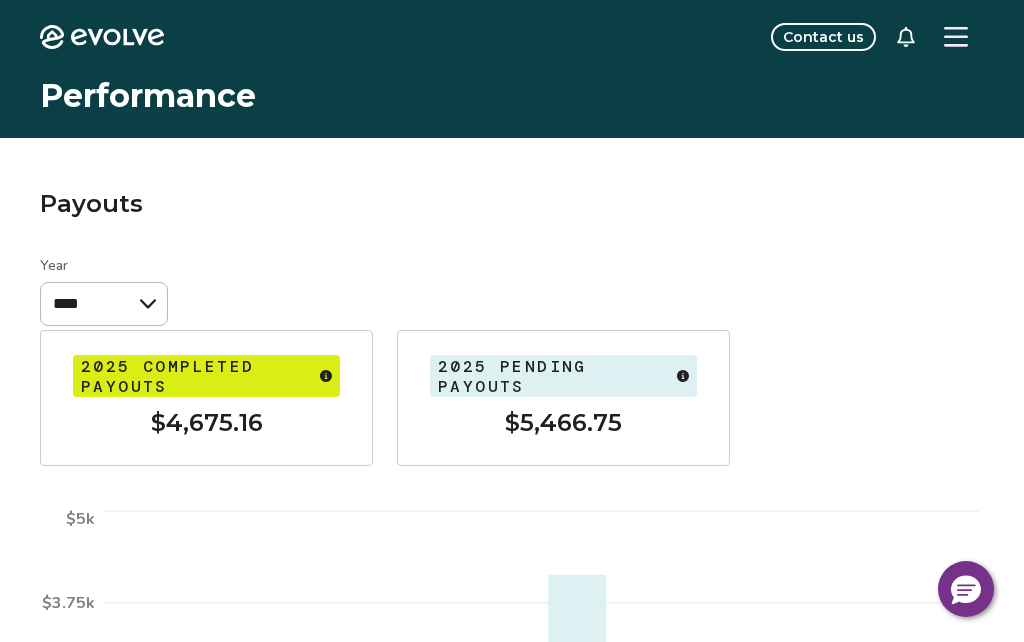 click on "Payouts Year   **** Jan Feb Mar Apr May Jun [DATE] Aug Sep Oct Nov Dec $0 $1.25k $2.5k $3.75k $5k Completed payout Pending payout $0.00 December  completed payouts $0.00 Pending payout View payouts breakdown 2025 completed payouts $4,675.16 2025 pending payouts $5,466.75" at bounding box center [512, 601] 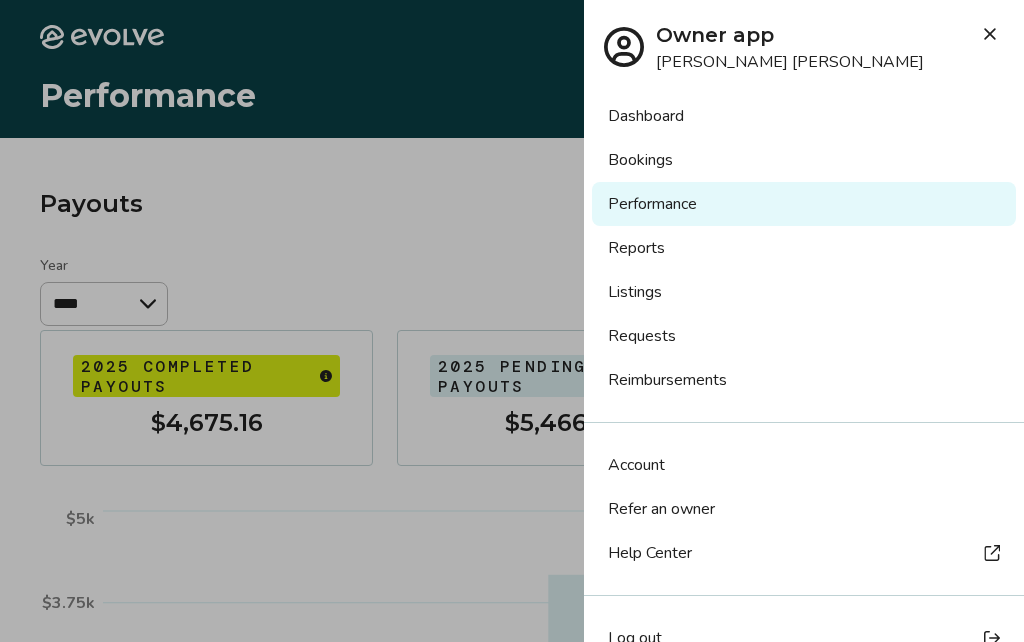 click on "Reports" at bounding box center [804, 248] 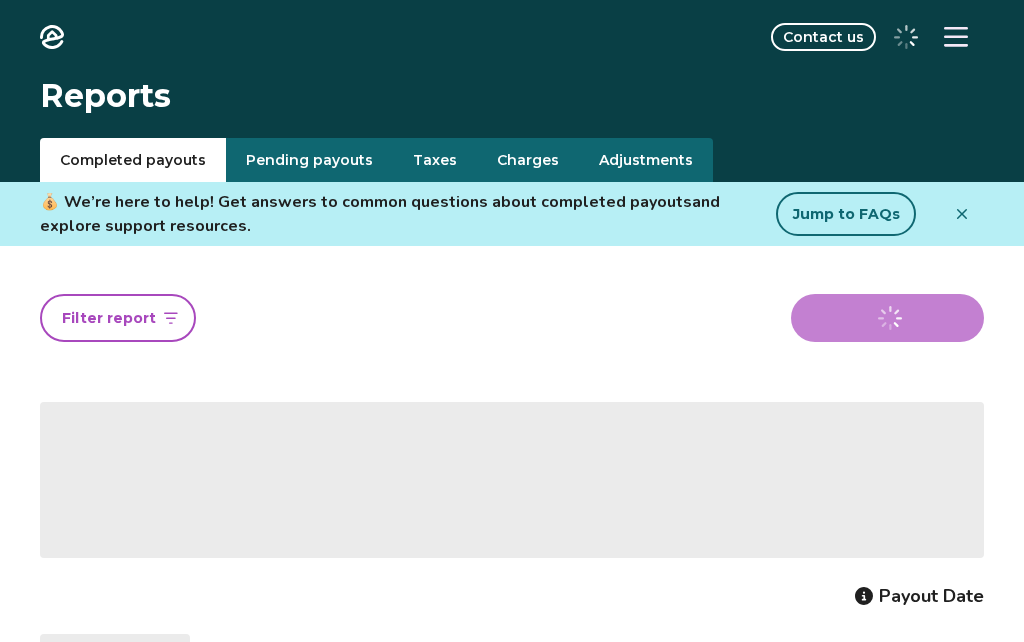 scroll, scrollTop: 0, scrollLeft: 0, axis: both 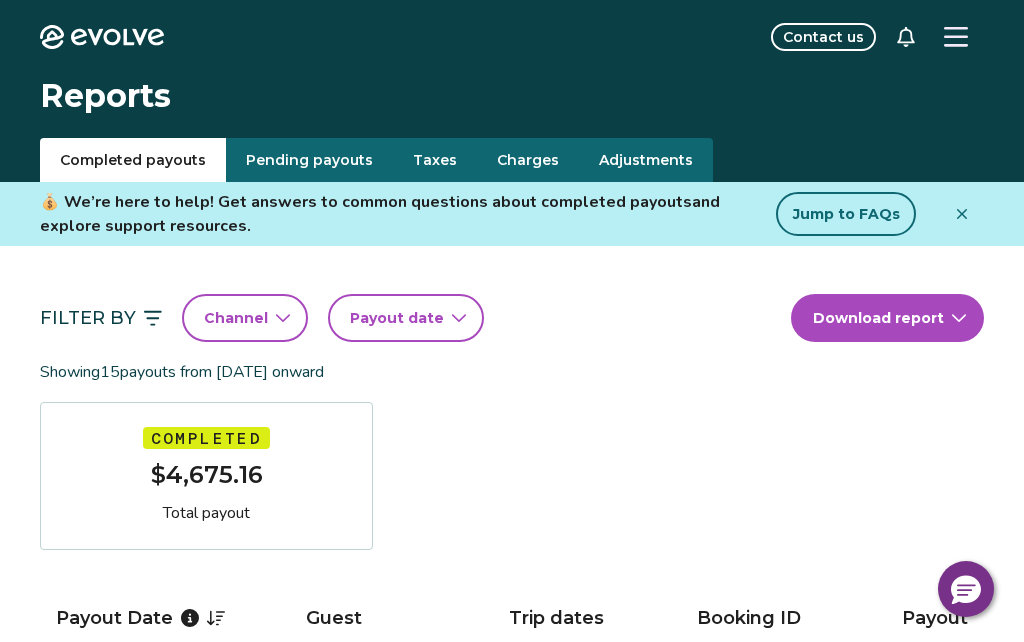 click on "Pending payouts" at bounding box center (309, 160) 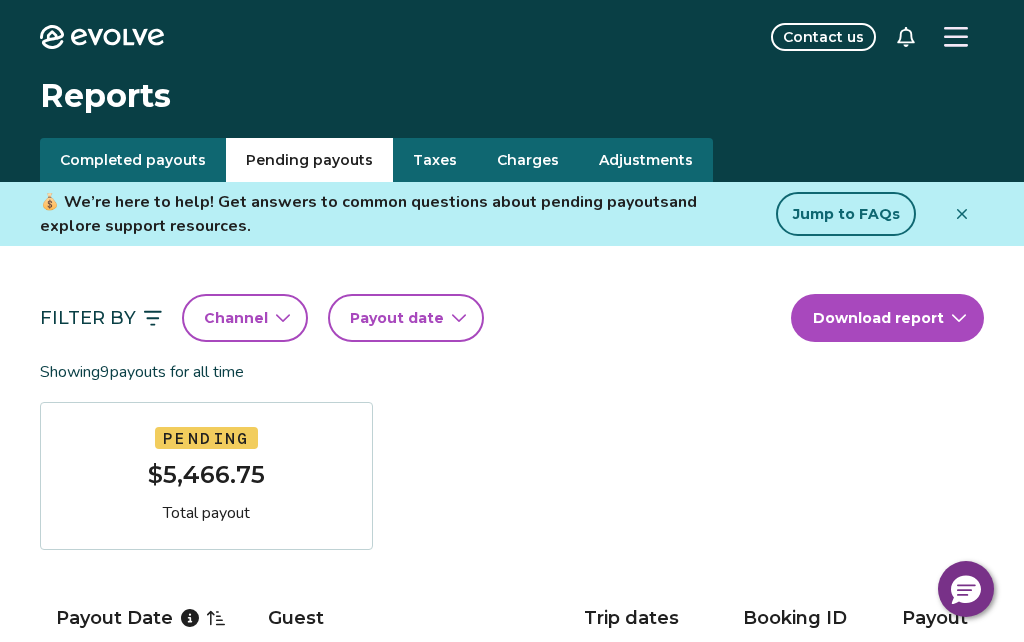 click on "Filter By  Channel Payout date Download   report Showing  9  payouts   for all time Pending $5,466.75 Total payout Payout Date Guest Trip dates Booking ID Payout Jul 11, 2025 Steven Wright Jul 9 - Jul 22, 2025 14674807 $1,218.60 Jul 24, 2025 Abby Fonderwhite Jul 22 - Jul 27, 2025 14542833 $521.48 Jul 31, 2025 Steven Wright Jul 29 - Aug 12, 2025 14675011 $1,293.30 Aug 14, 2025 Laurel Jaworski Aug 12 - Aug 16, 2025 14462520 $394.06 Aug 18, 2025 Lauren Wolkin Aug 16 - Aug 20, 2025 14745887 $378.22 Aug 27, 2025 Luna Hwang Aug 25 - Aug 29, 2025 14711822 $385.87 Sep 6, 2025 Sabrina Scalise Sep 4 - Sep 7, 2025 14443581 $454.26 Sep 11, 2025 Rick Buckmaster Sep 9 - Sep 15, 2025 14685288 $488.86 Sep 21, 2025 Jenna Frederickson Sep 19 - Sep 21, 2025 14533740 $332.10" at bounding box center (512, 727) 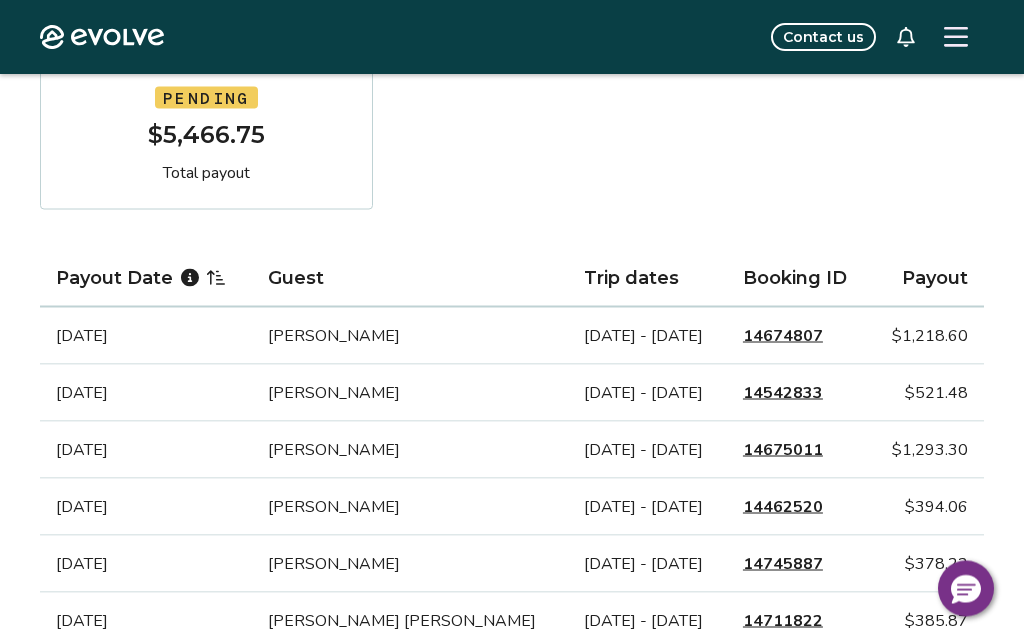 scroll, scrollTop: 343, scrollLeft: 0, axis: vertical 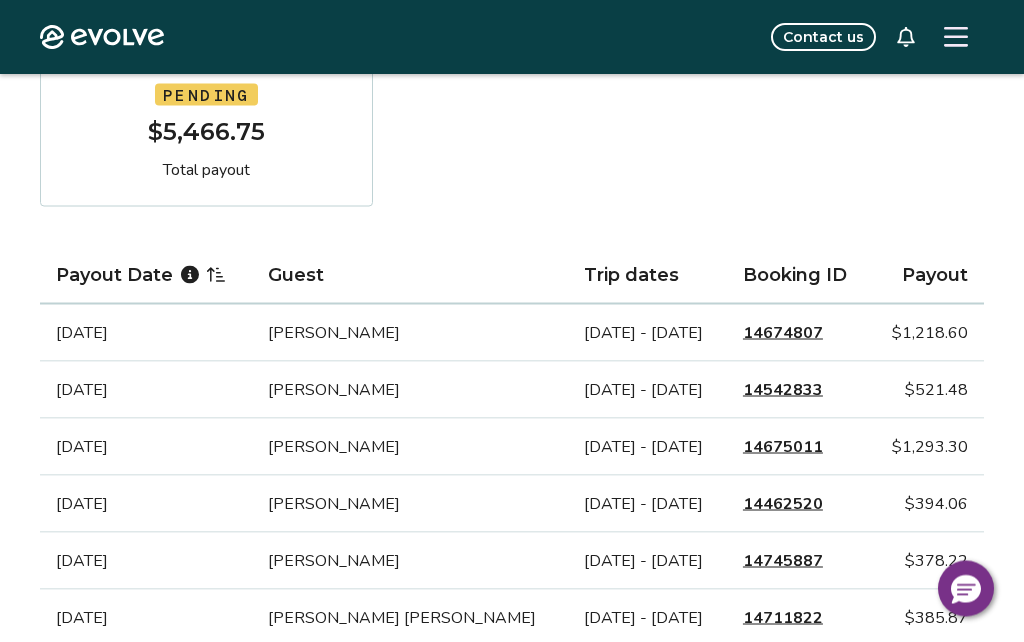 click on "14542833" at bounding box center (783, 390) 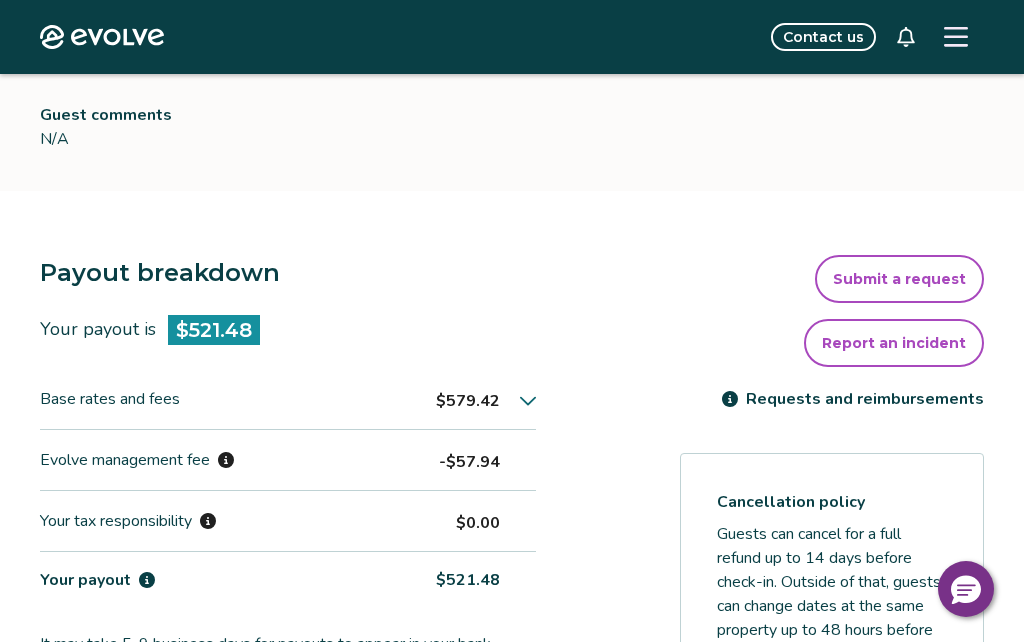 scroll, scrollTop: 386, scrollLeft: 0, axis: vertical 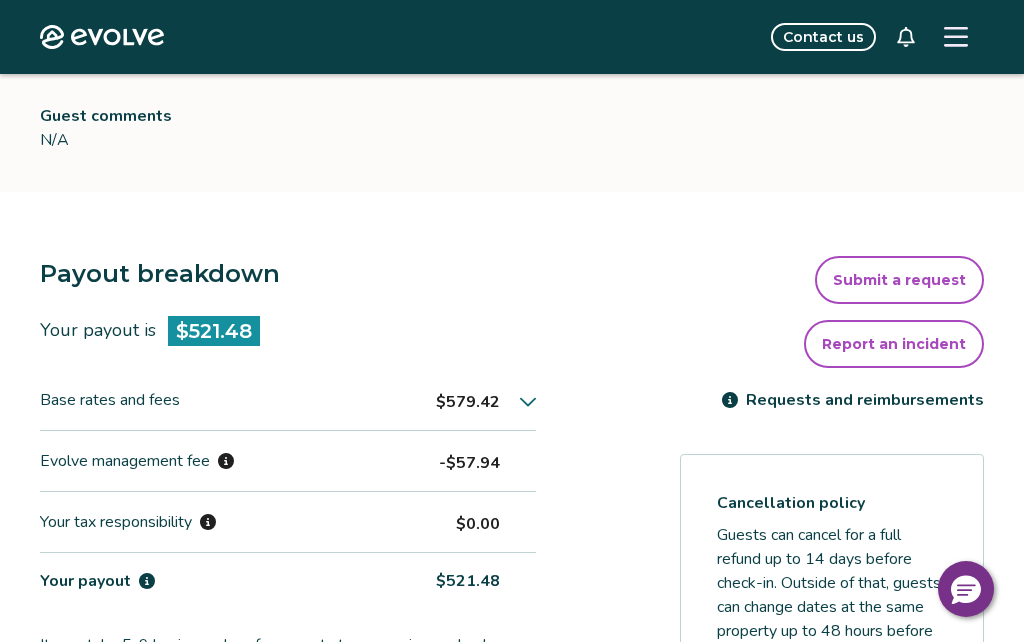 click 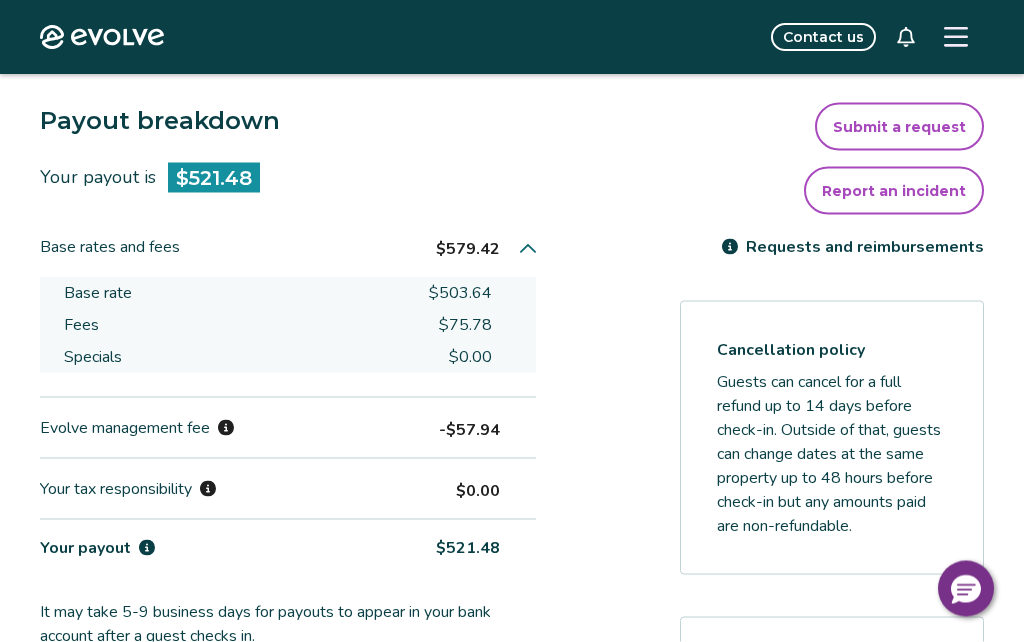 scroll, scrollTop: 540, scrollLeft: 0, axis: vertical 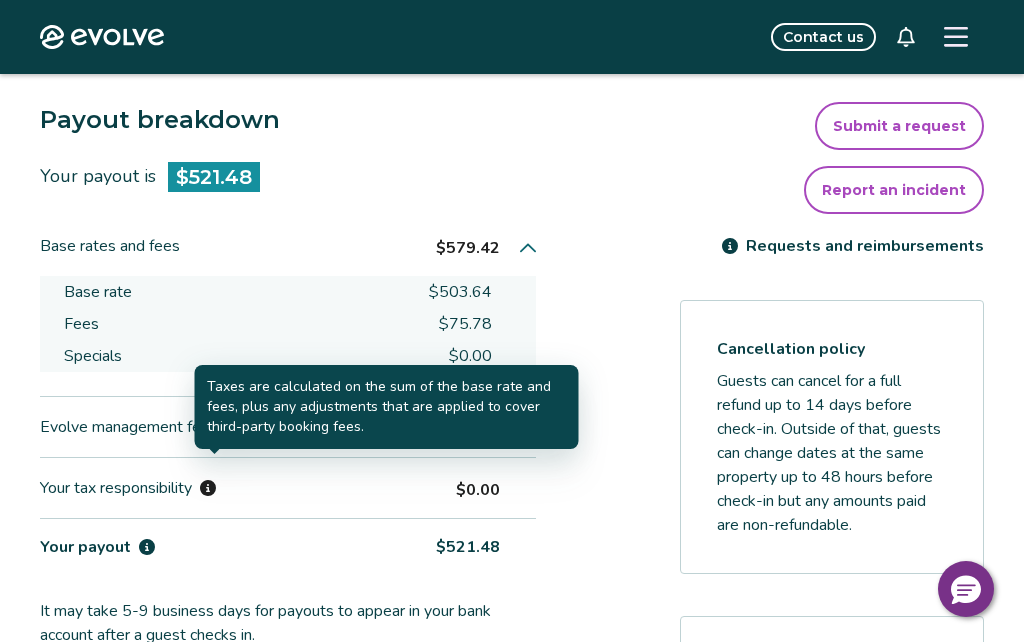 click 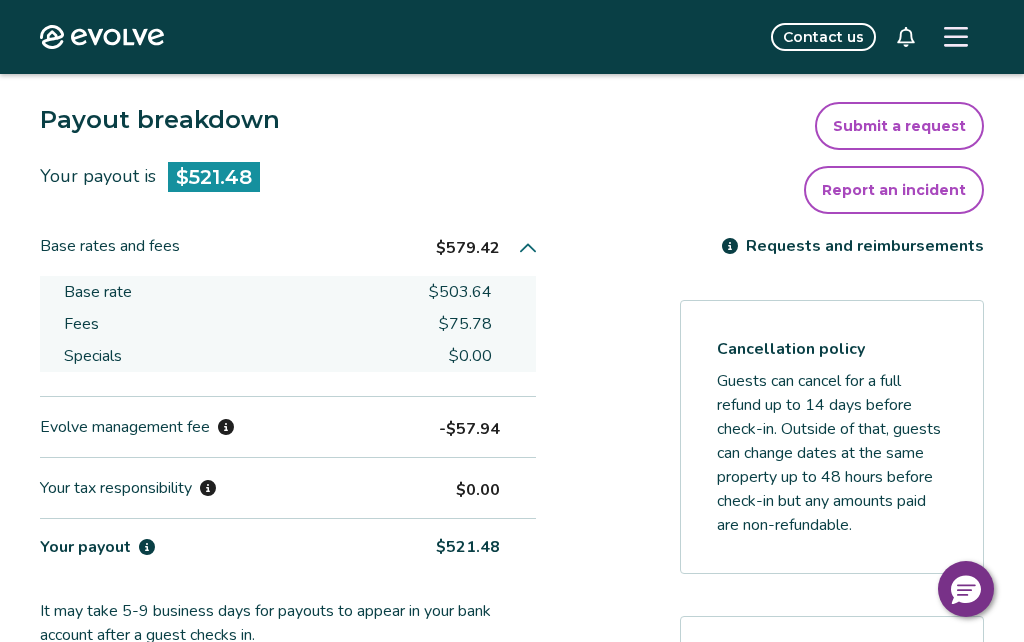 click on "Payout breakdown Your payout is $521.48 Base rates and fees $579.42 Base rate $503.64 Fees $75.78 Specials $0.00 Evolve management fee -$57.94 Your tax responsibility $0.00 Your payout $521.48 It may take 5-9 business days for payouts to appear in your bank account after a guest checks in. Transactions and line items Transactions Line items Processing date Amount Transactions total $521.48 Jul 24, 2025 $521.48 Submit a request Report an incident Requests and reimbursements Cancellation policy Guests can cancel for a full refund up to 14 days before check-in. Outside of that, guests can change dates at the same property up to 48 hours before check-in but any amounts paid are non-refundable. Cancel guest booking Today is  12  days  from the check-in date. Request to cancel booking" at bounding box center (512, 596) 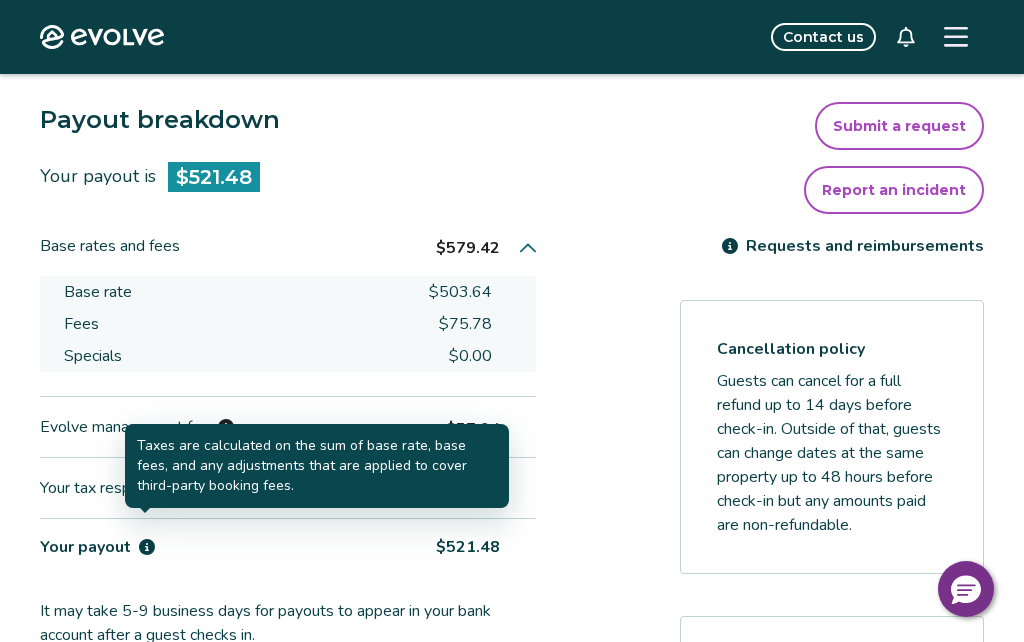 click 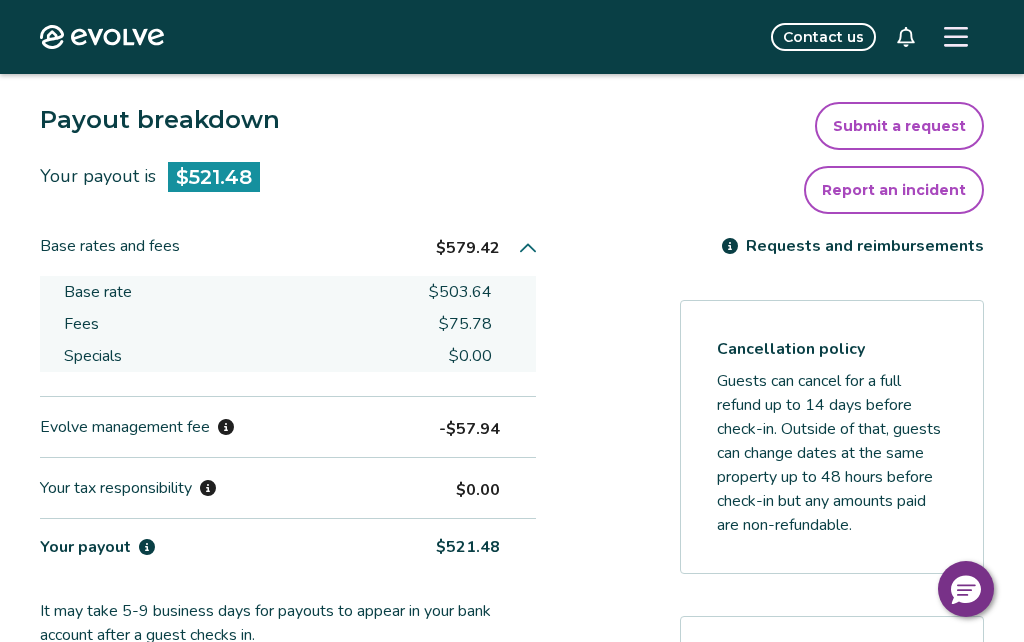 click on "Payout breakdown Your payout is $521.48 Base rates and fees $579.42 Base rate $503.64 Fees $75.78 Specials $0.00 Evolve management fee -$57.94 Your tax responsibility $0.00 Your payout $521.48 It may take 5-9 business days for payouts to appear in your bank account after a guest checks in. Transactions and line items Transactions Line items Processing date Amount Transactions total $521.48 Jul 24, 2025 $521.48 Submit a request Report an incident Requests and reimbursements Cancellation policy Guests can cancel for a full refund up to 14 days before check-in. Outside of that, guests can change dates at the same property up to 48 hours before check-in but any amounts paid are non-refundable. Cancel guest booking Today is  12  days  from the check-in date. Request to cancel booking" at bounding box center (512, 596) 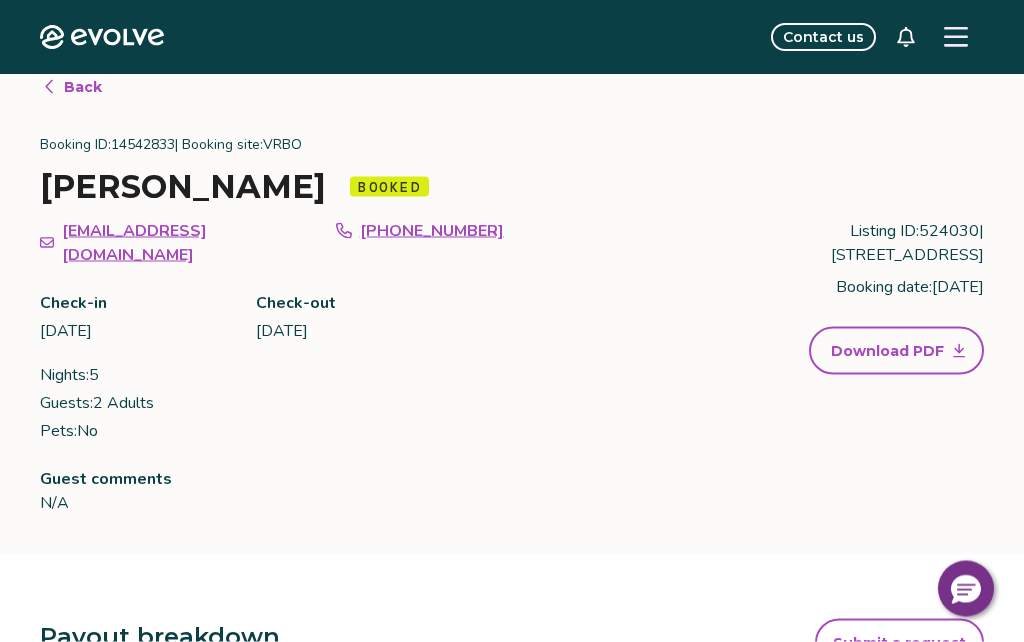 scroll, scrollTop: 0, scrollLeft: 0, axis: both 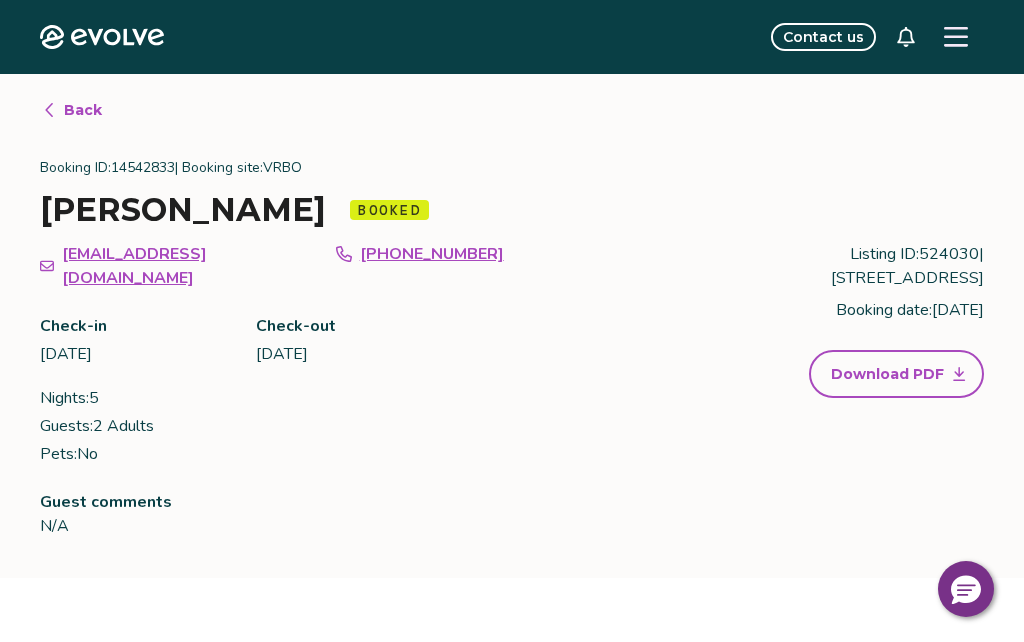 click on "Back" at bounding box center (83, 110) 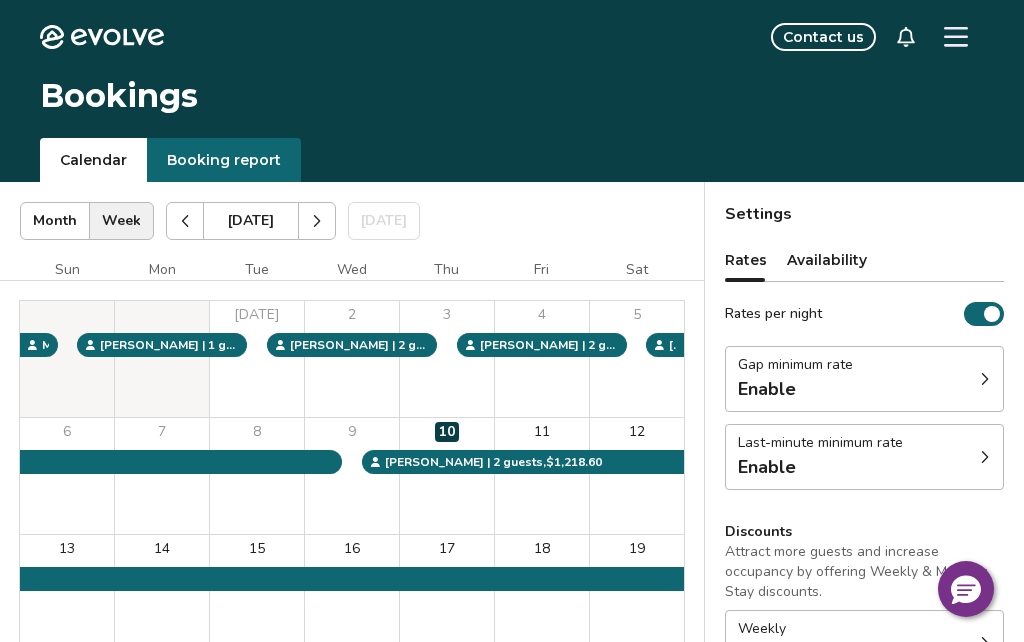 click 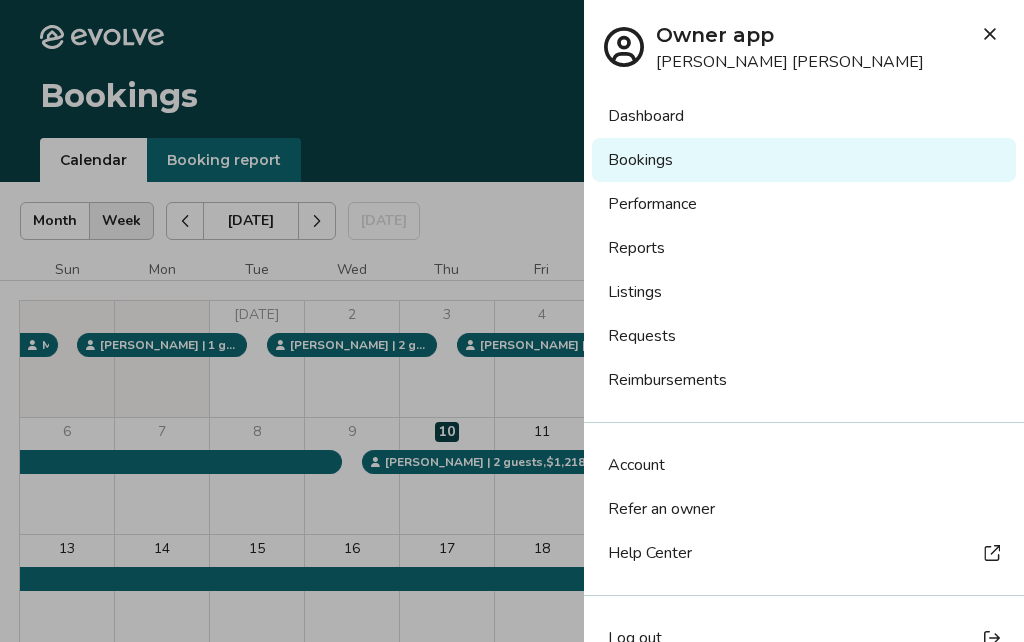 scroll, scrollTop: 0, scrollLeft: 0, axis: both 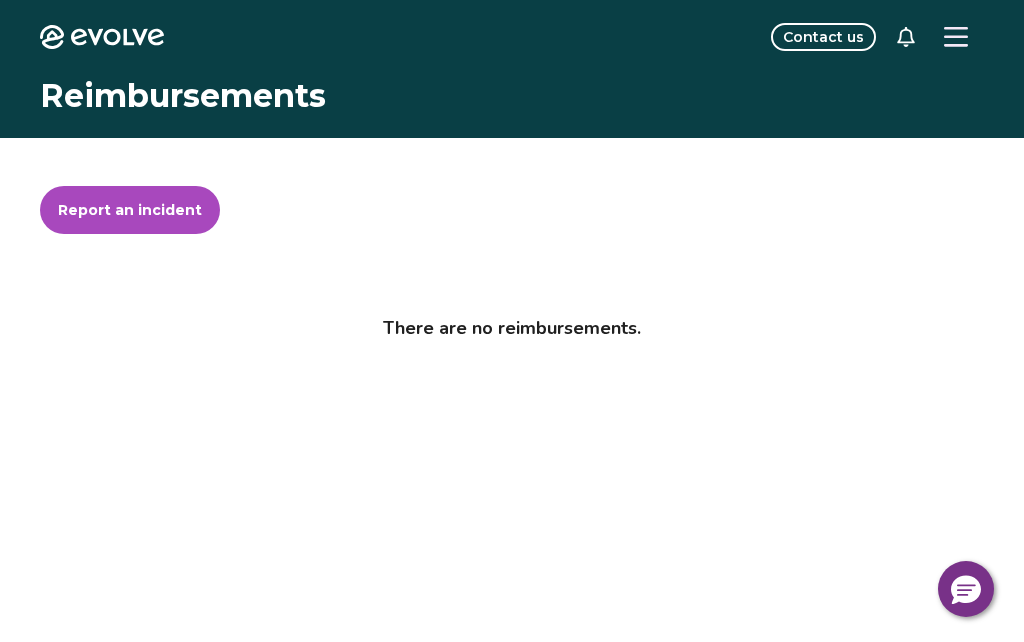 click at bounding box center (956, 37) 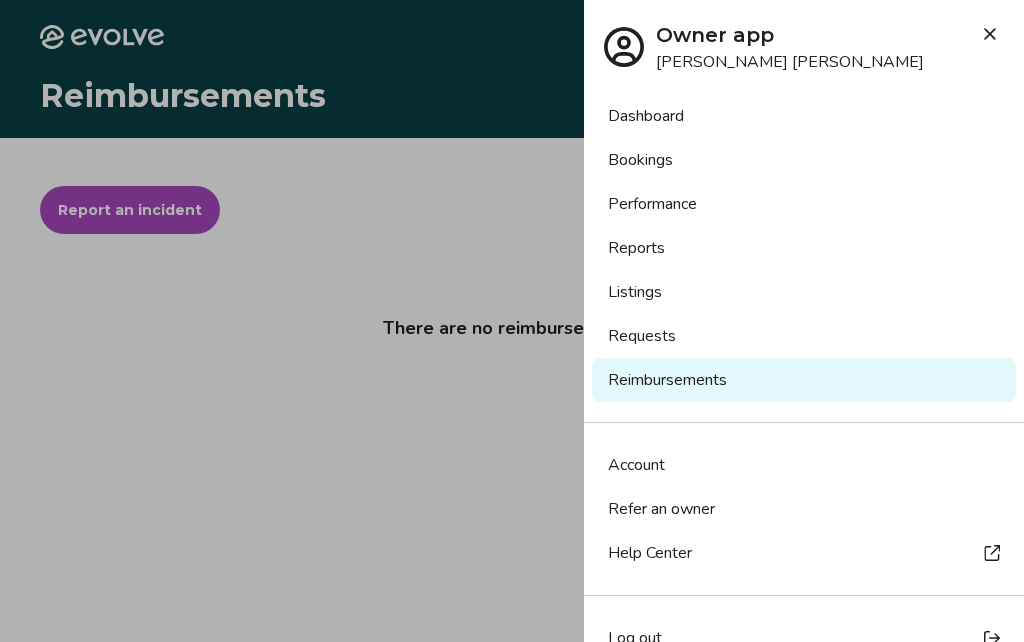 click on "Performance" at bounding box center (804, 204) 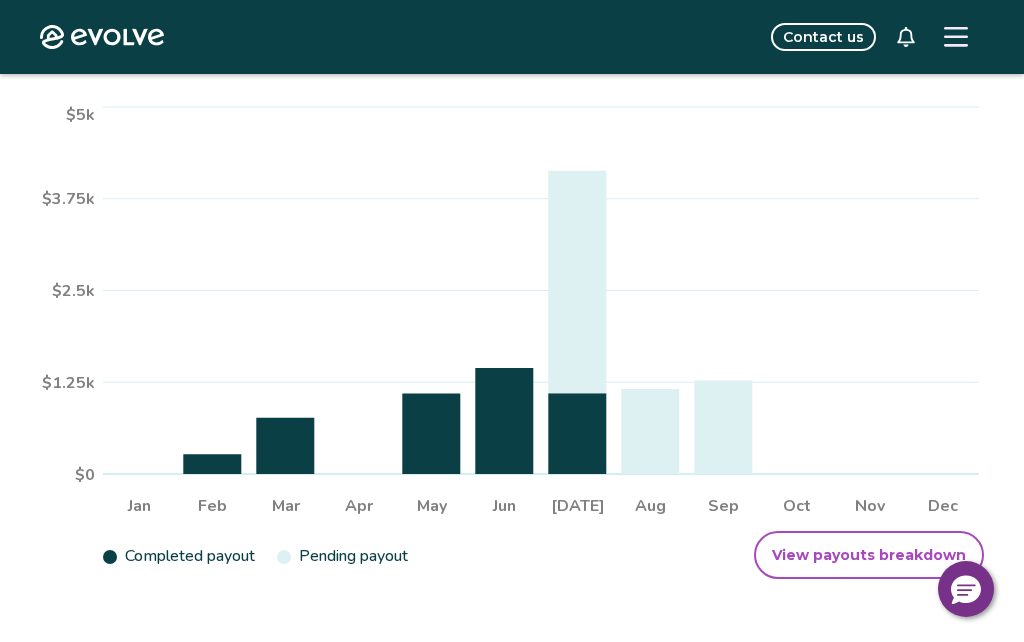 scroll, scrollTop: 416, scrollLeft: 0, axis: vertical 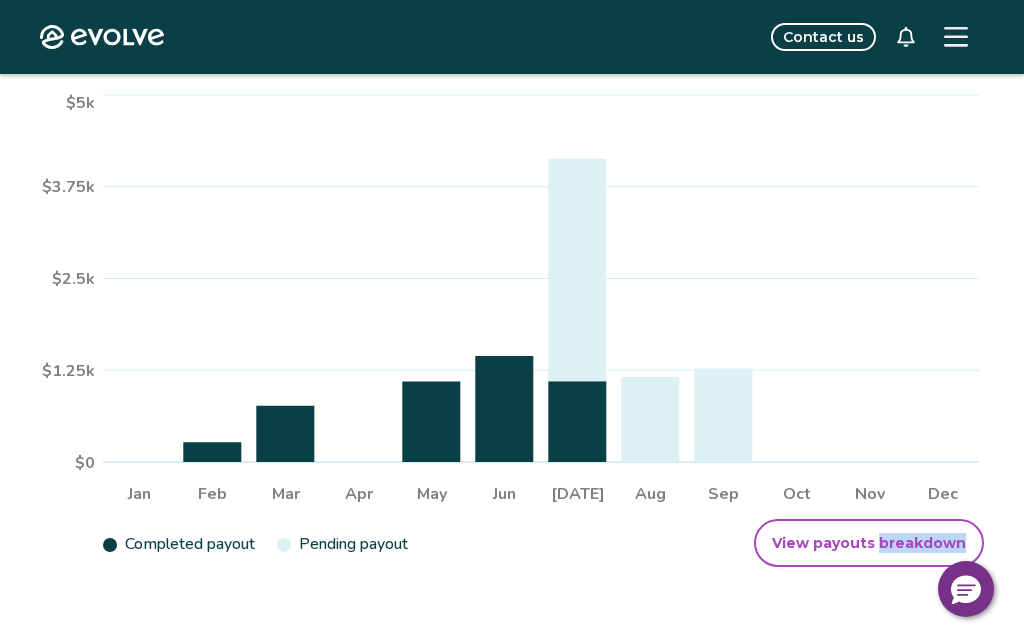 click on "Payouts Year   **** Jan Feb Mar Apr May Jun [DATE] Aug Sep Oct Nov Dec $0 $1.25k $2.5k $3.75k $5k Completed payout Pending payout View payouts breakdown 2025 completed payouts $4,675.16 2025 pending payouts $5,466.75" at bounding box center (512, 185) 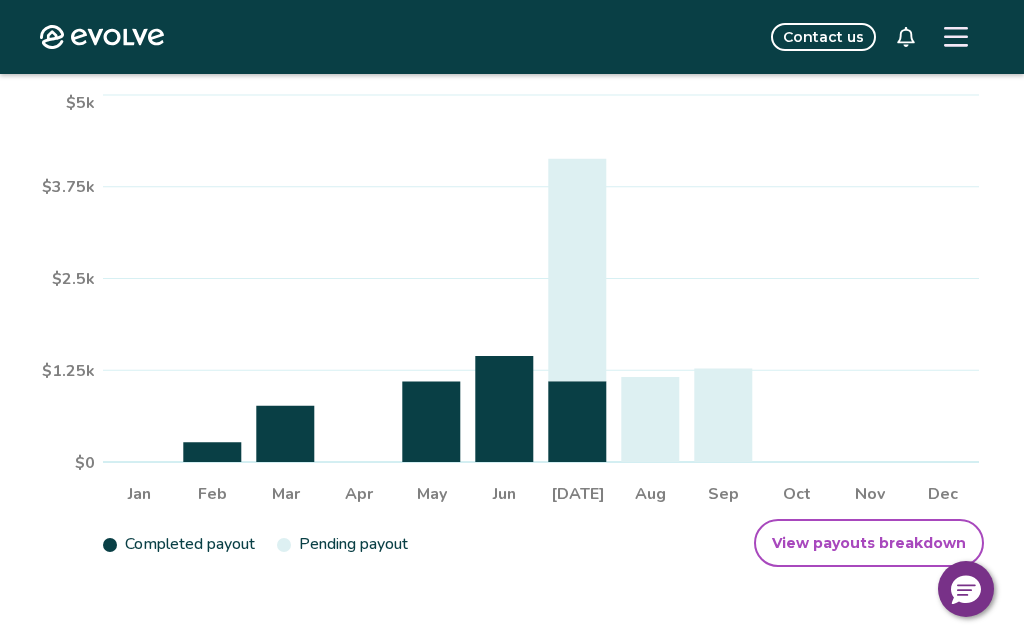 click on "Pending payout" at bounding box center (353, 544) 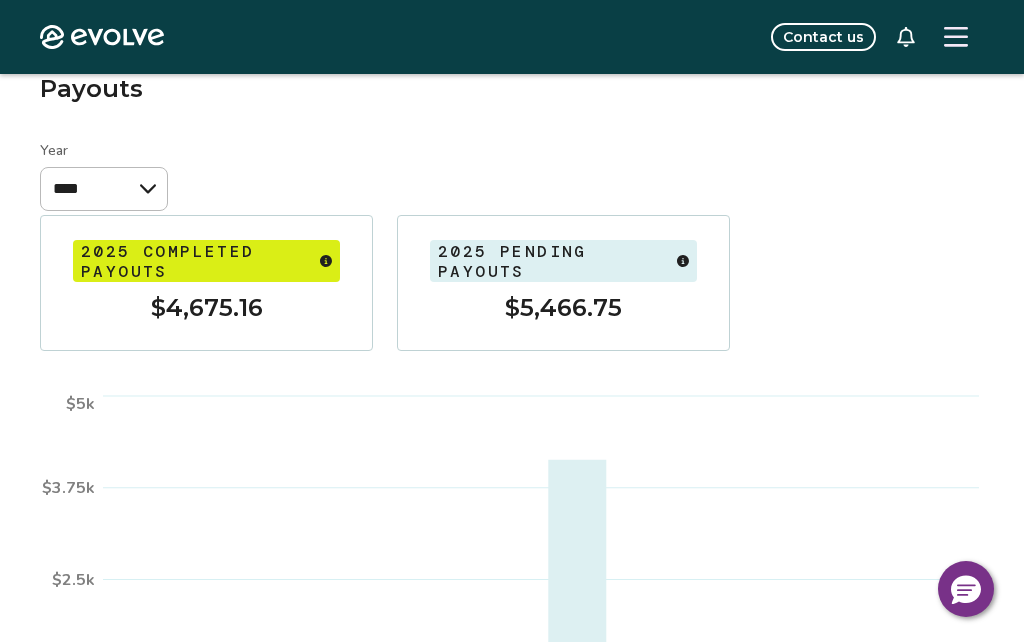 scroll, scrollTop: 112, scrollLeft: 0, axis: vertical 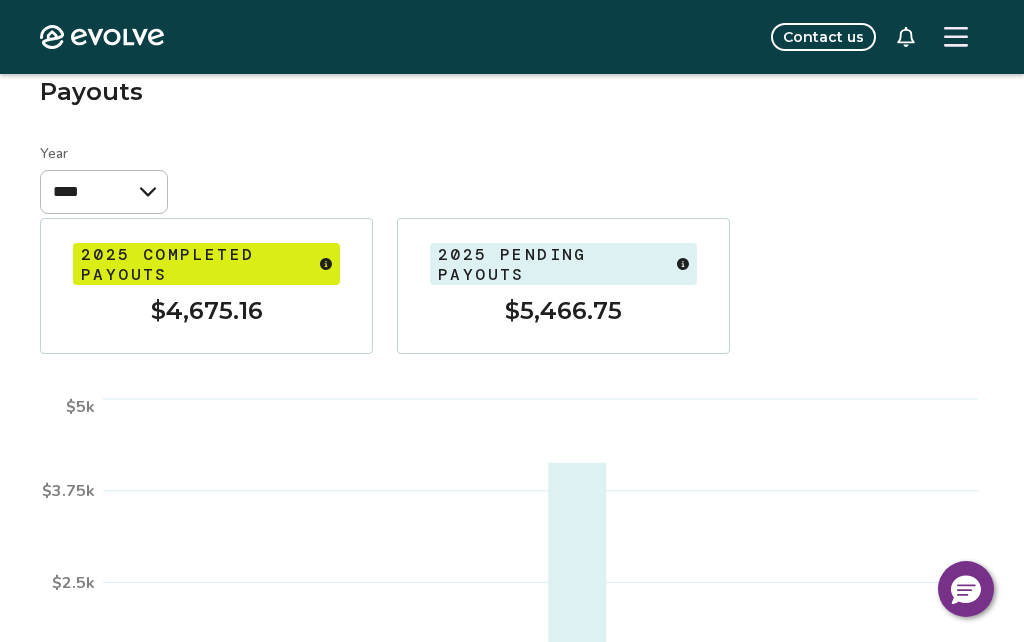 click on "2025 completed payouts" at bounding box center (206, 264) 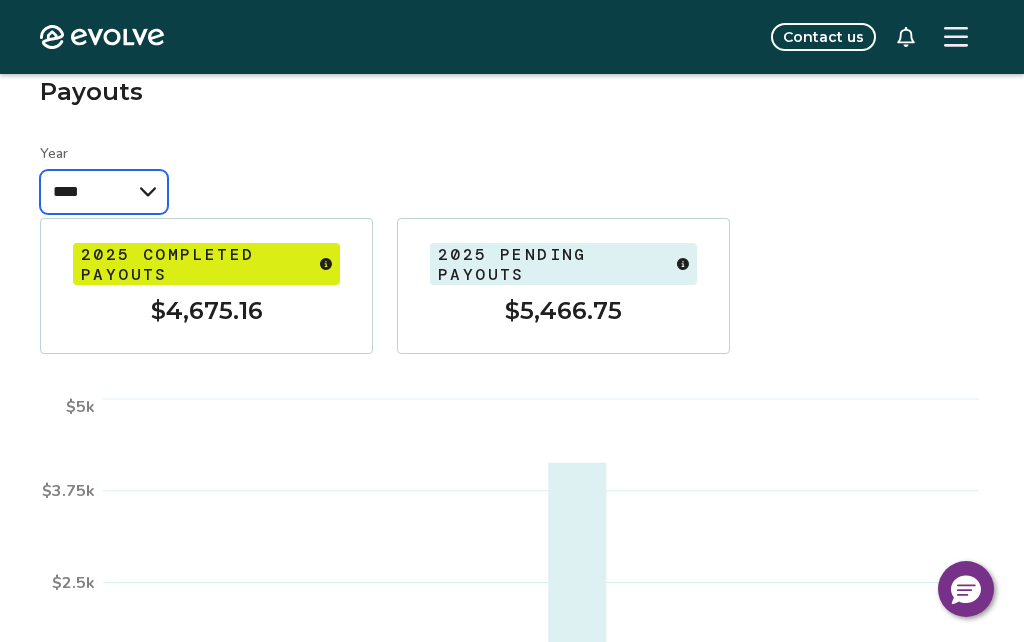 click on "****" at bounding box center (104, 192) 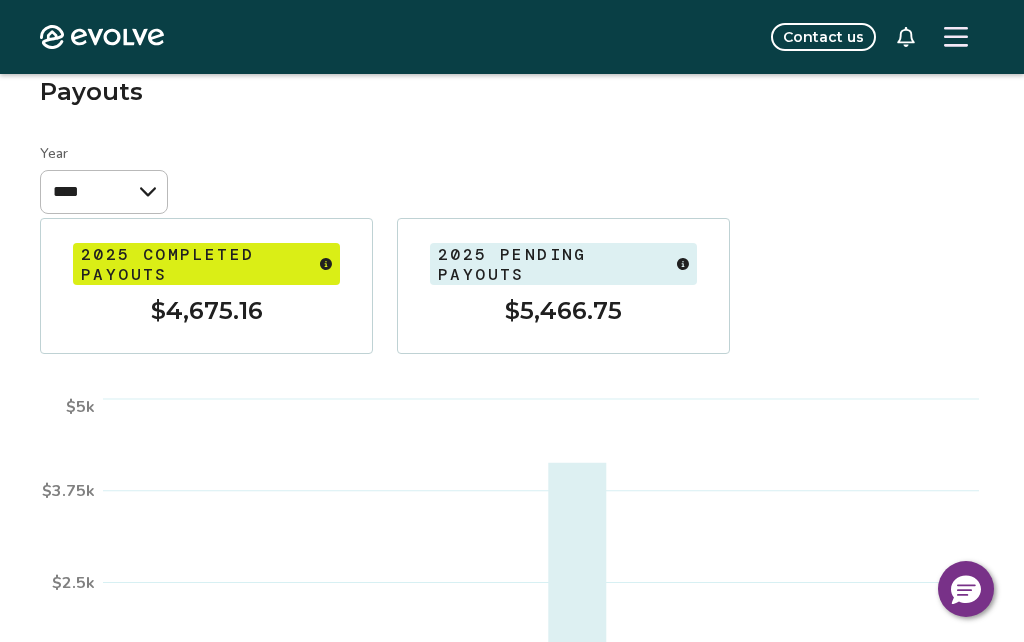 click on "2025 pending payouts" at bounding box center [563, 264] 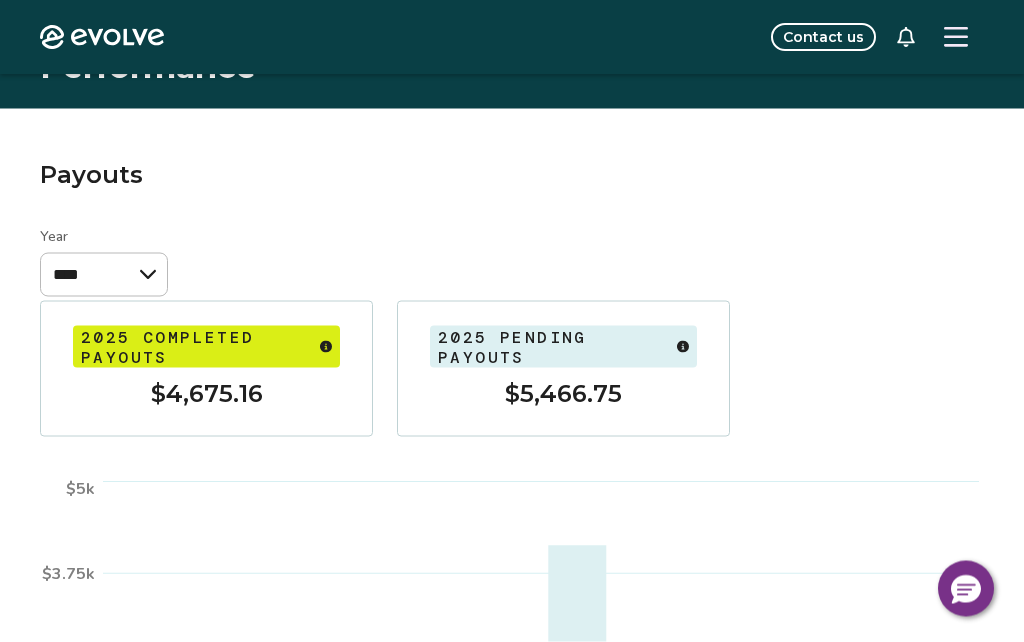 scroll, scrollTop: 0, scrollLeft: 0, axis: both 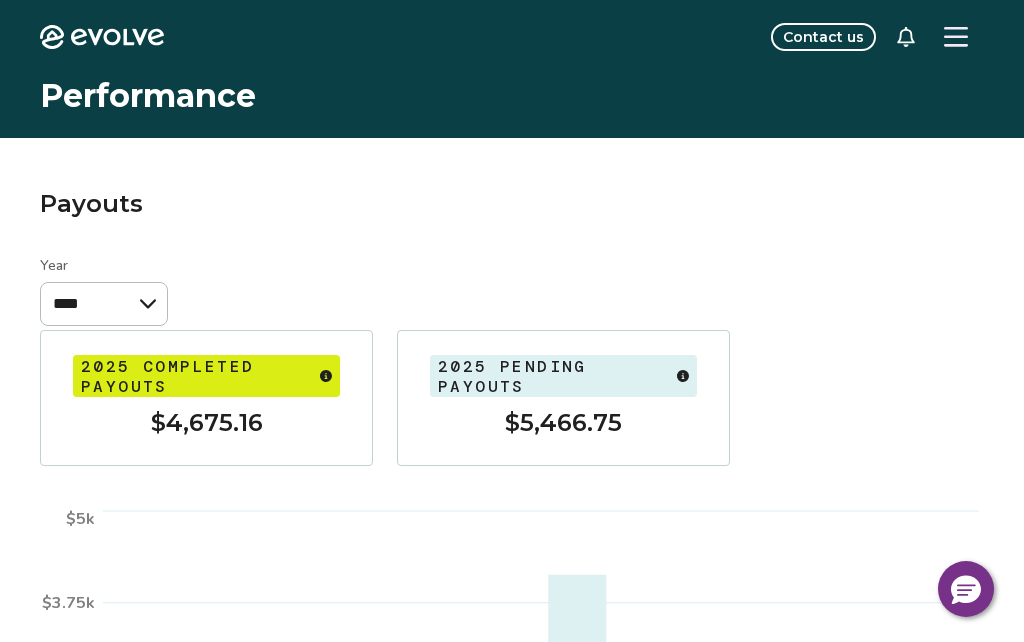 click 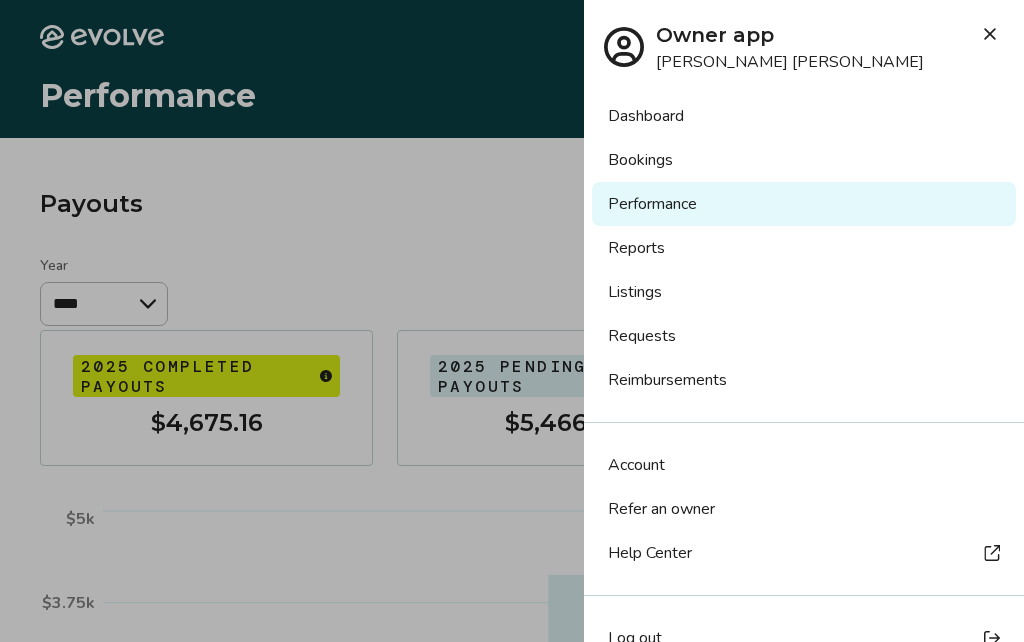 click on "Reports" at bounding box center (804, 248) 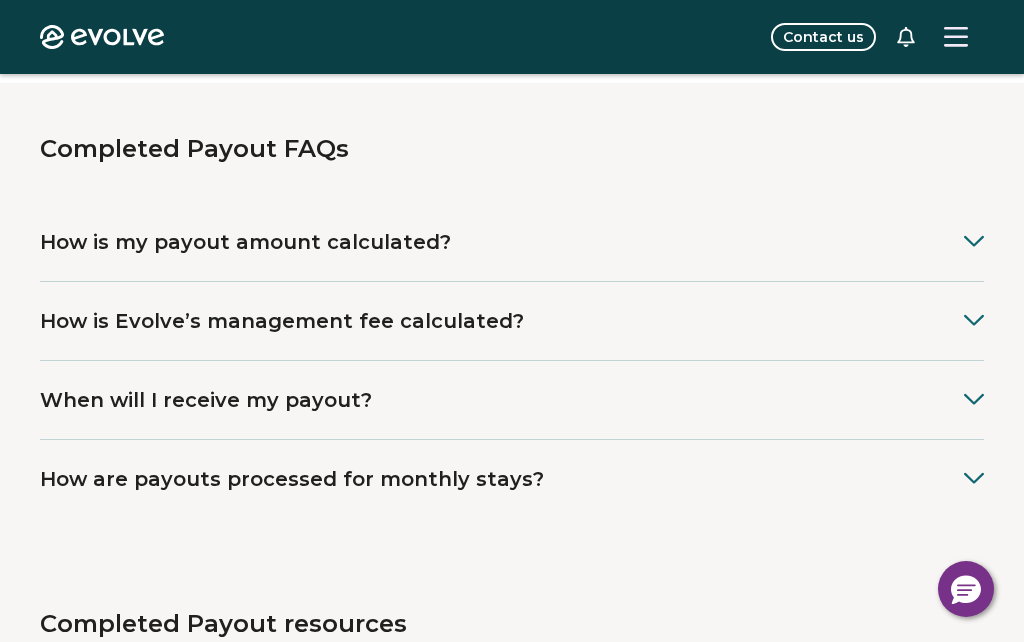 scroll, scrollTop: 1539, scrollLeft: 0, axis: vertical 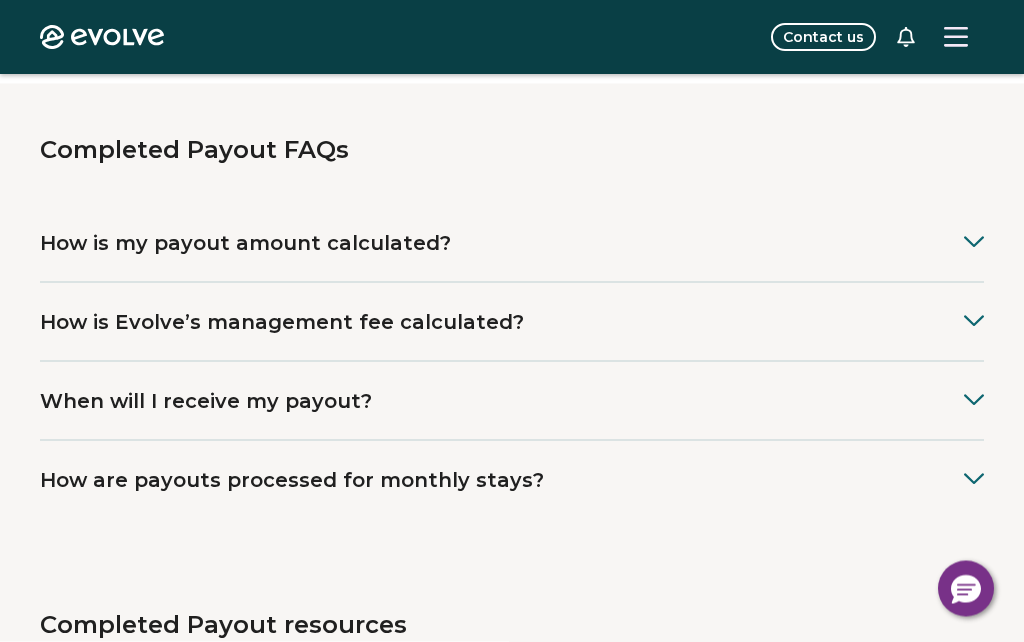 click 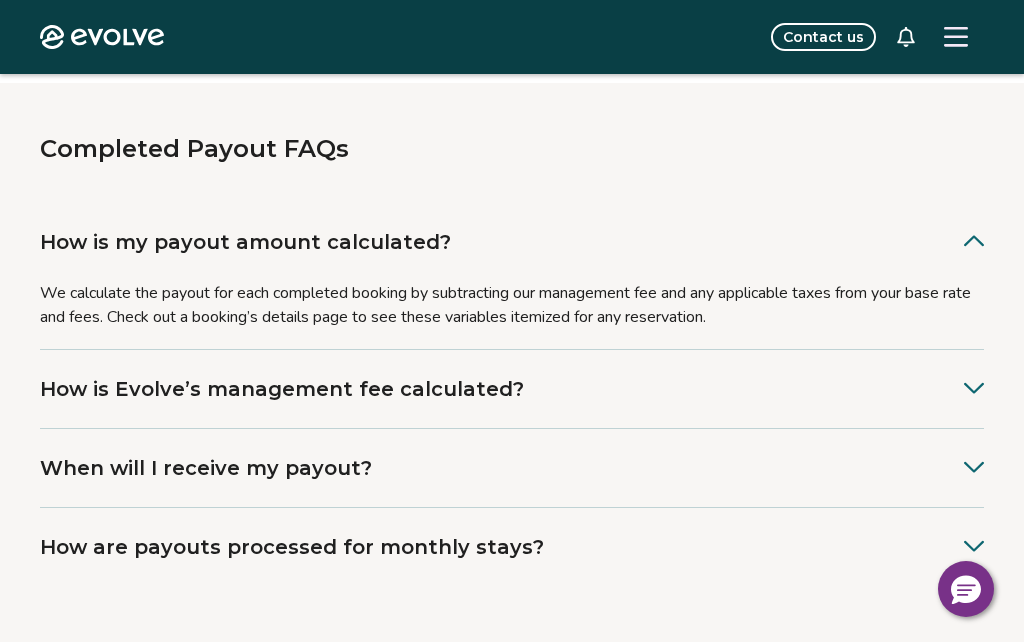 click 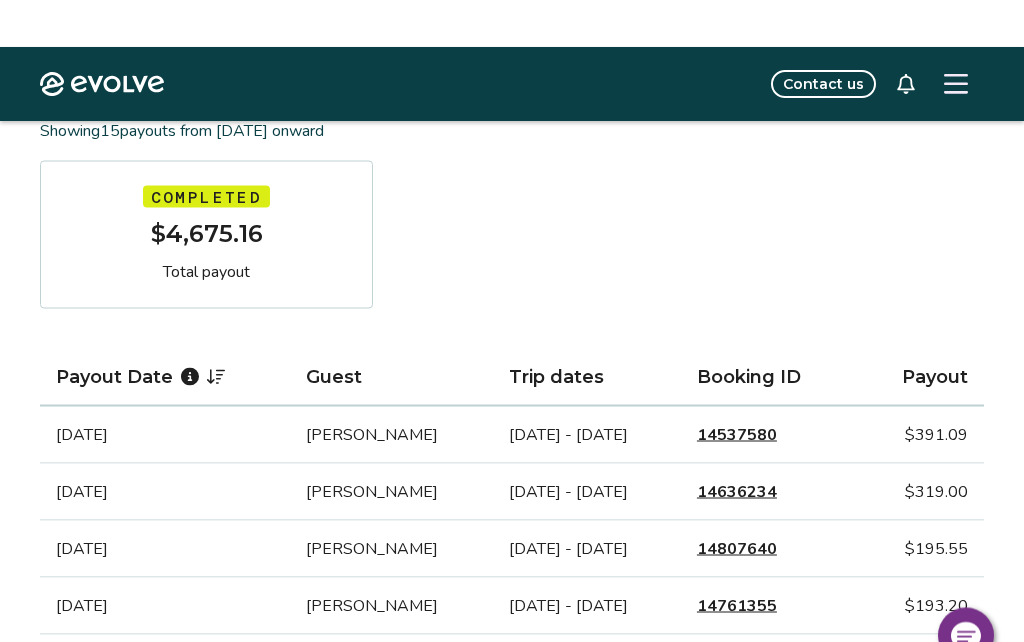 scroll, scrollTop: 238, scrollLeft: 0, axis: vertical 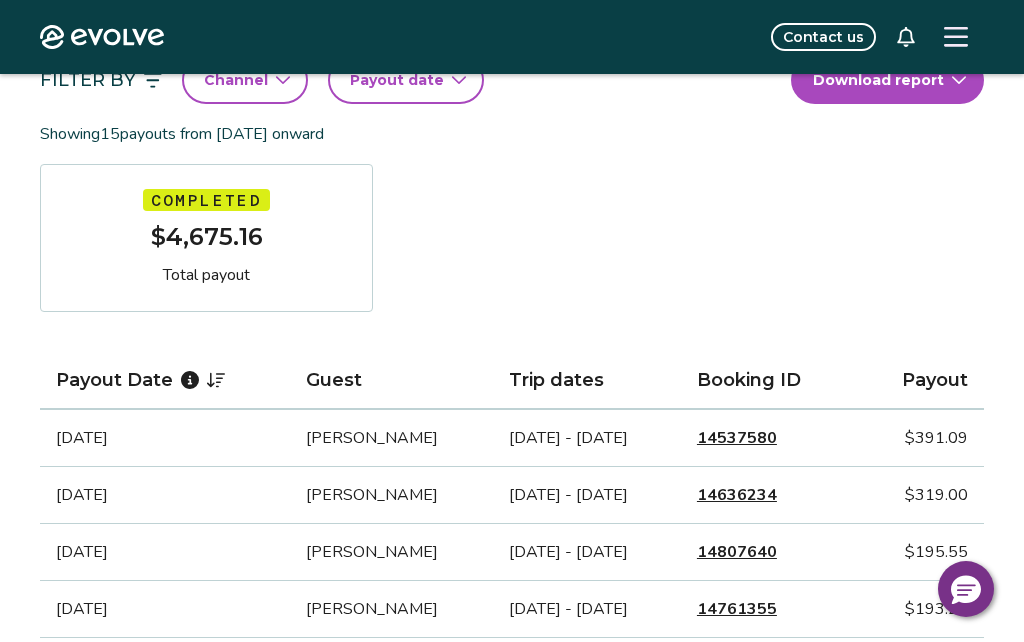 click on "14537580" at bounding box center (737, 438) 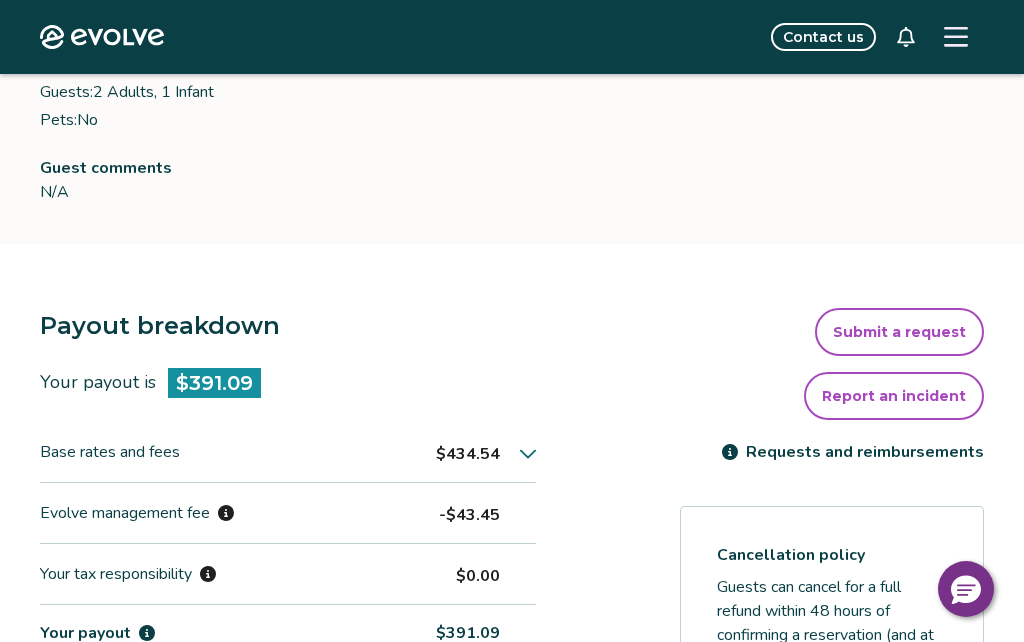 scroll, scrollTop: 346, scrollLeft: 0, axis: vertical 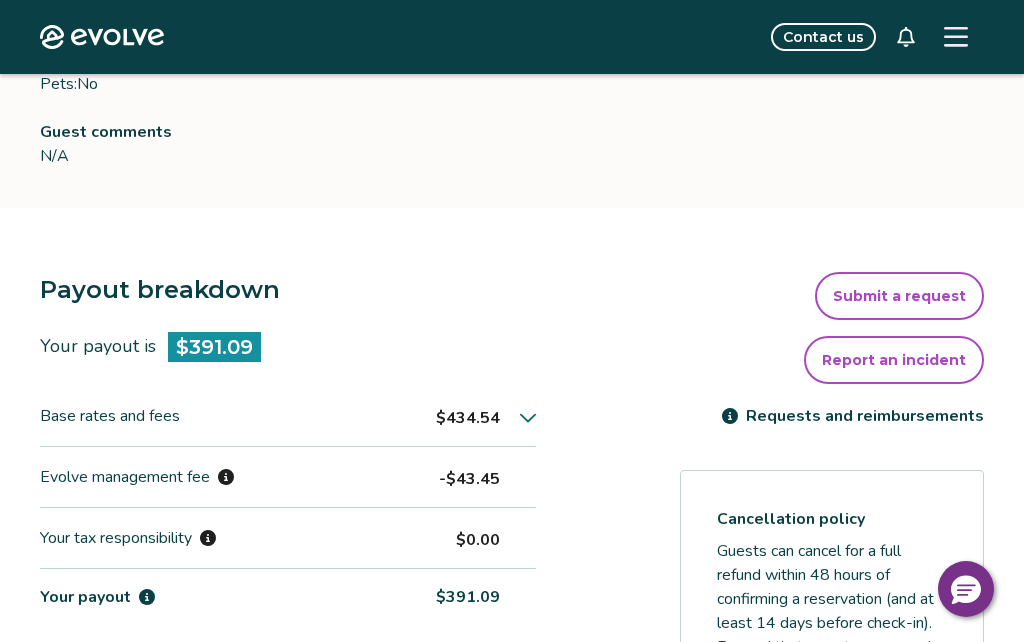 click 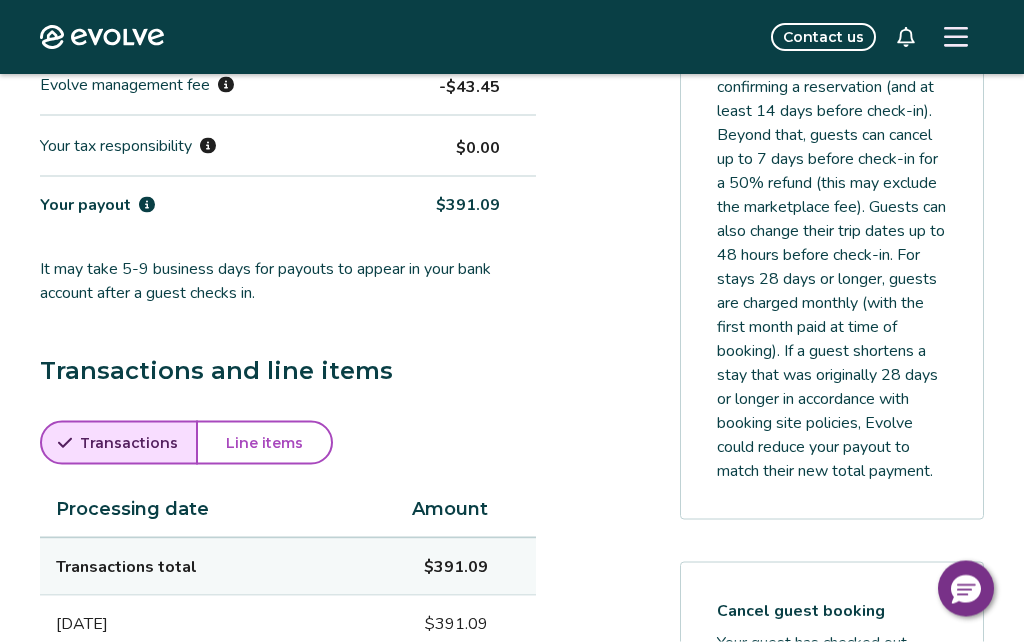 scroll, scrollTop: 866, scrollLeft: 0, axis: vertical 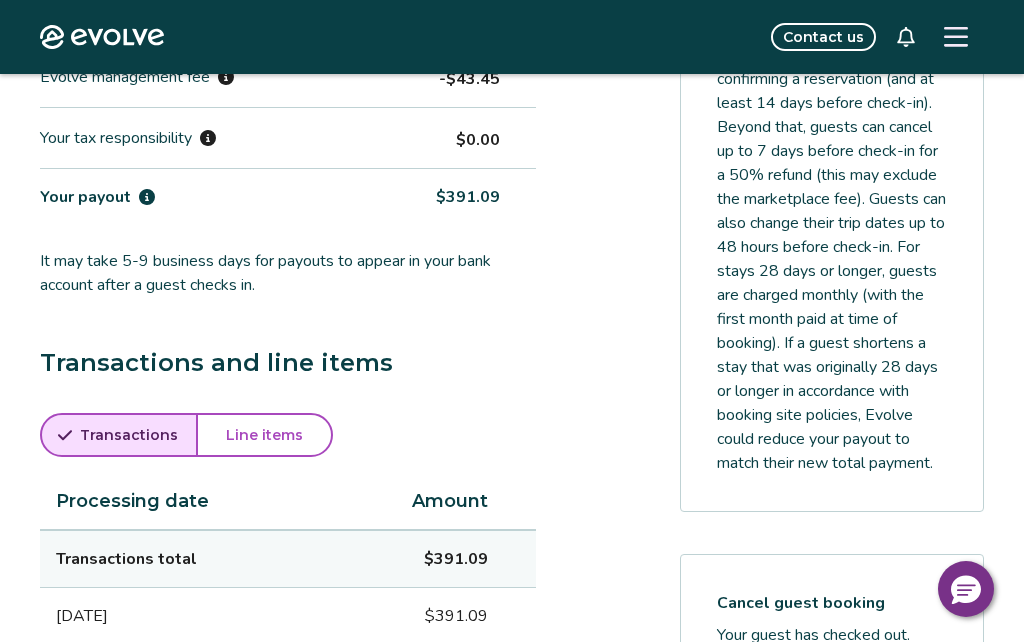 click on "Line items" at bounding box center [264, 435] 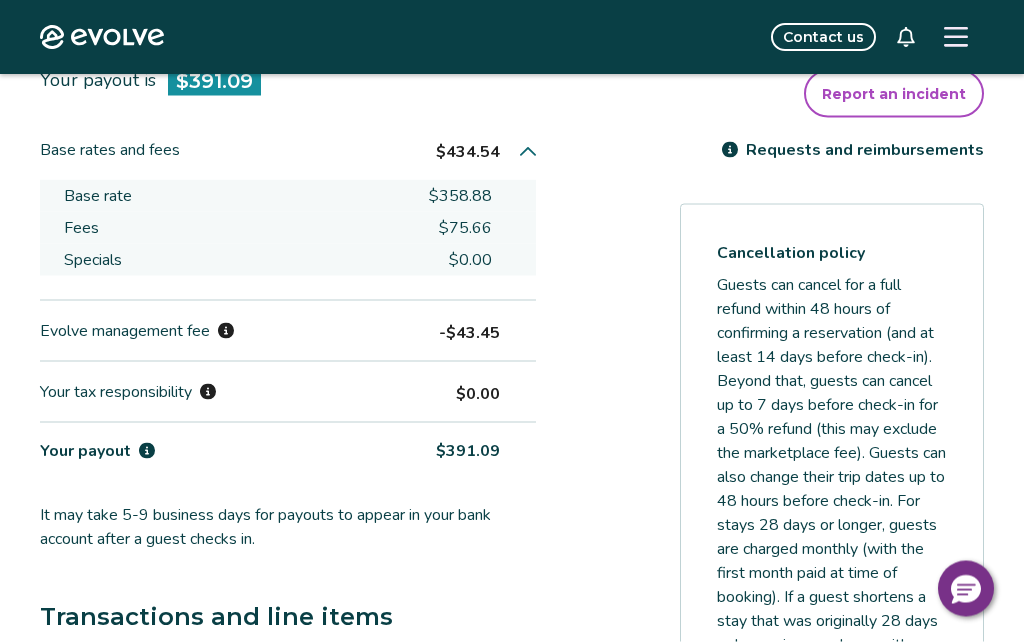scroll, scrollTop: 635, scrollLeft: 0, axis: vertical 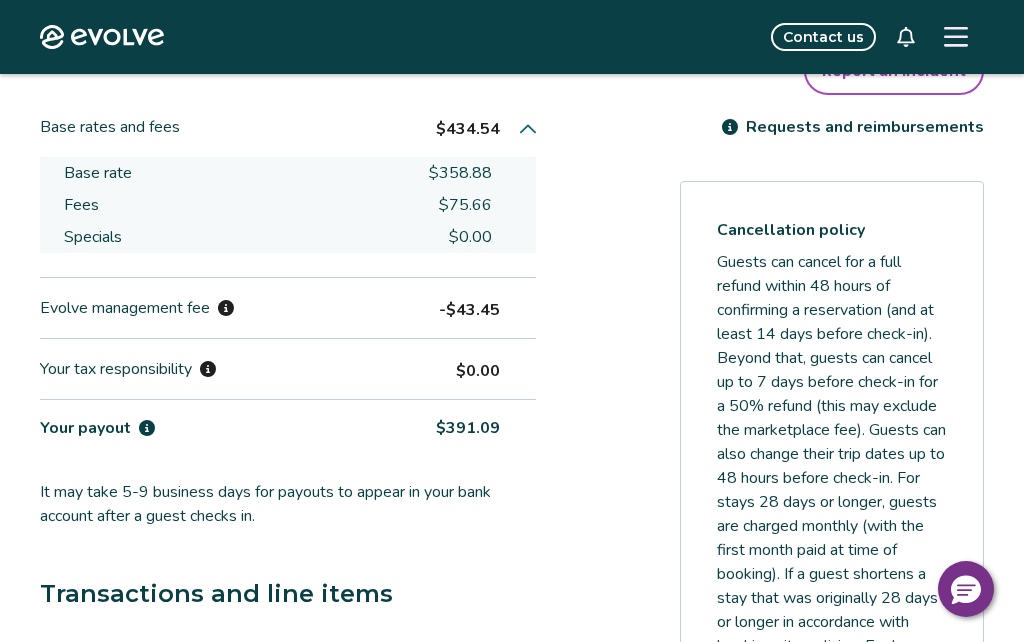 click 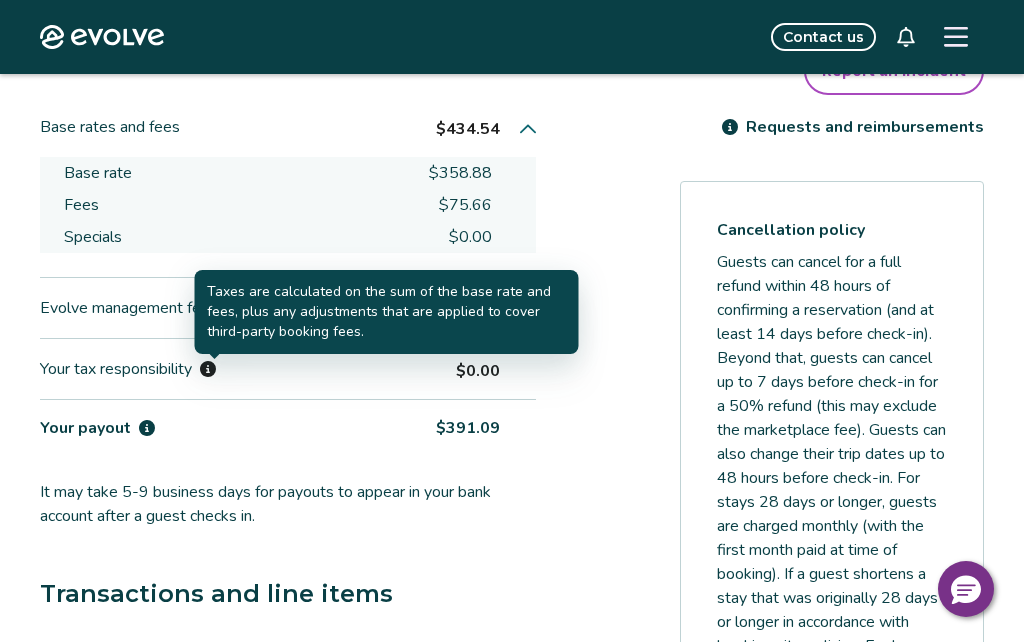 click on "Payout breakdown Your payout is $391.09 Base rates and fees $434.54 Base rate $358.88 Fees $75.66 Specials $0.00 Evolve management fee -$43.45 Your tax responsibility $0.00 Your payout $391.09 It may take 5-9 business days for payouts to appear in your bank account after a guest checks in. Transactions and line items Transactions Line items Description Amount Line items total $434.54 Rate for 4 Nights $358.88 Cleaning Fee $75.66 Submit a request Report an incident Requests and reimbursements Cancellation policy Cancel guest booking Your guest has checked out. Request to cancel booking" at bounding box center [512, 506] 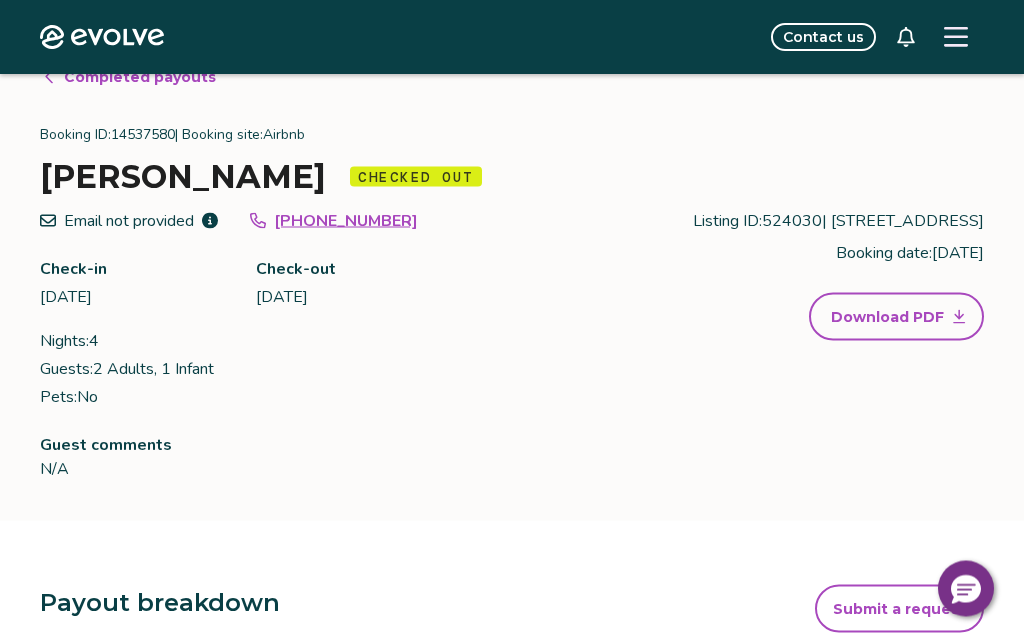 scroll, scrollTop: 17, scrollLeft: 0, axis: vertical 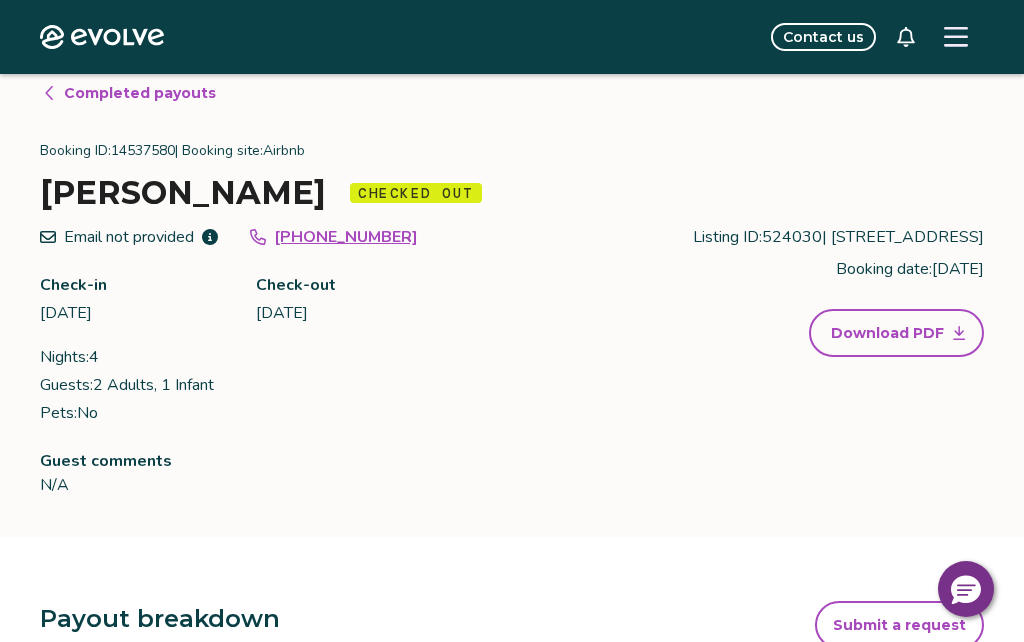 click on "Download PDF" at bounding box center [887, 333] 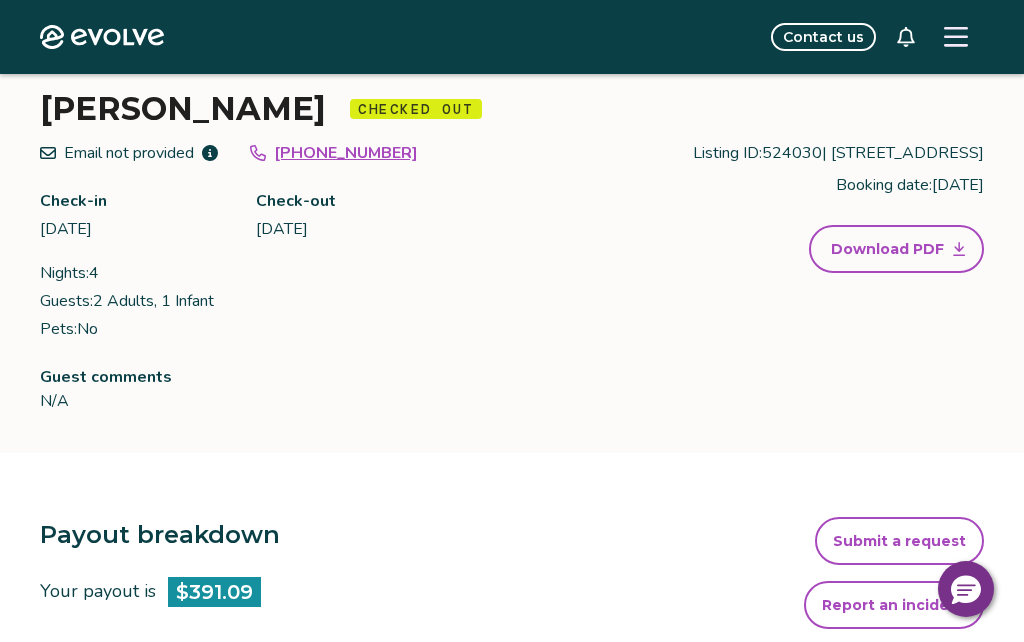 scroll, scrollTop: 0, scrollLeft: 0, axis: both 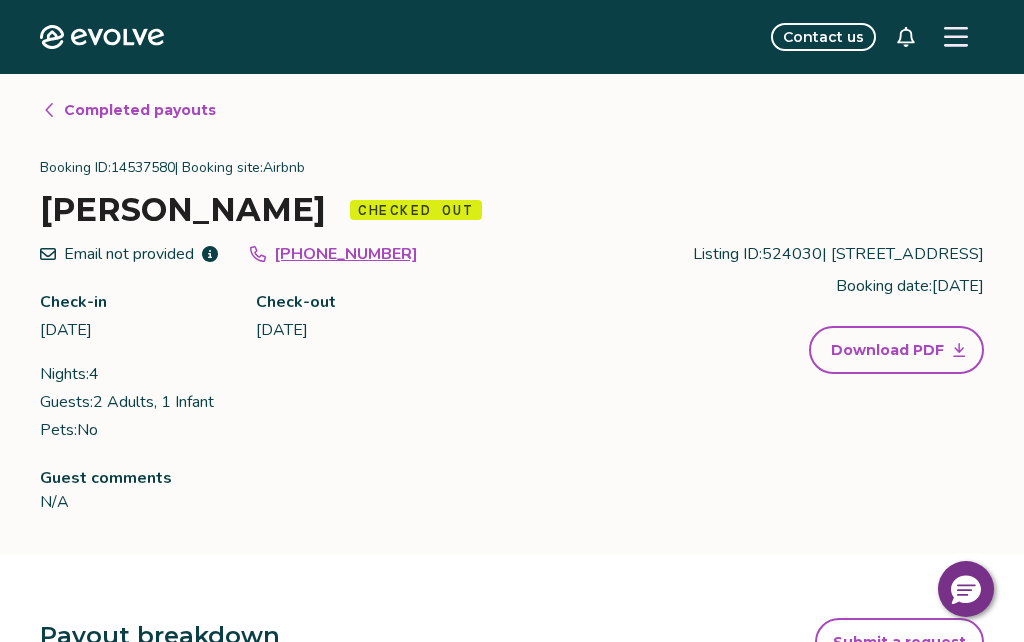 click on "N/A" at bounding box center [424, 502] 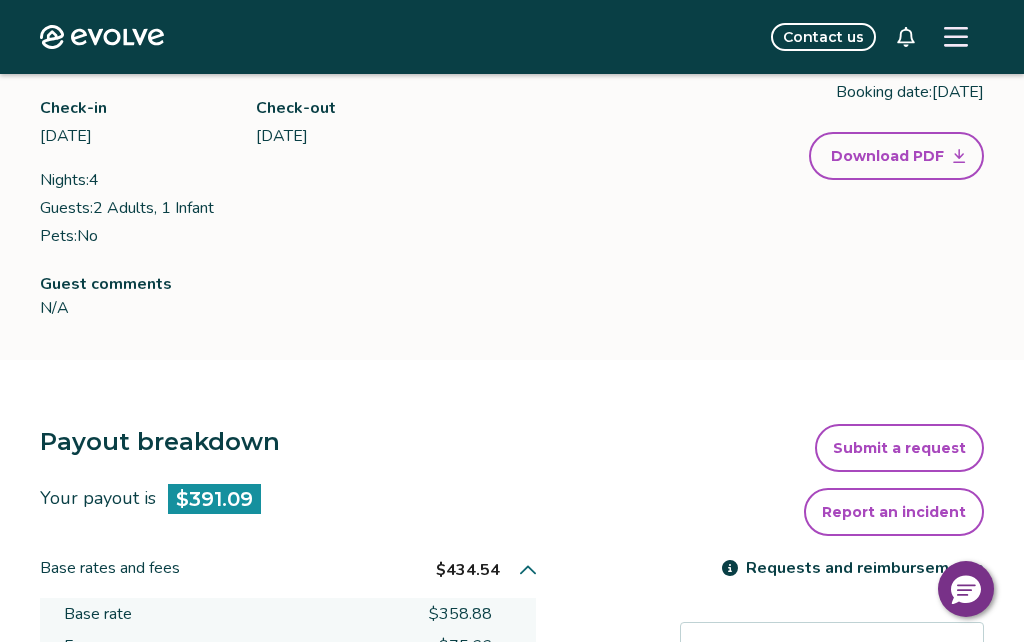 scroll, scrollTop: 0, scrollLeft: 0, axis: both 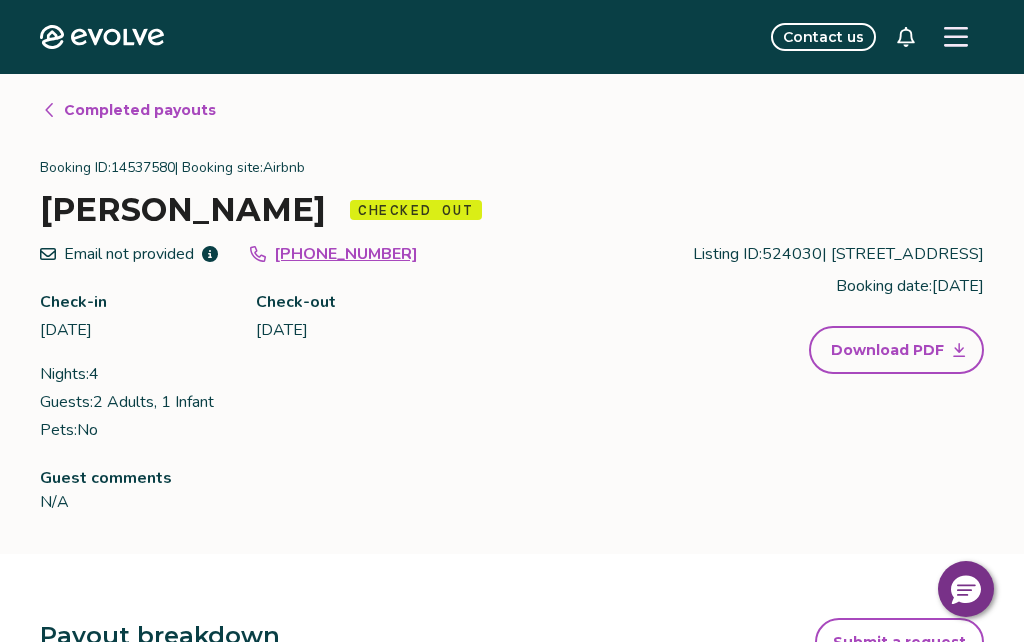 click 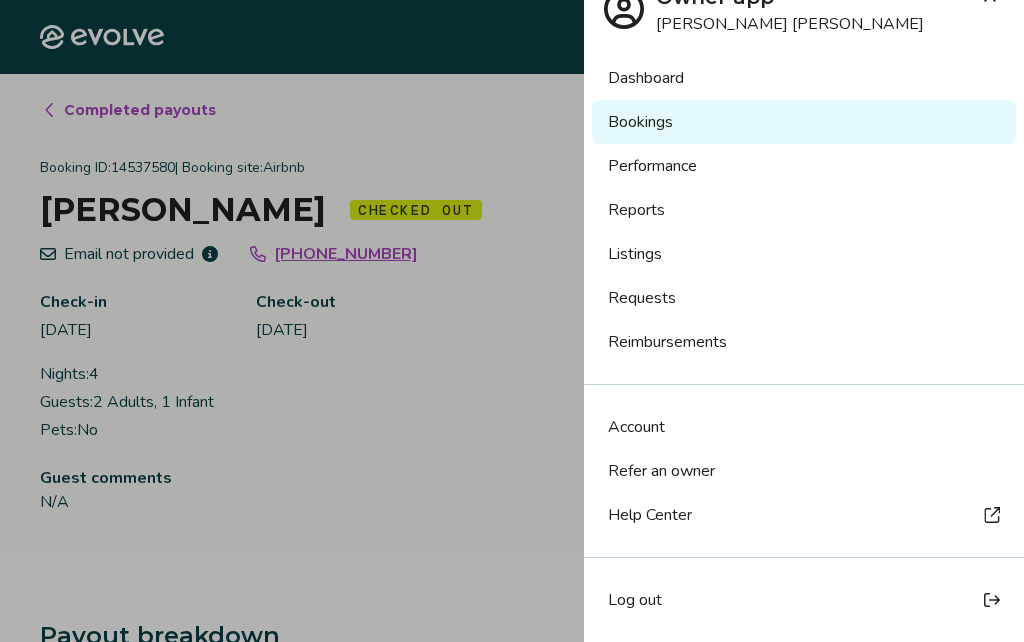 scroll, scrollTop: 38, scrollLeft: 0, axis: vertical 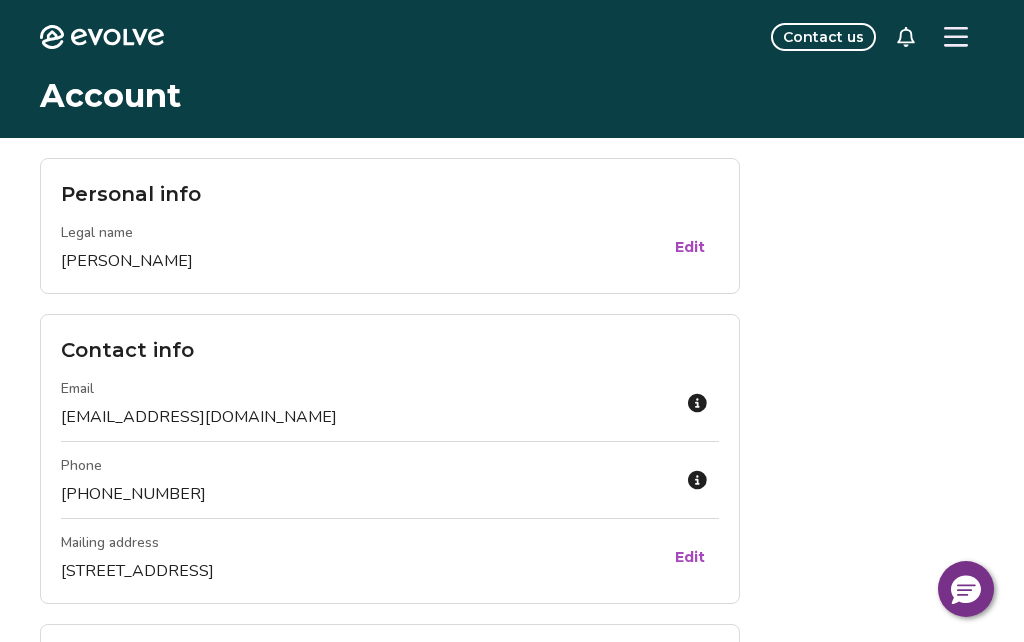 click 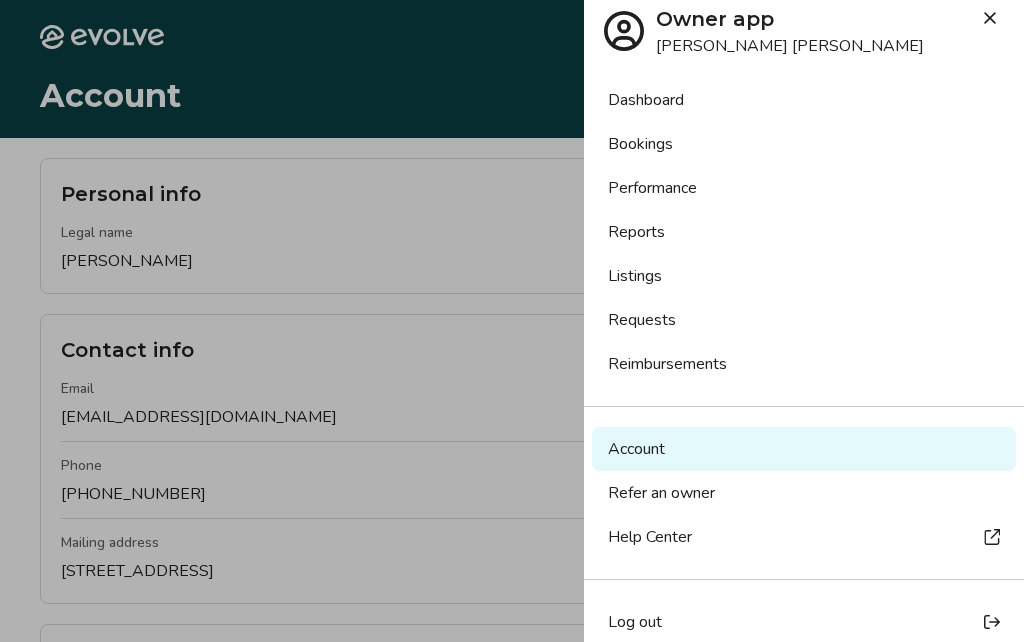 scroll, scrollTop: 15, scrollLeft: 0, axis: vertical 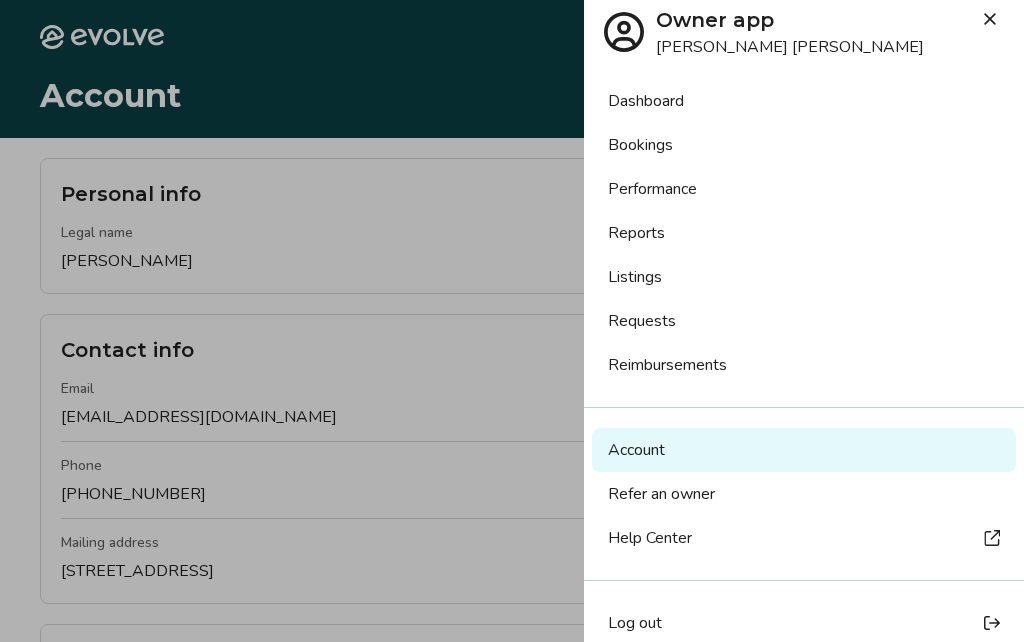 click on "Performance" at bounding box center [804, 189] 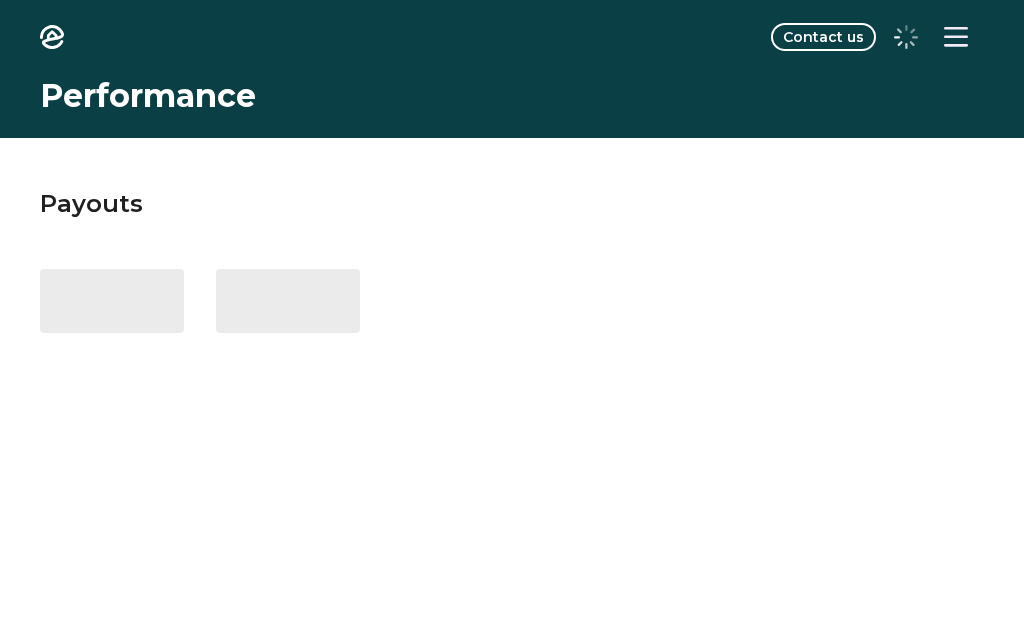 scroll, scrollTop: 0, scrollLeft: 0, axis: both 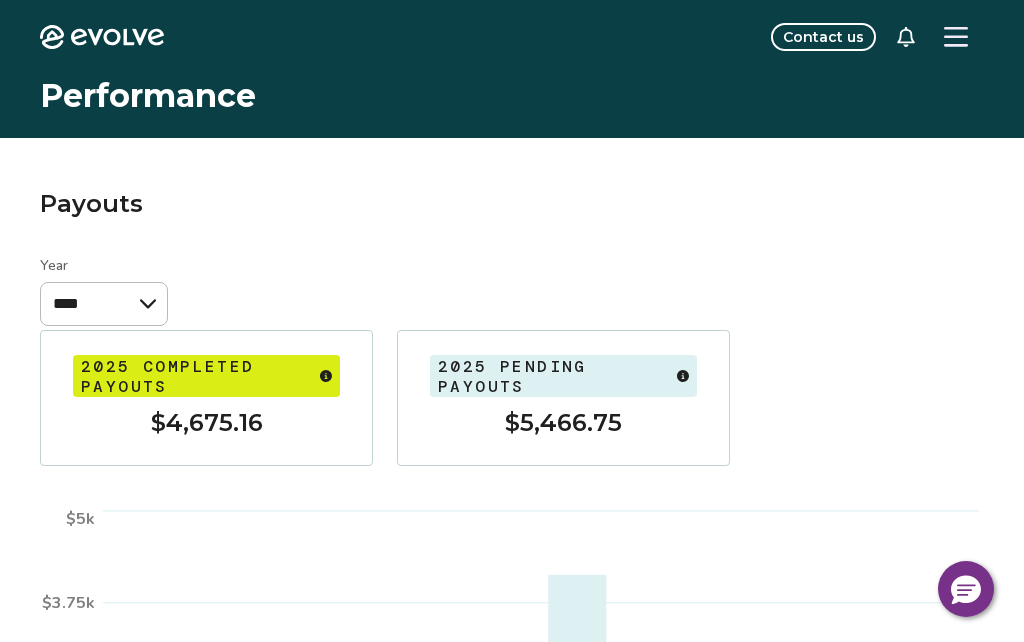 click 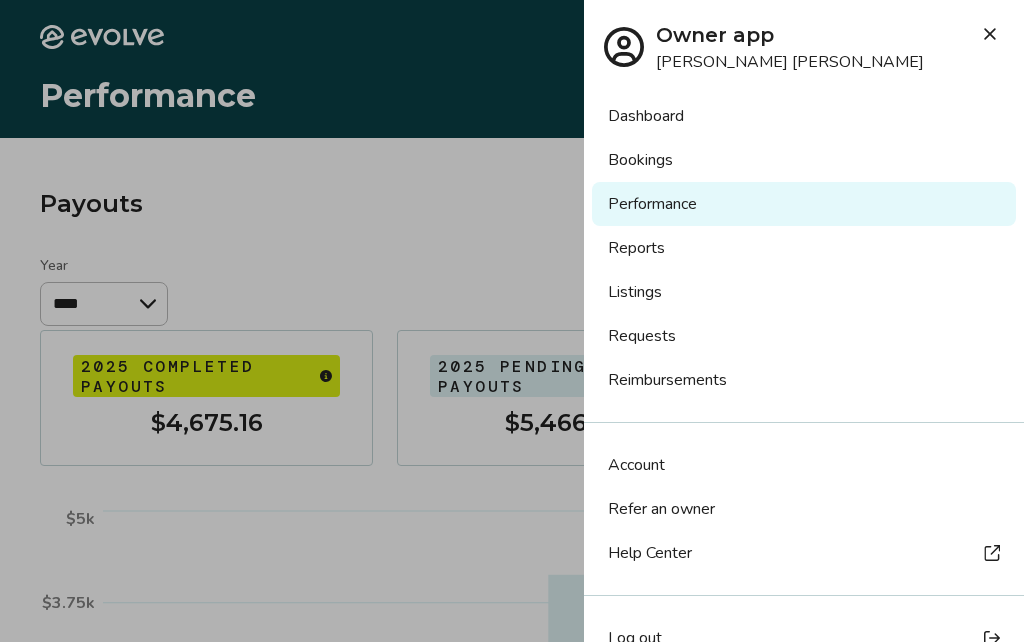 click on "Listings" at bounding box center [804, 292] 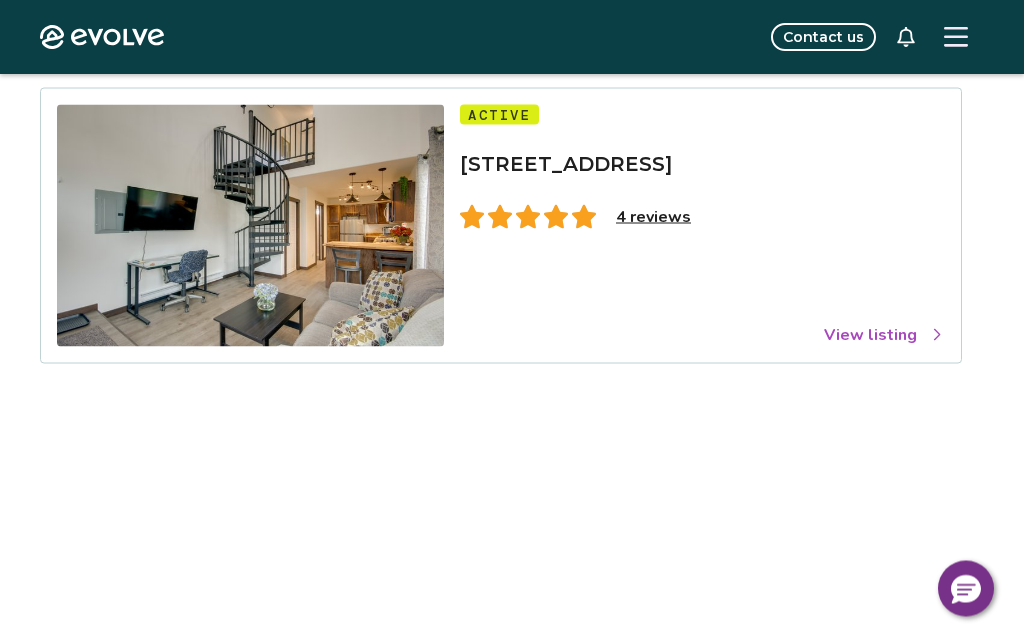 scroll, scrollTop: 170, scrollLeft: 0, axis: vertical 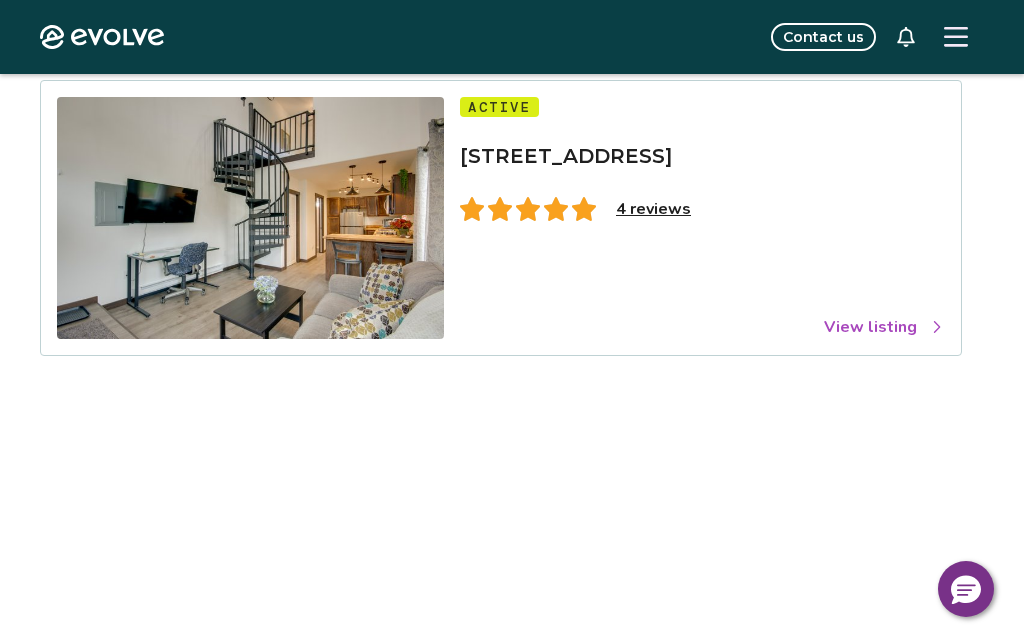 click on "View listing" at bounding box center (884, 327) 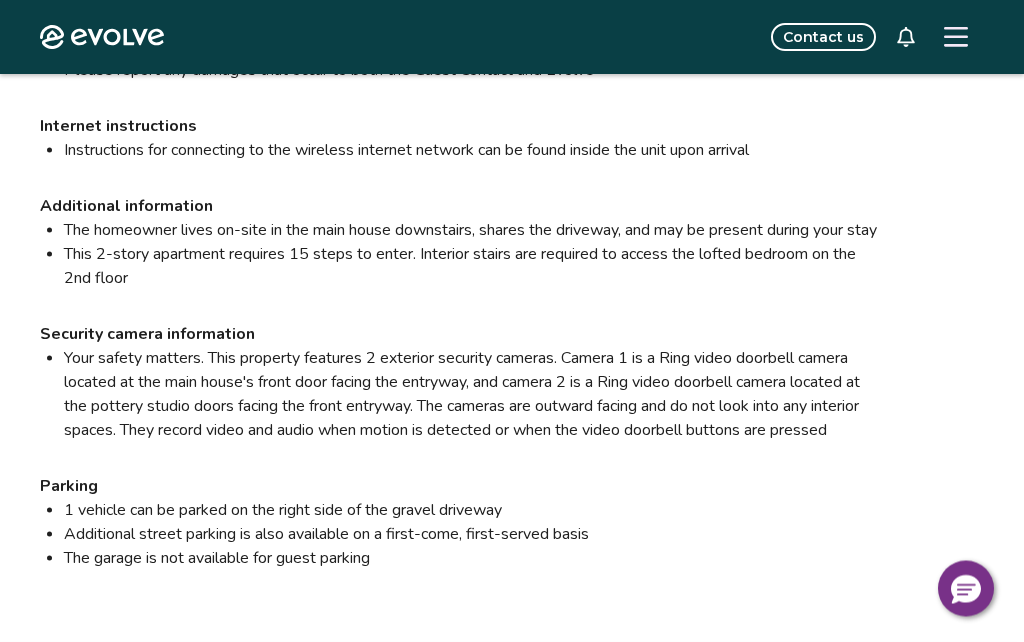 scroll, scrollTop: 2768, scrollLeft: 0, axis: vertical 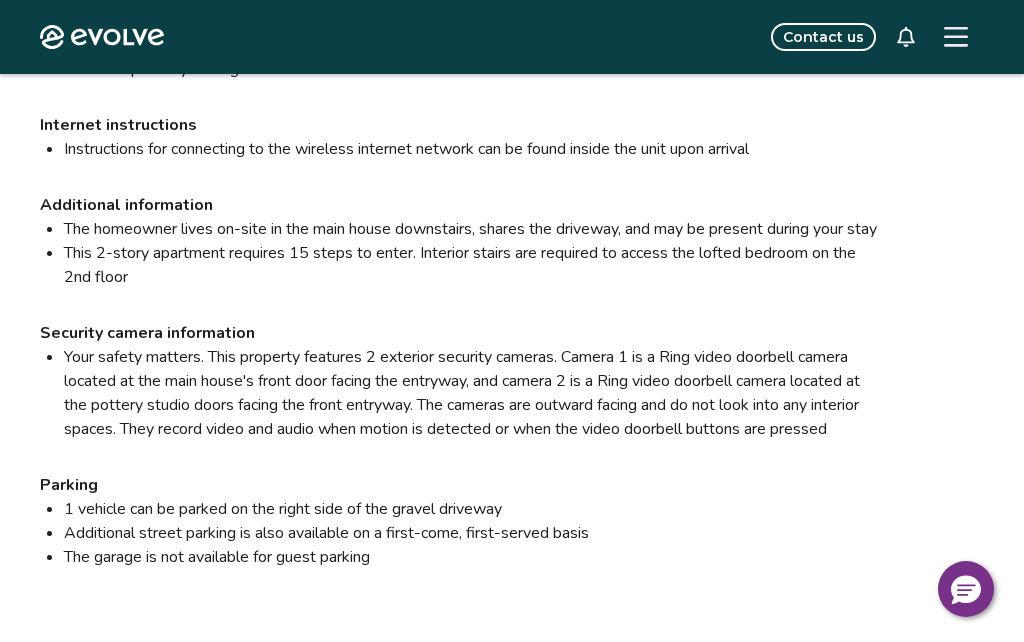 click on "1 vehicle can be parked on the right side of the gravel driveway" at bounding box center (472, 509) 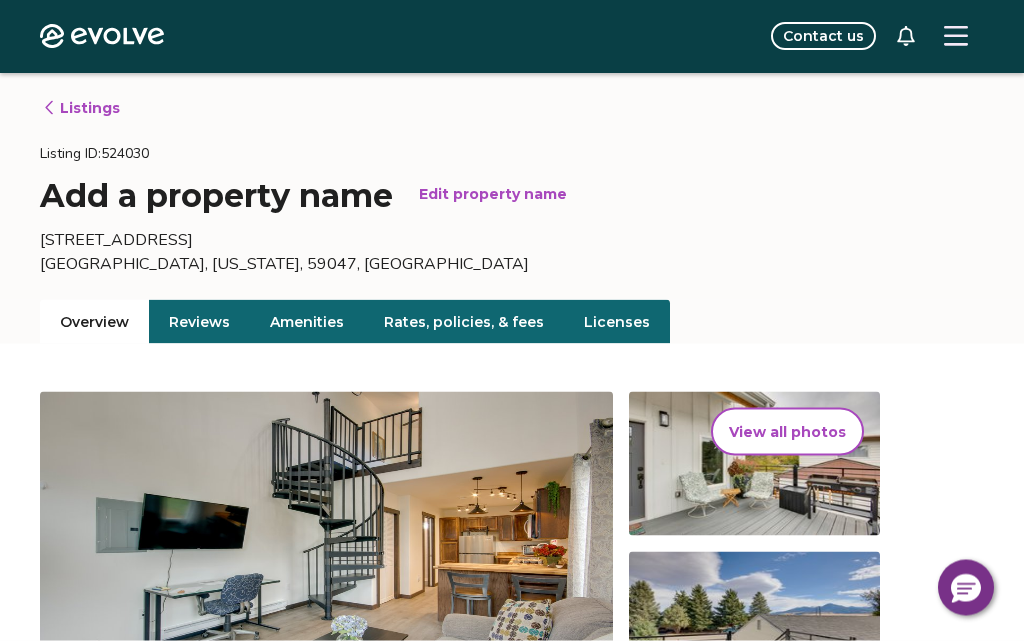 scroll, scrollTop: 3, scrollLeft: 0, axis: vertical 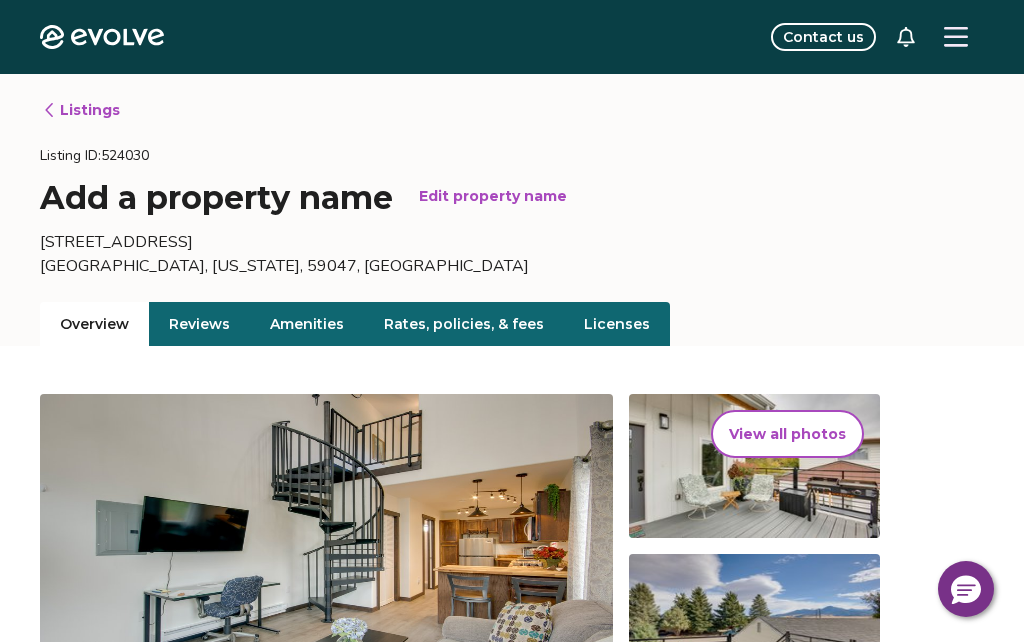 click on "Listings" at bounding box center (81, 110) 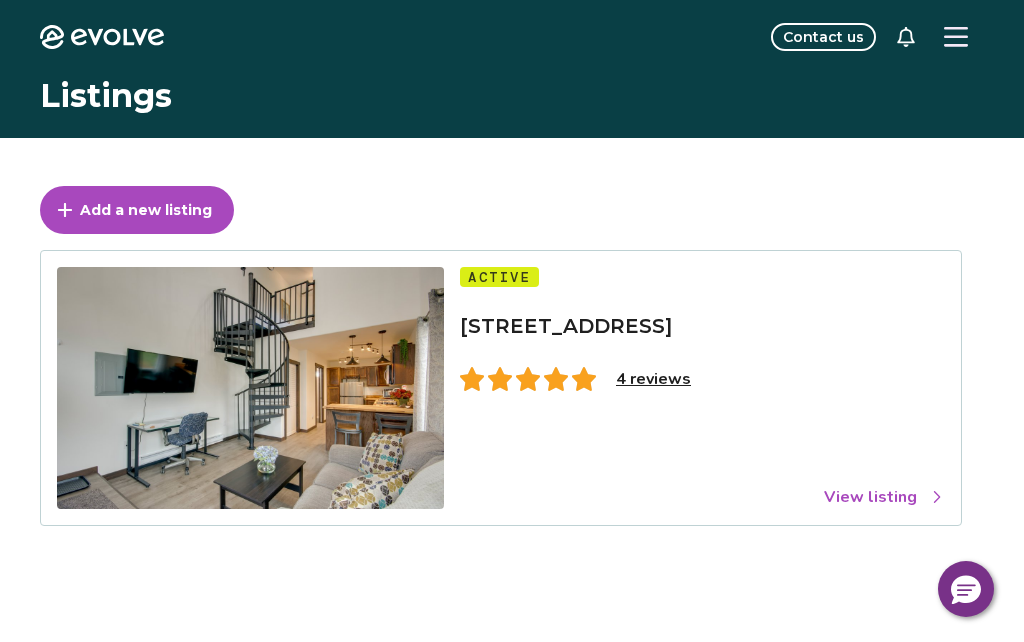 click on "4 reviews" at bounding box center (653, 379) 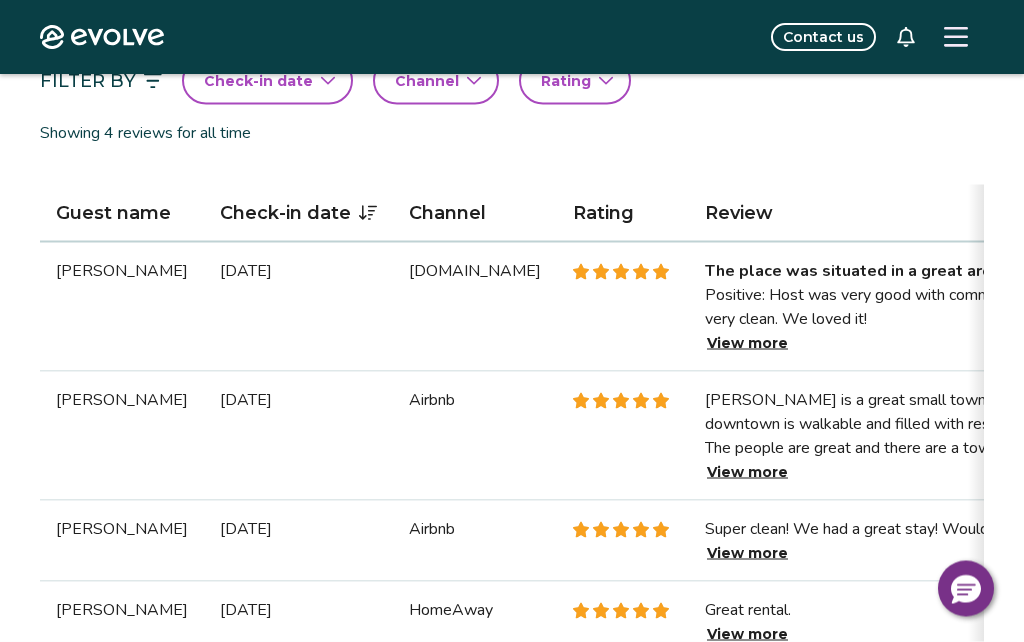 scroll, scrollTop: 521, scrollLeft: 0, axis: vertical 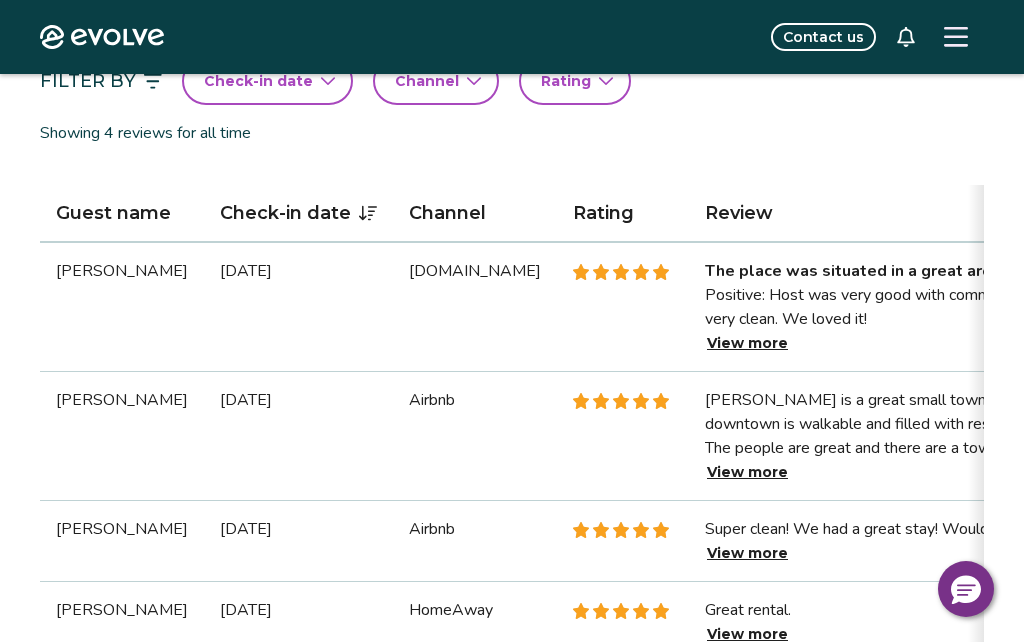 click on "View more" at bounding box center [747, 472] 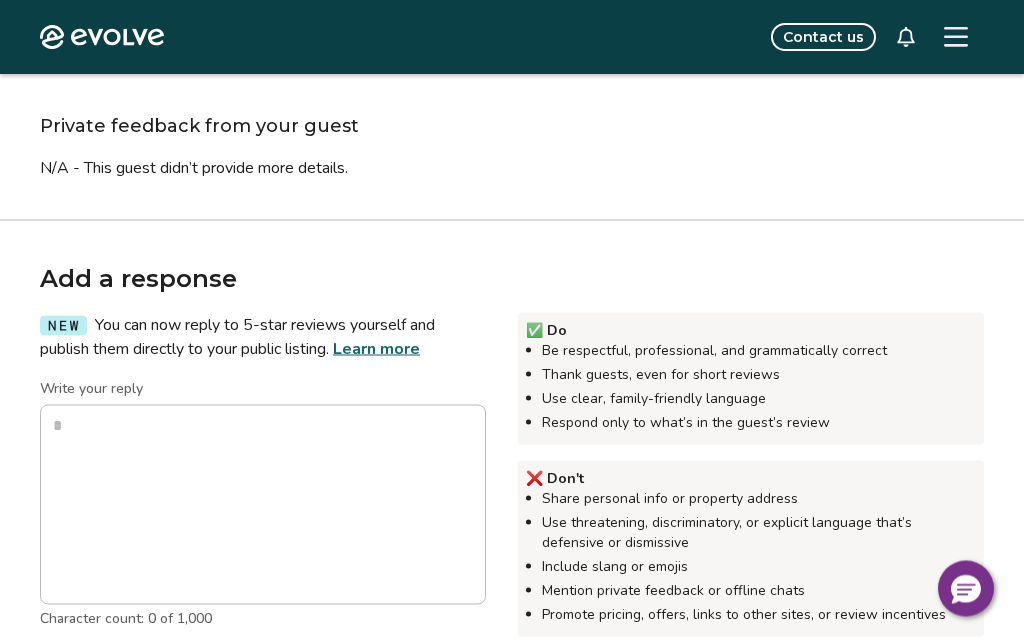 scroll, scrollTop: 367, scrollLeft: 0, axis: vertical 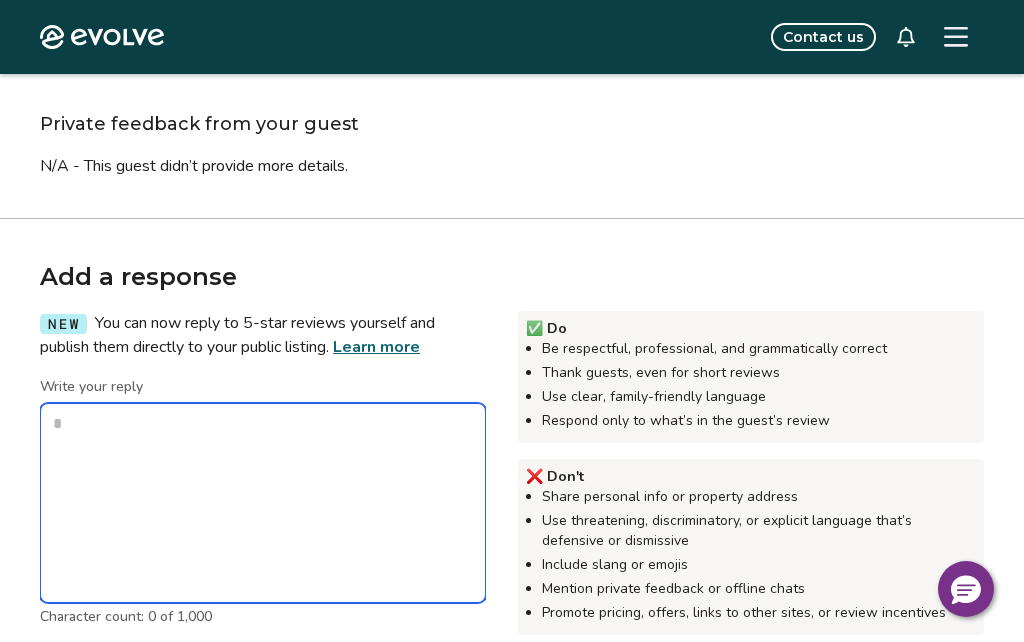 click on "Write your reply" at bounding box center [263, 503] 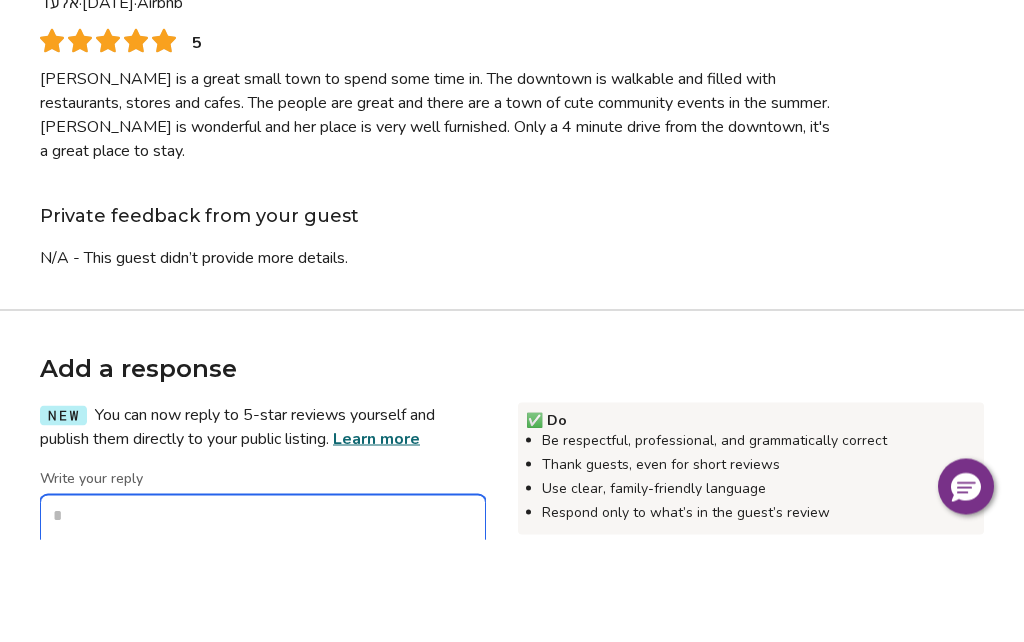 scroll, scrollTop: 177, scrollLeft: 0, axis: vertical 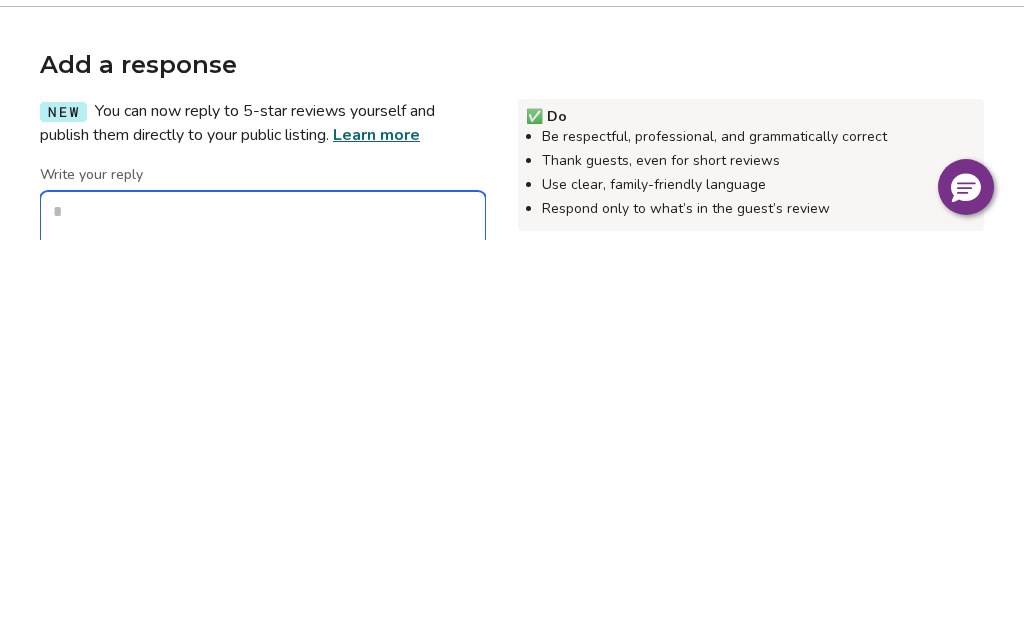 type on "*" 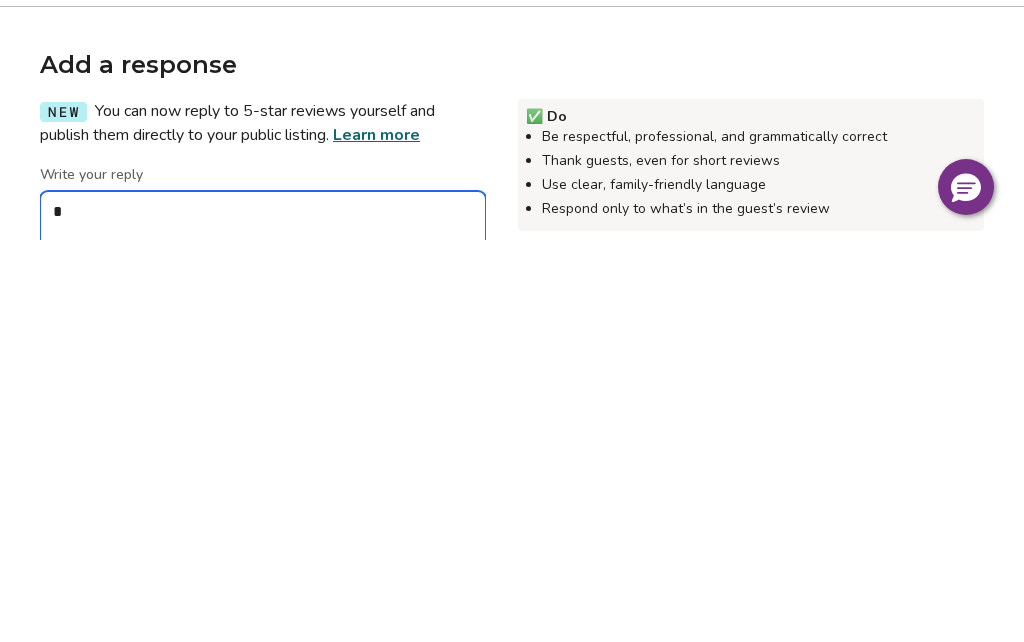type on "*" 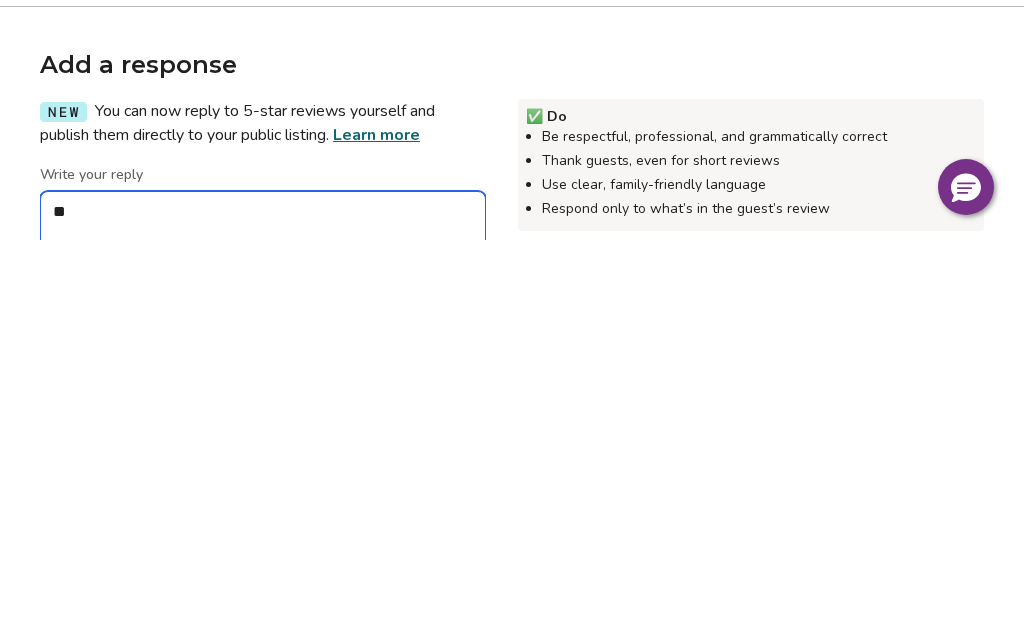 type on "*" 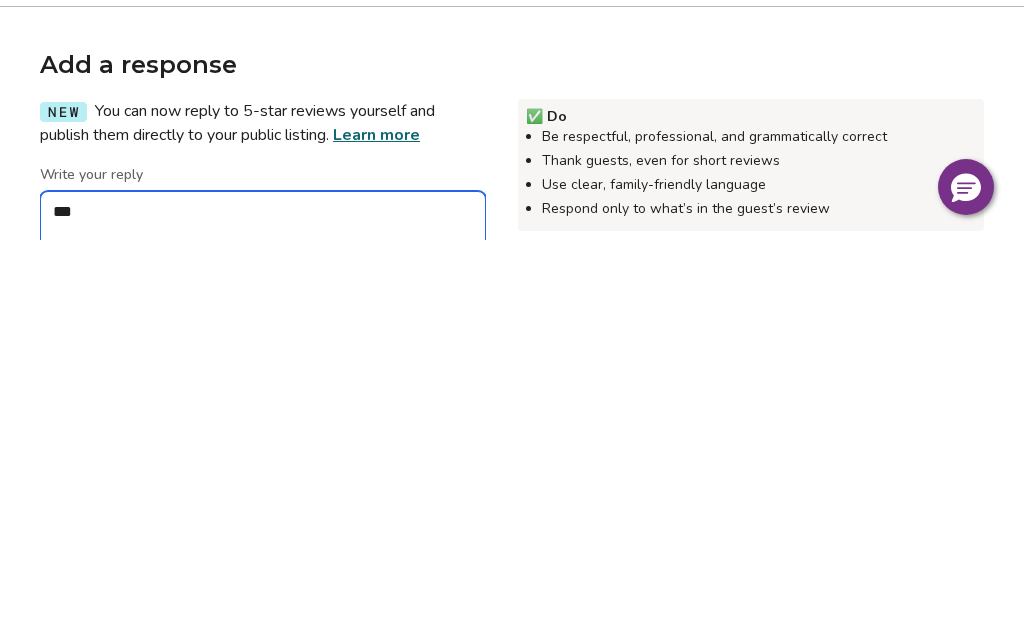 type on "*" 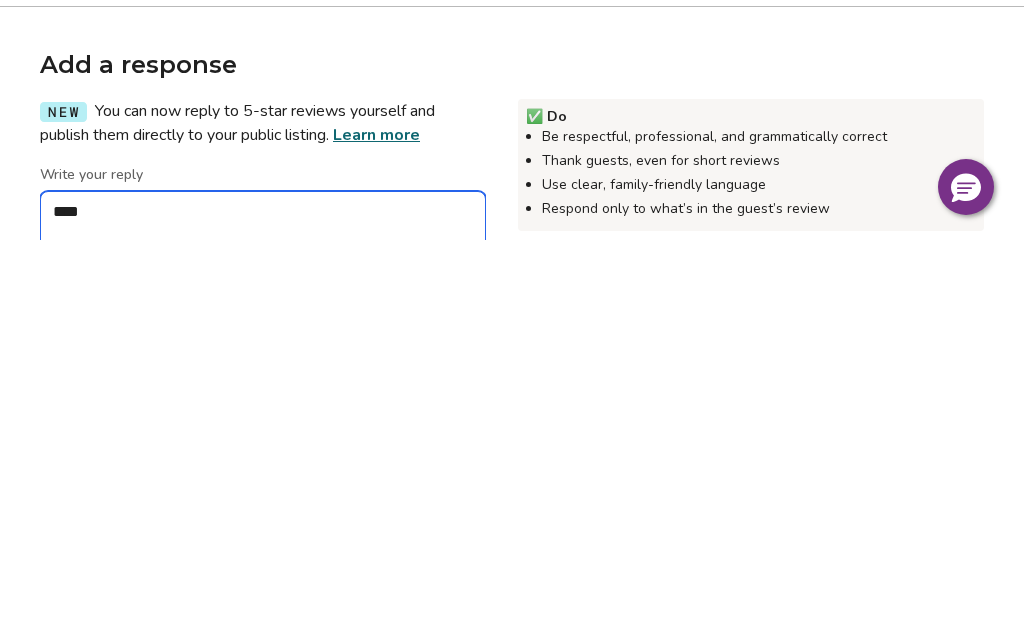 type on "*" 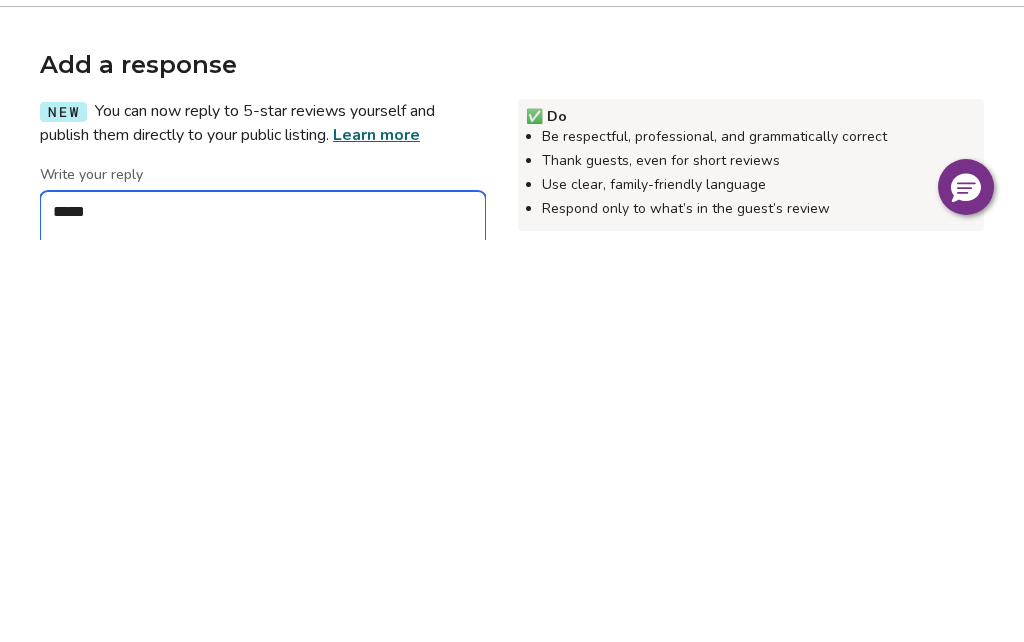 type on "*" 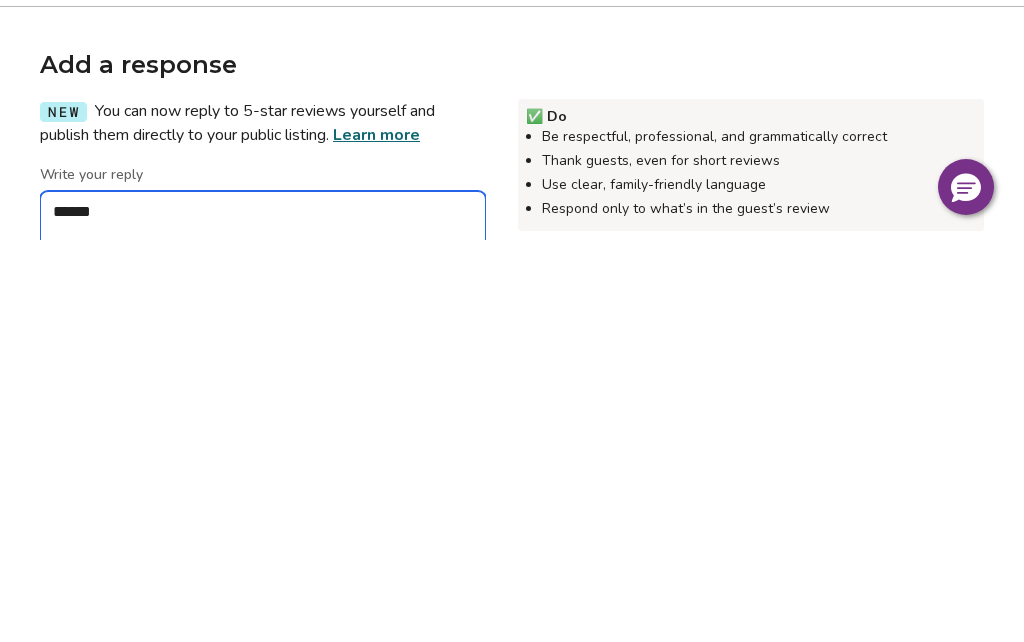 type on "*" 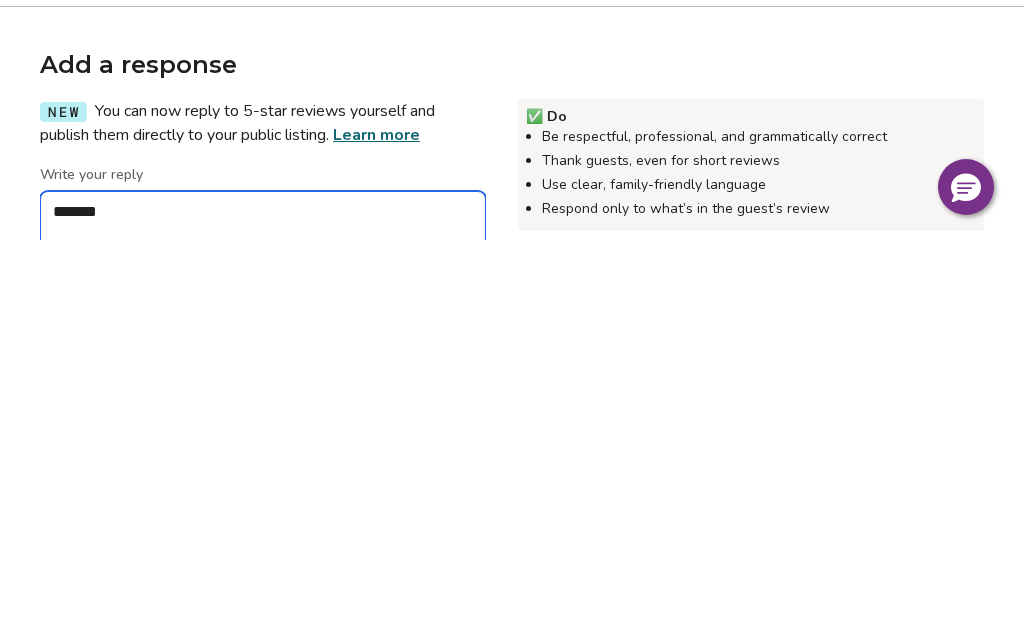type on "*" 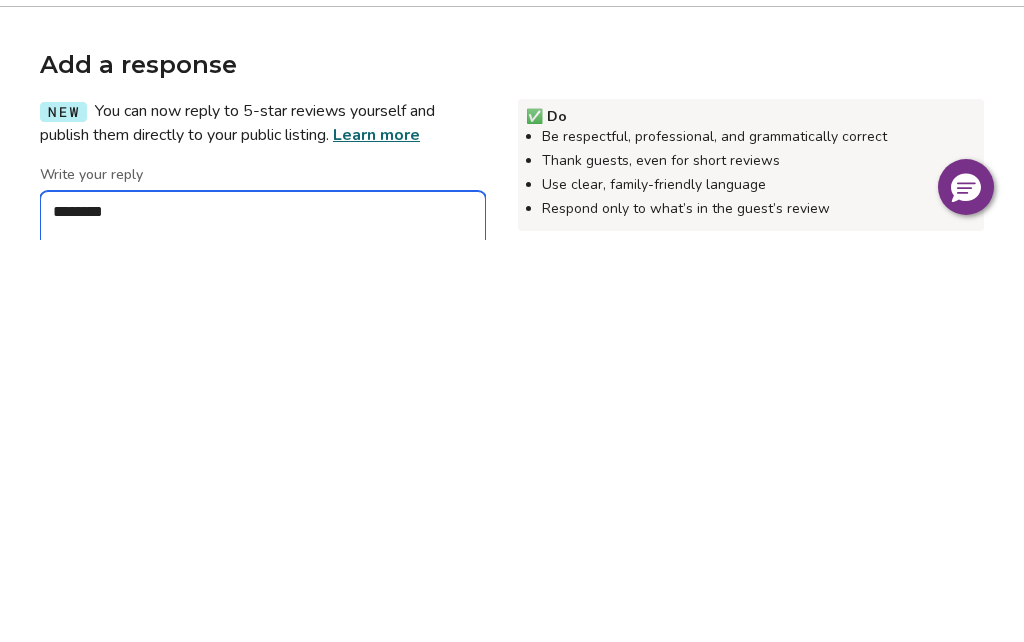 type on "*" 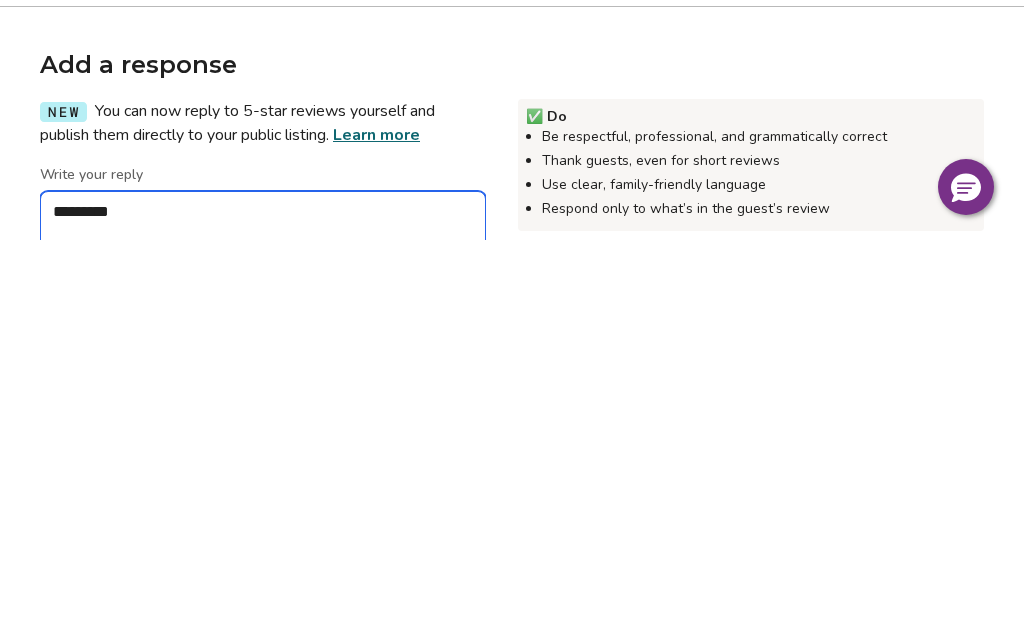 type on "*" 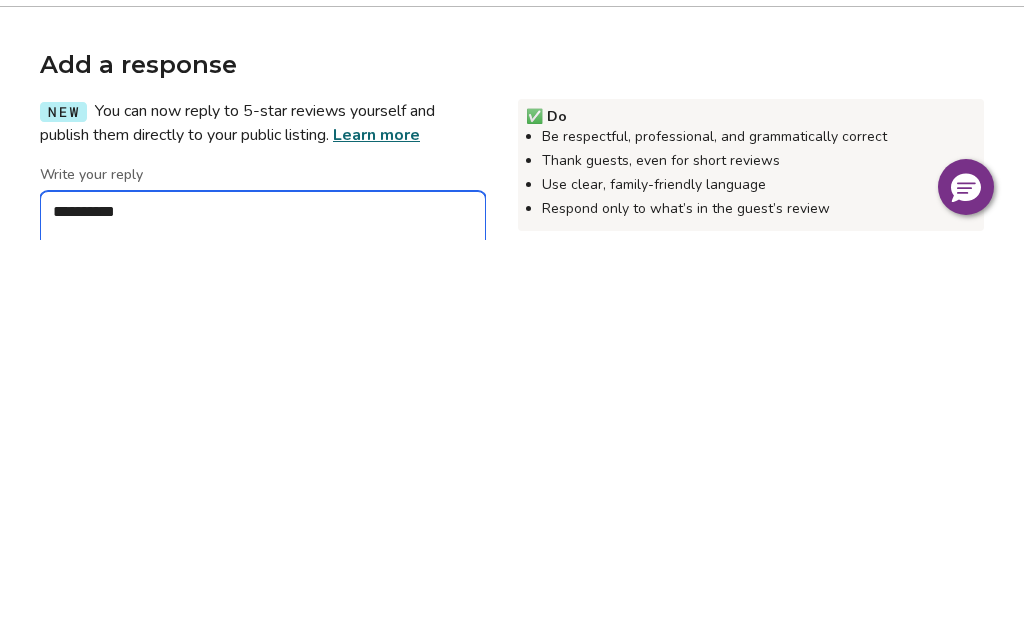 type on "*" 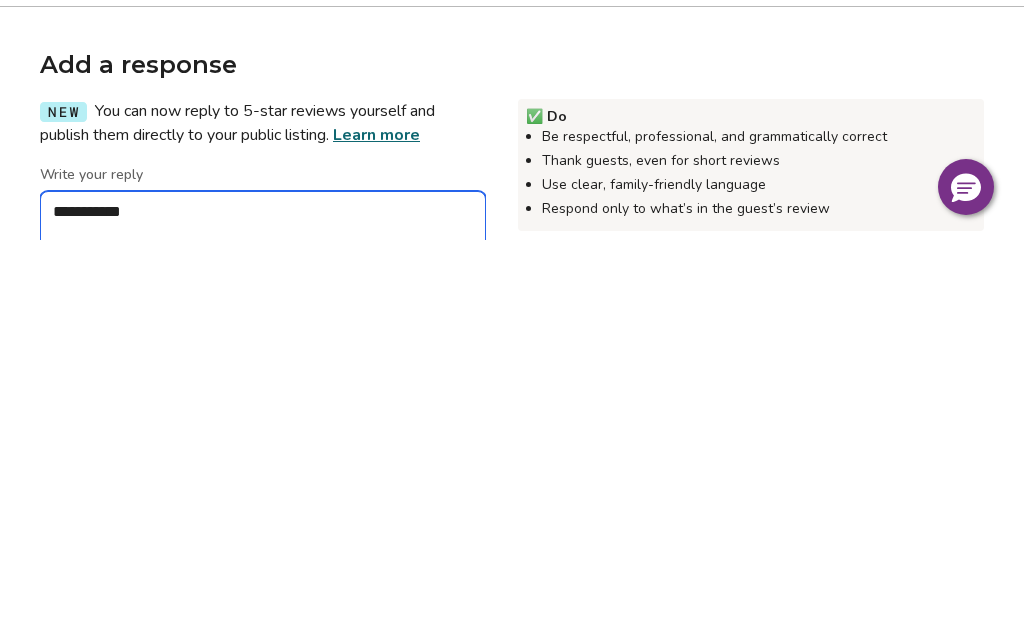 type on "*" 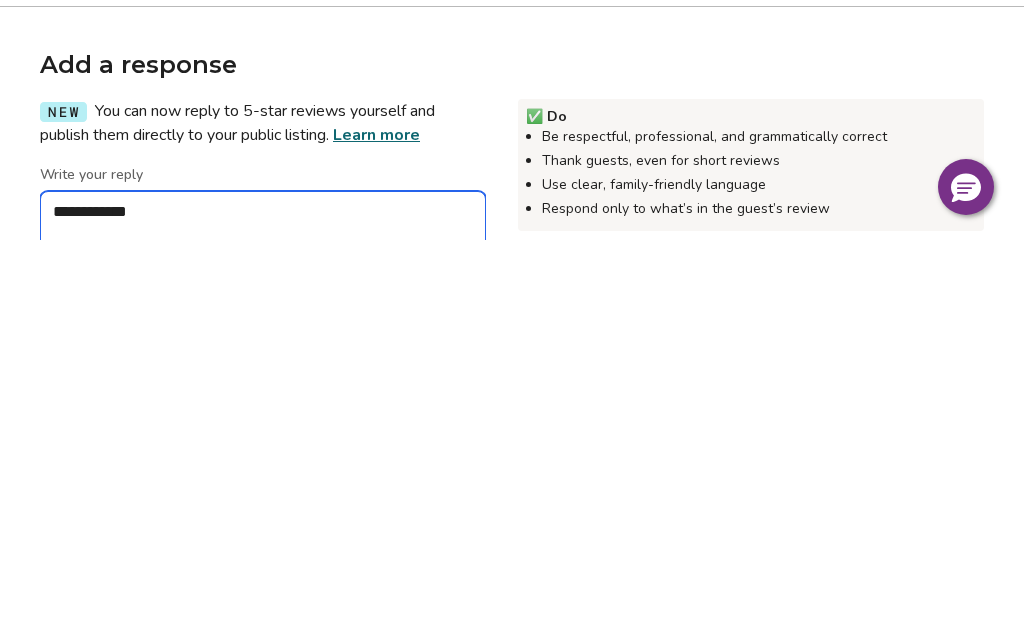type on "*" 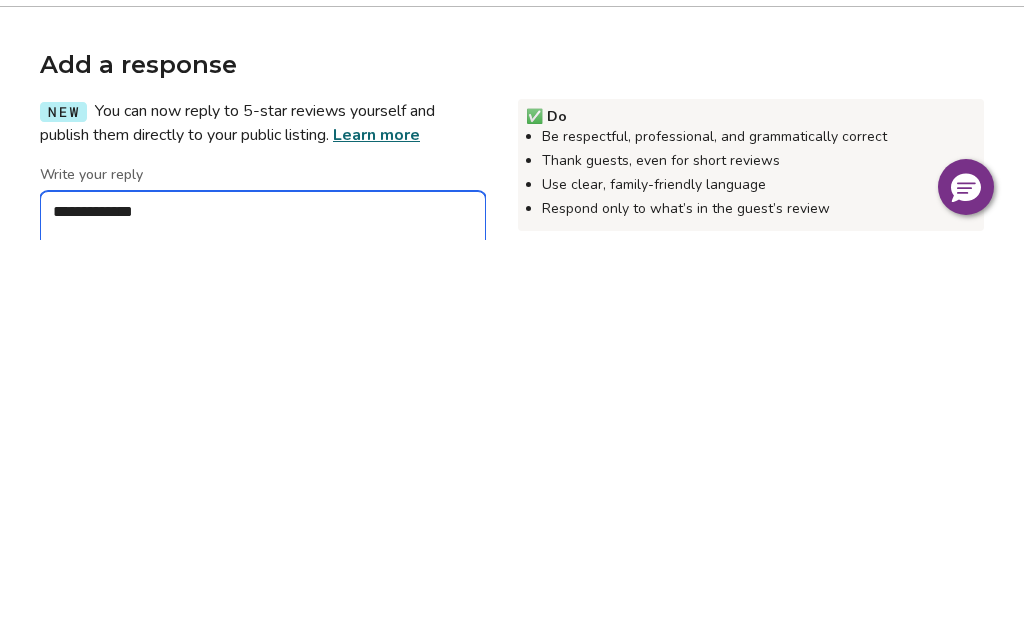 type on "*" 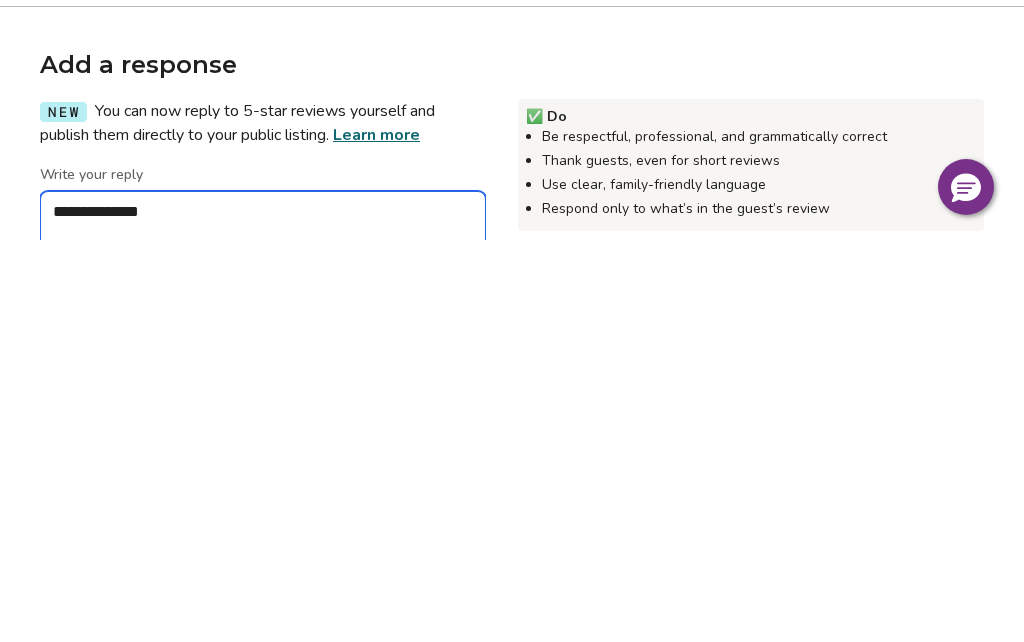 type on "*" 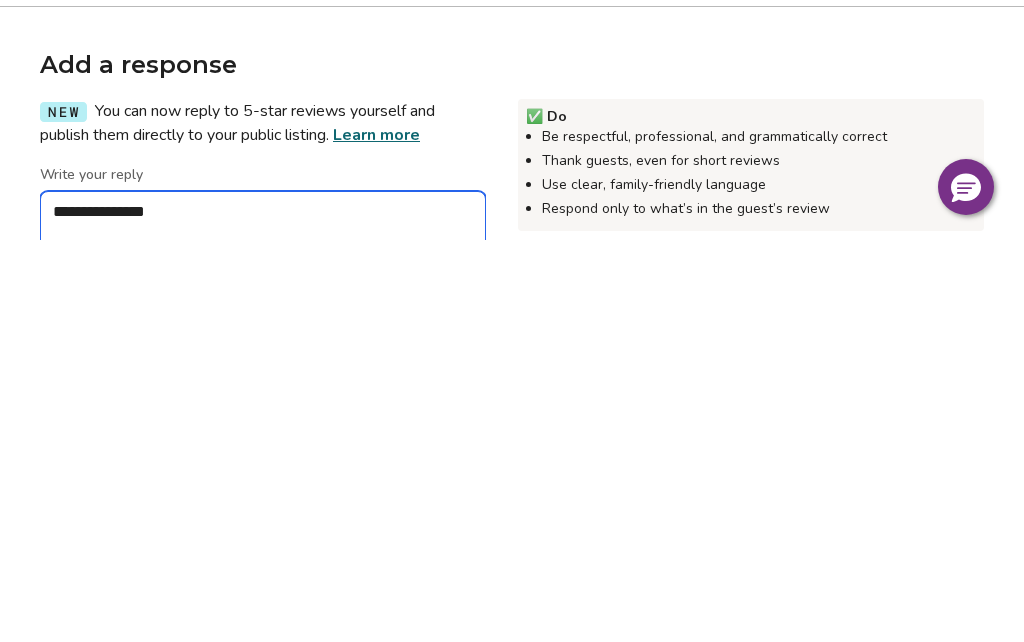 type on "*" 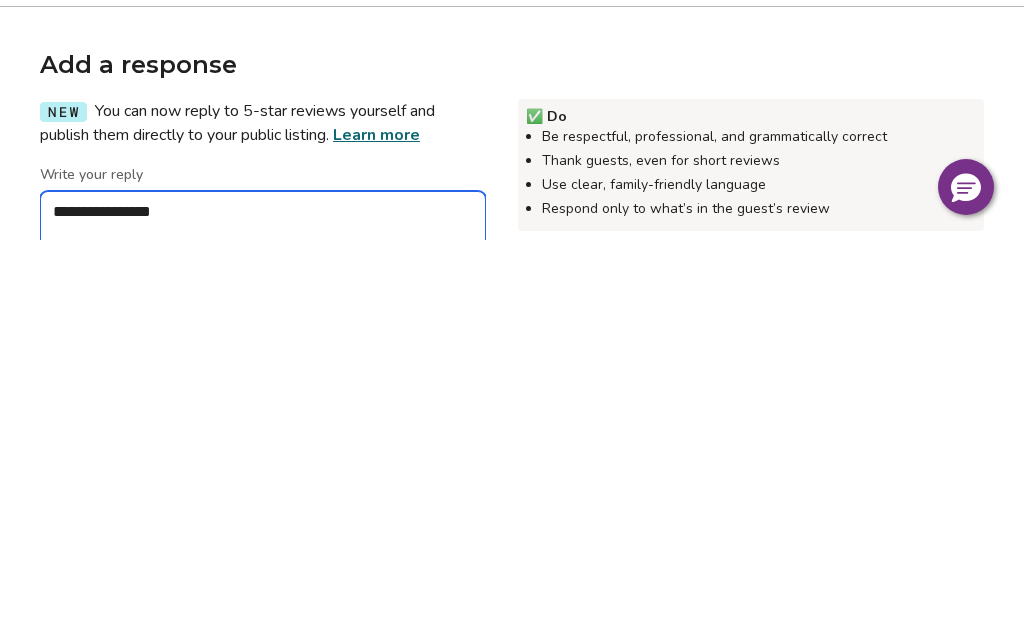 type on "*" 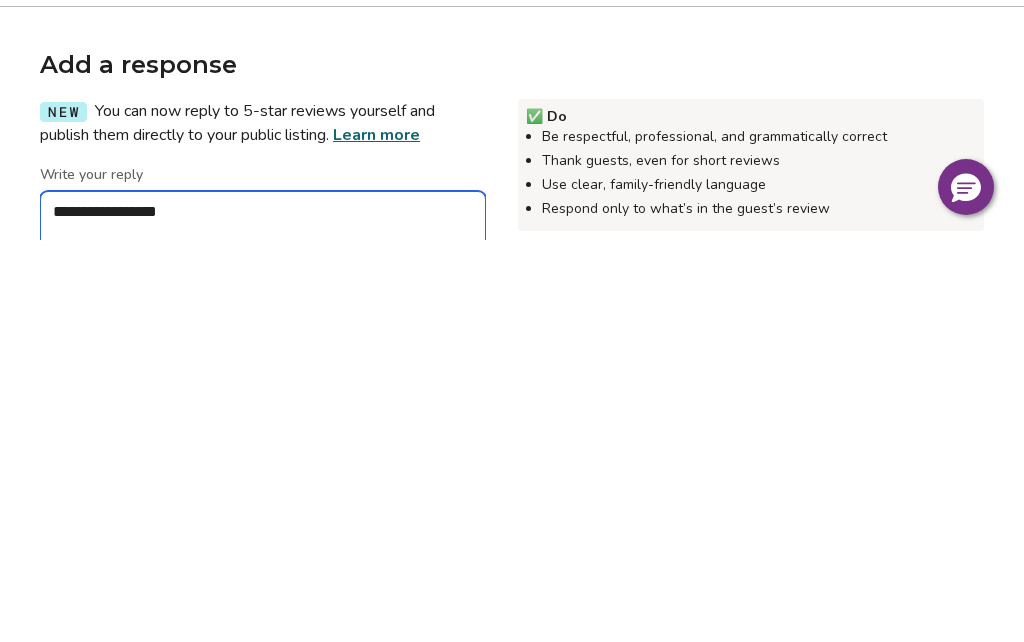 type on "*" 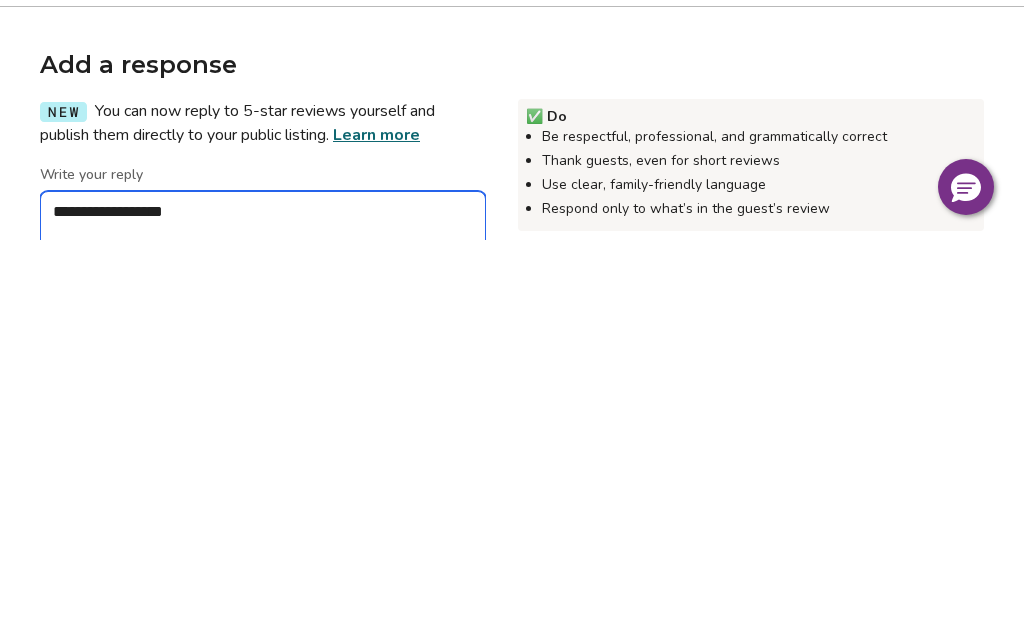 type on "*" 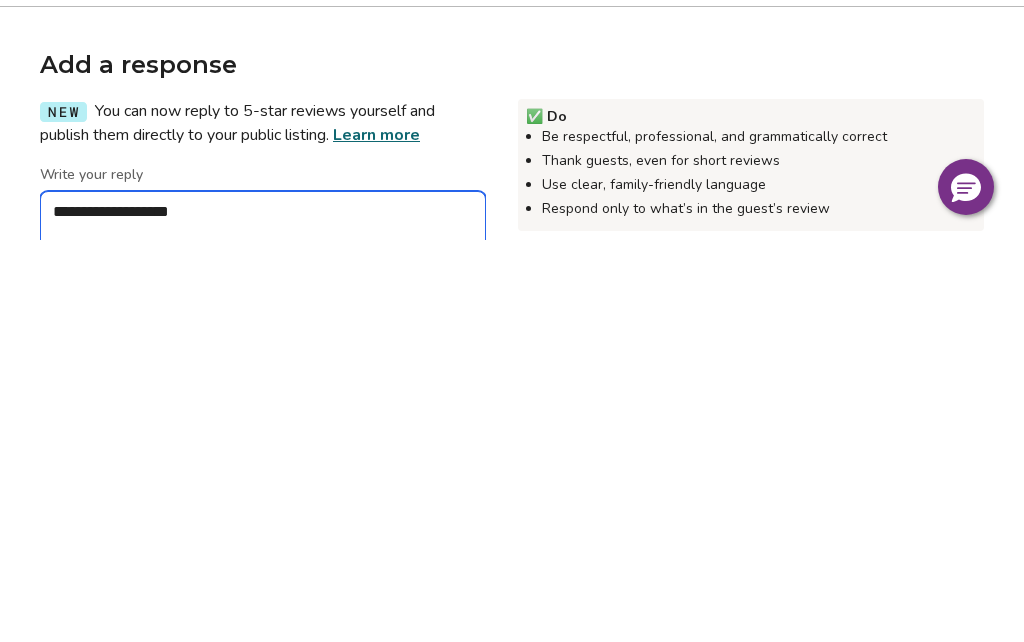 type on "*" 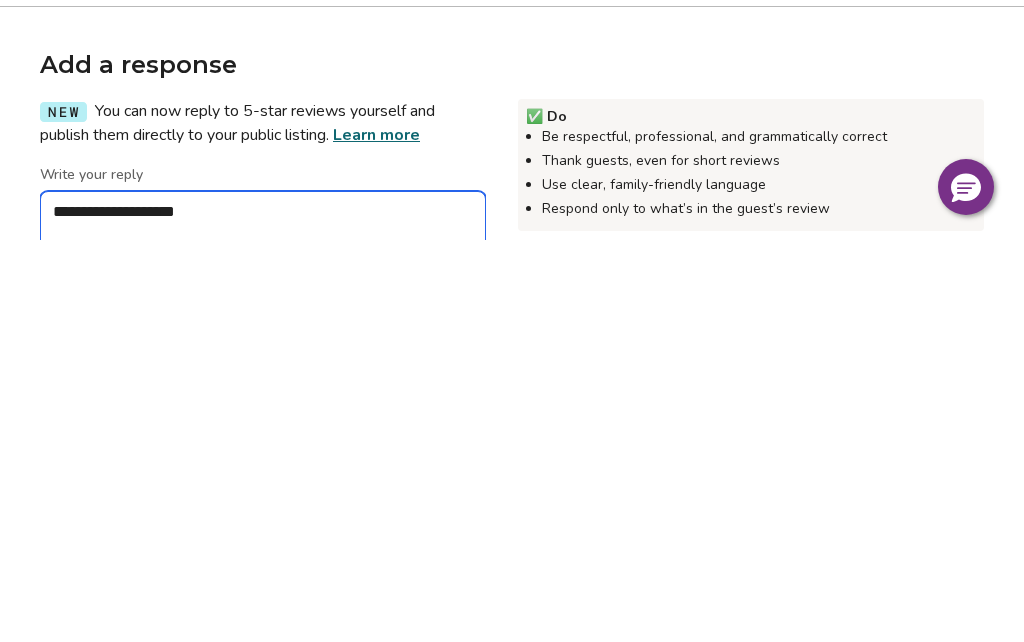 type on "*" 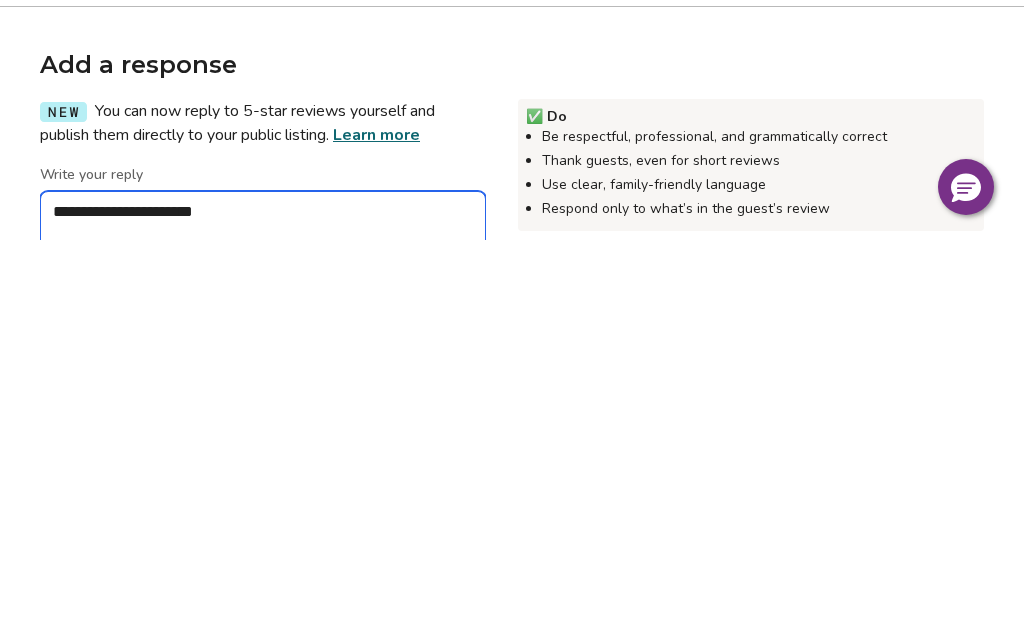 type on "*" 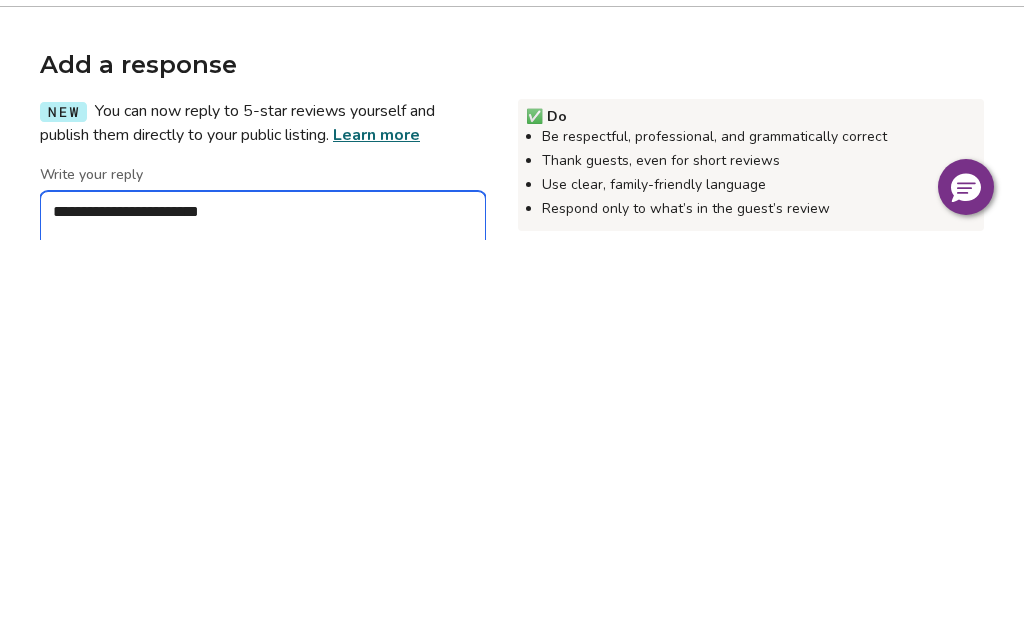 type on "*" 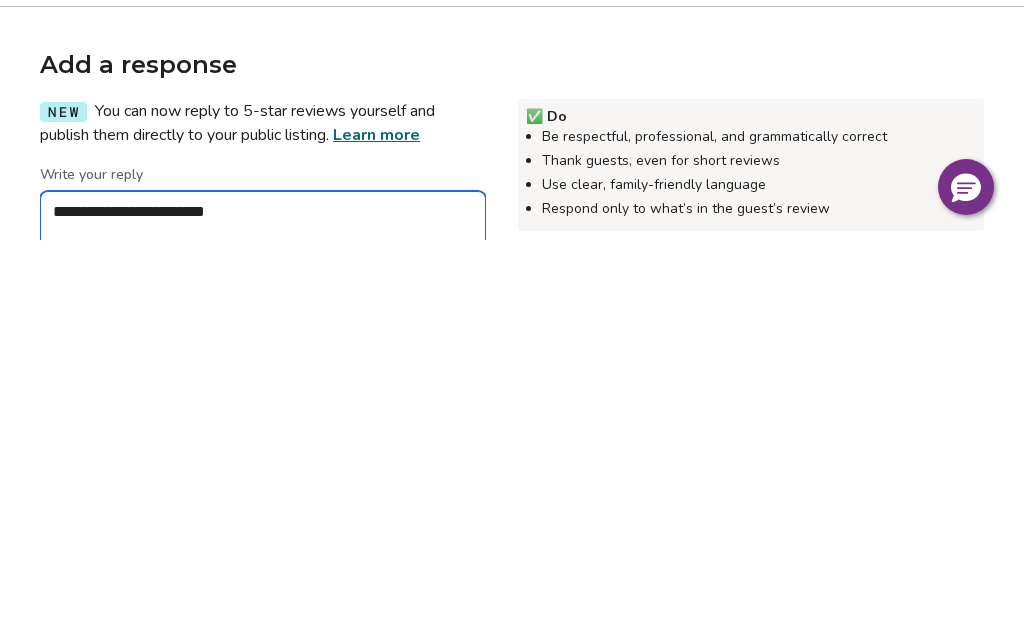 type on "*" 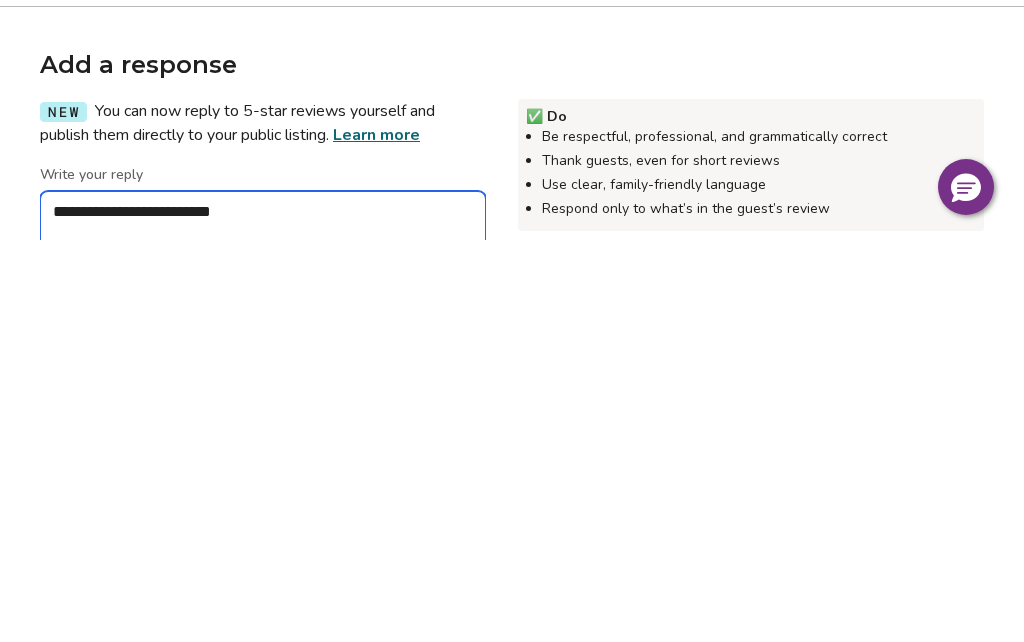 type on "*" 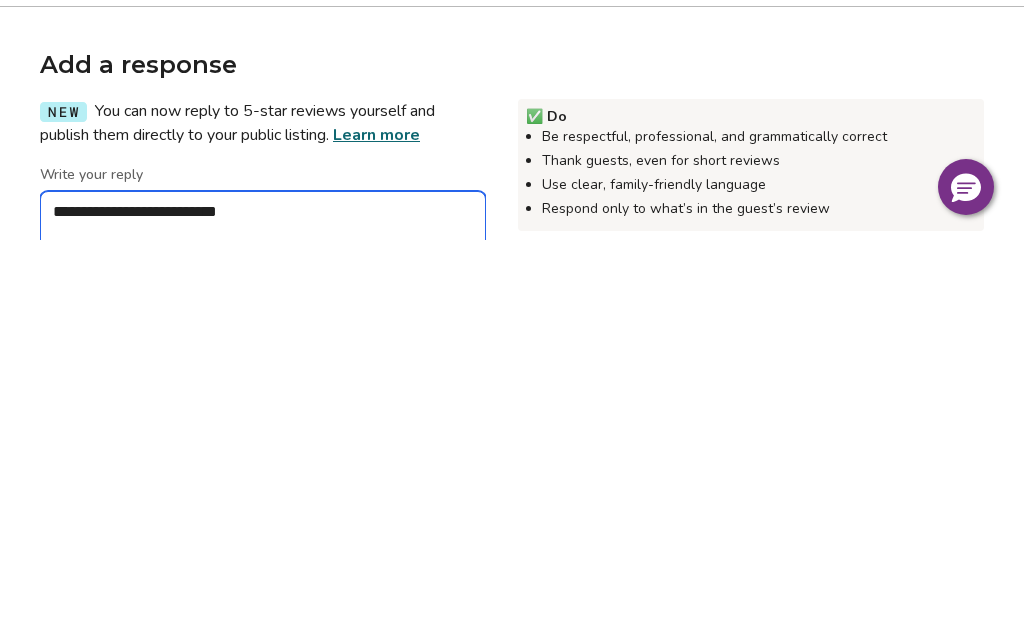 type on "*" 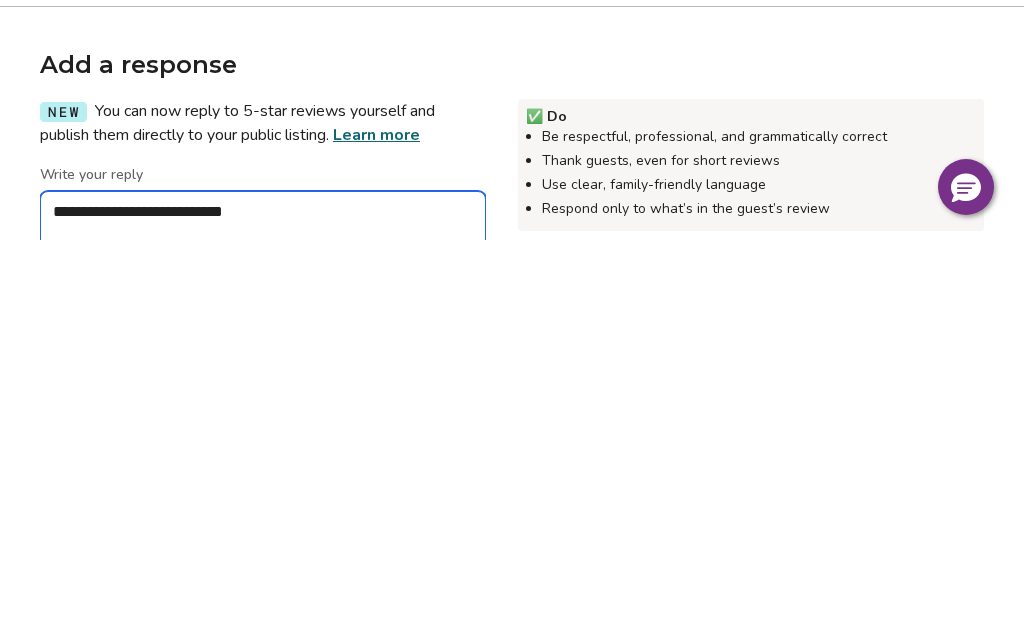 type on "*" 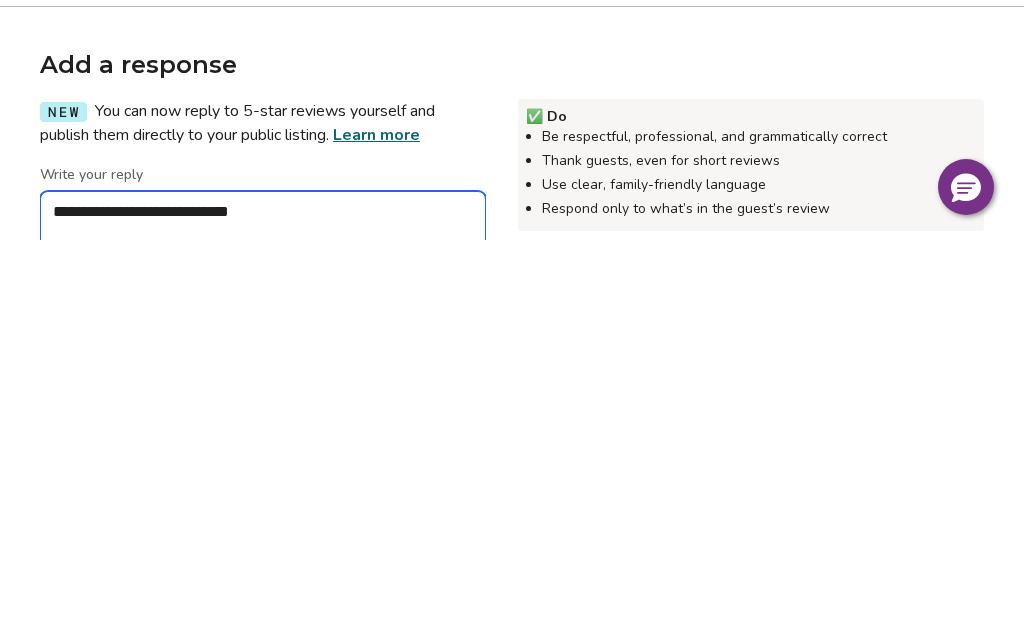 type on "*" 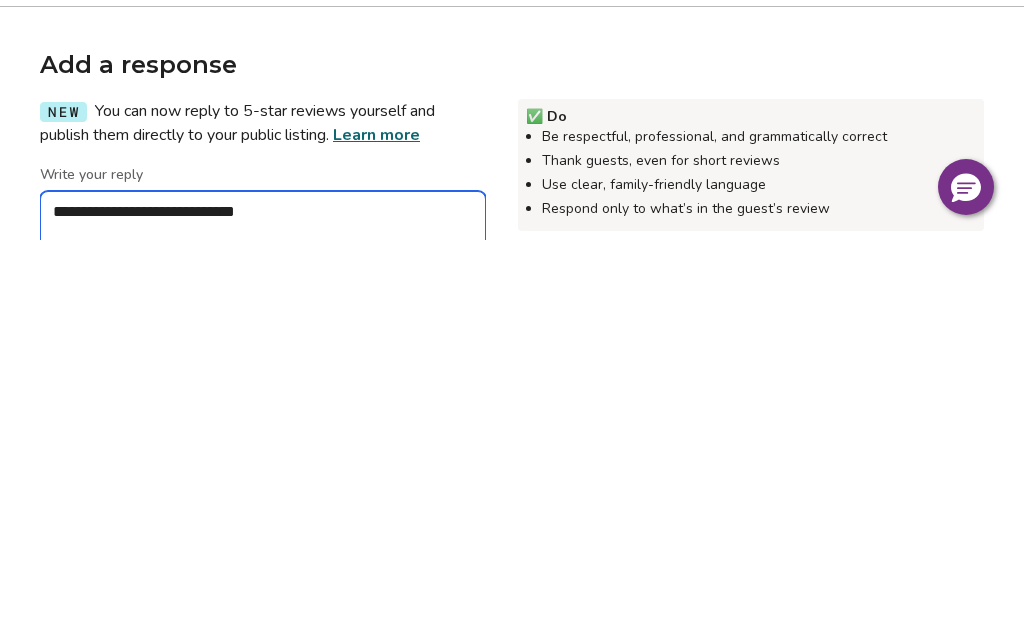 type on "*" 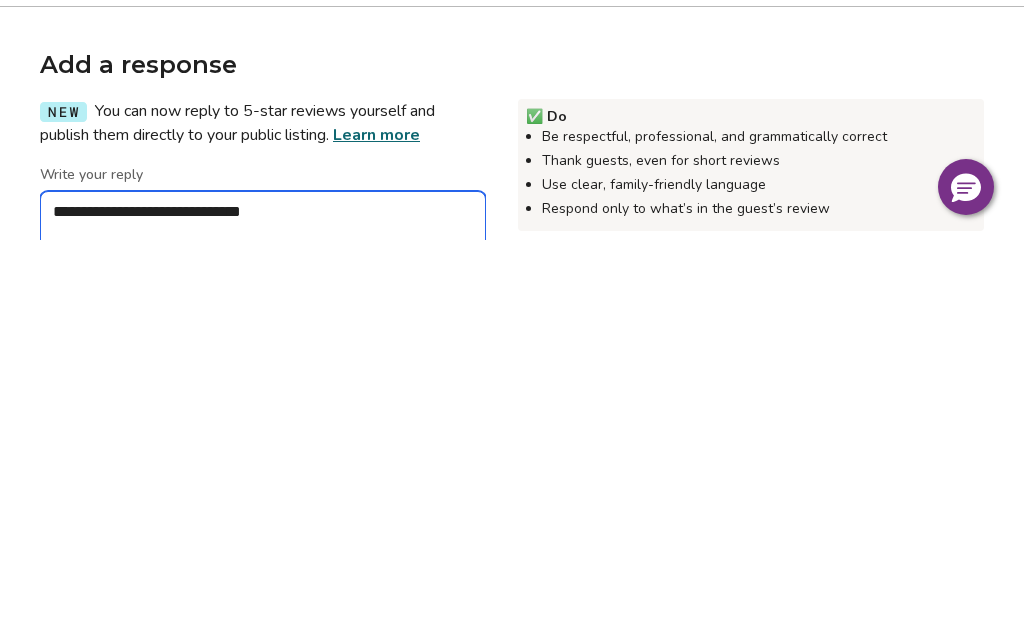 type on "*" 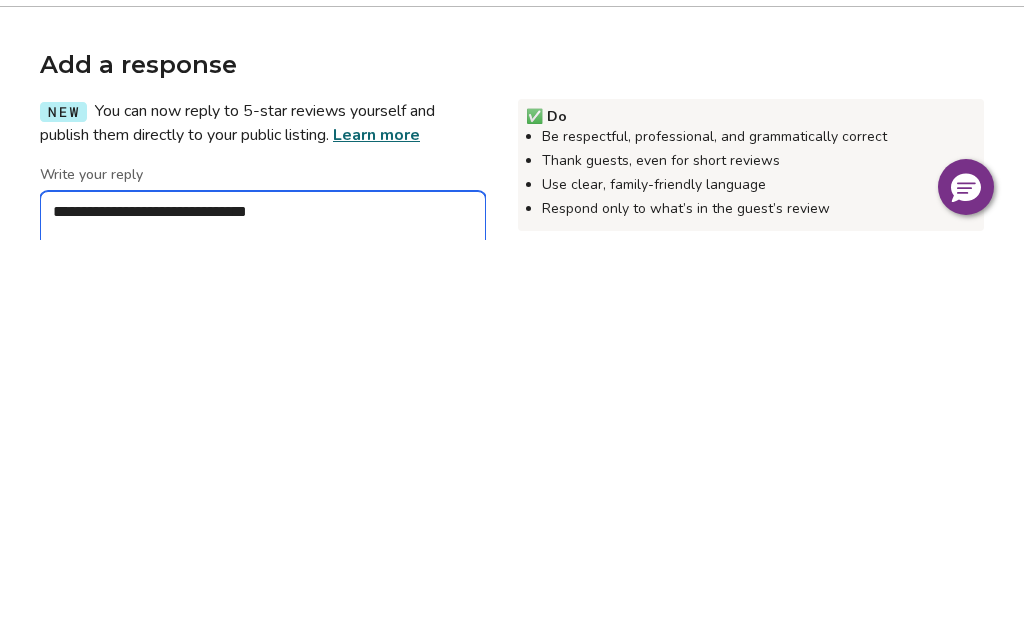 type on "*" 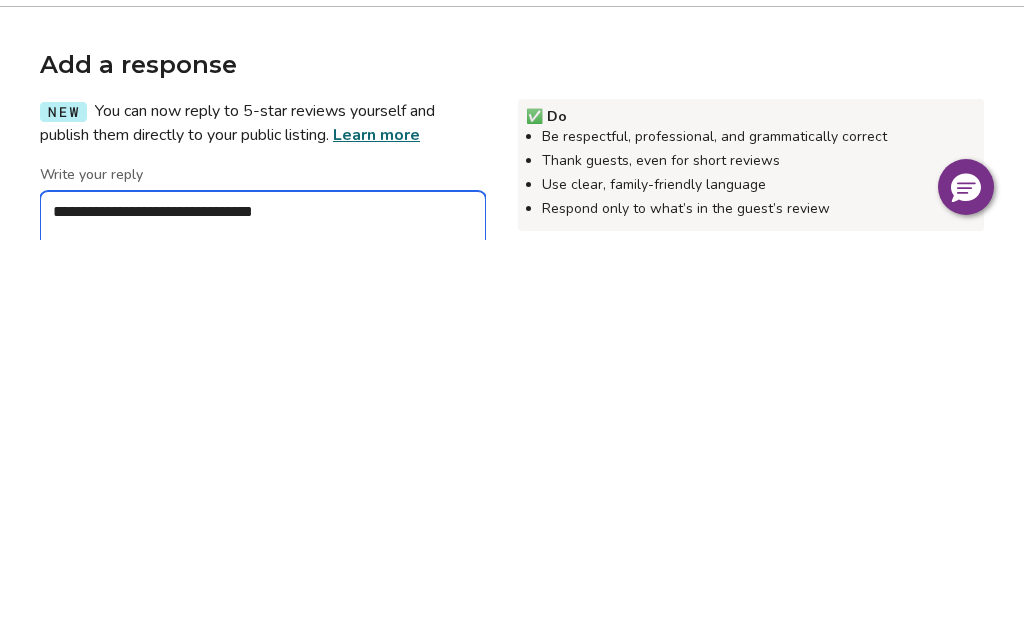 type on "*" 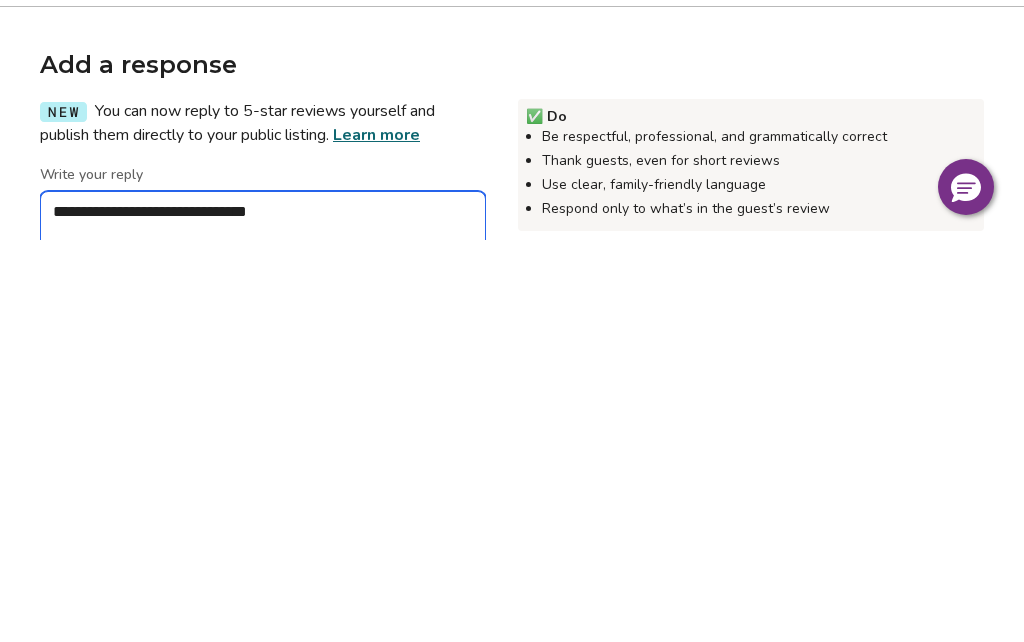 type on "*" 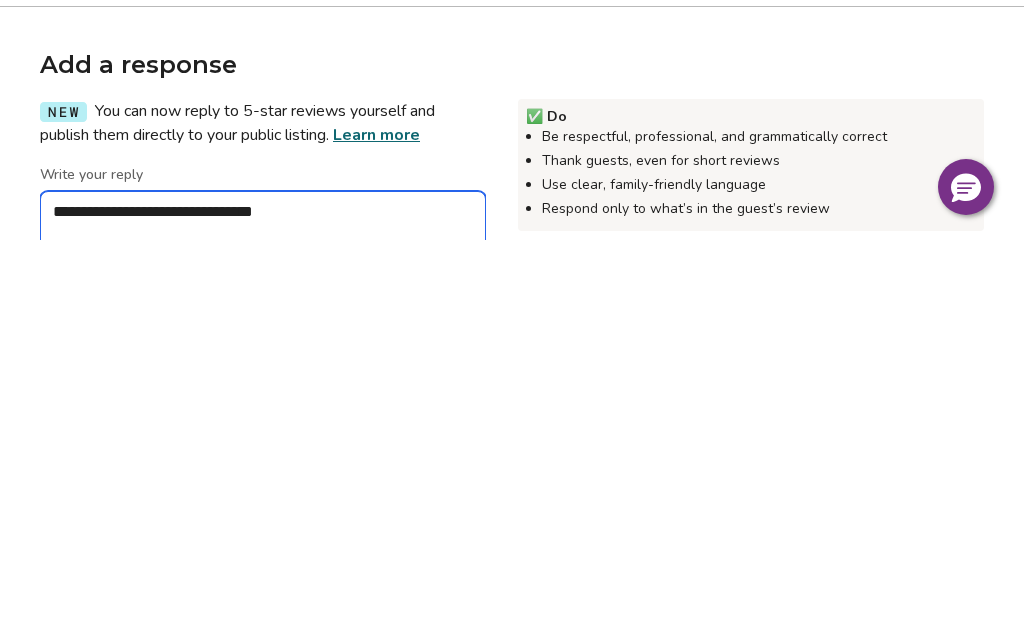 type on "*" 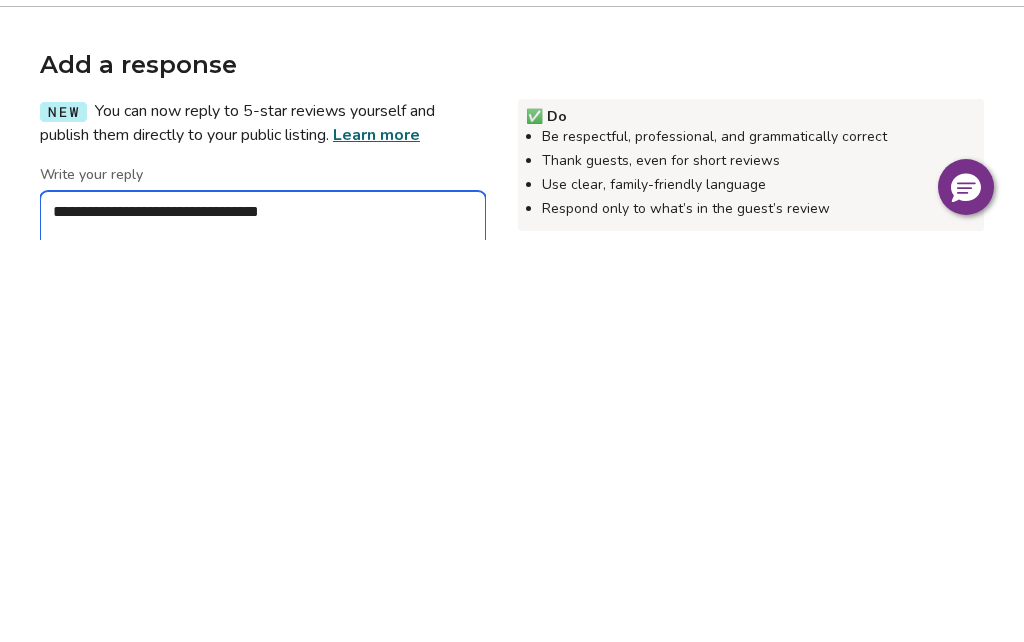 type on "*" 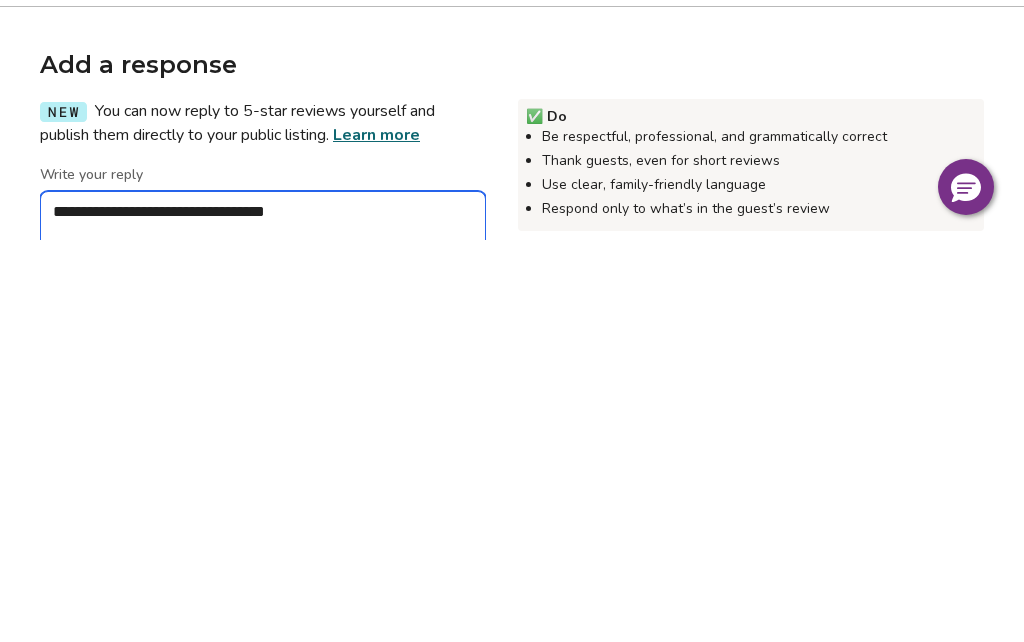 type on "*" 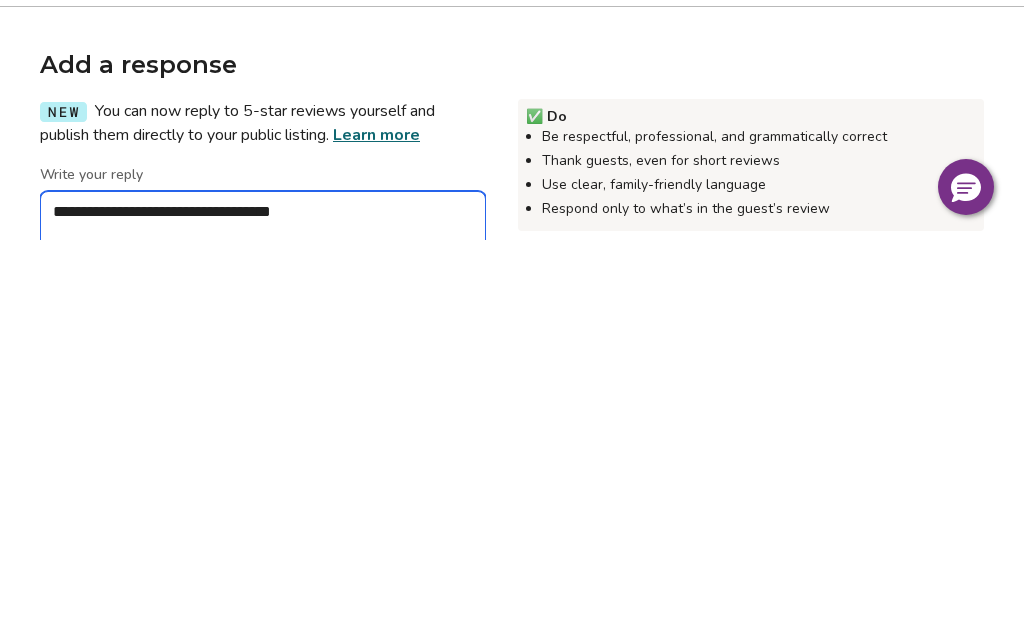 type on "*" 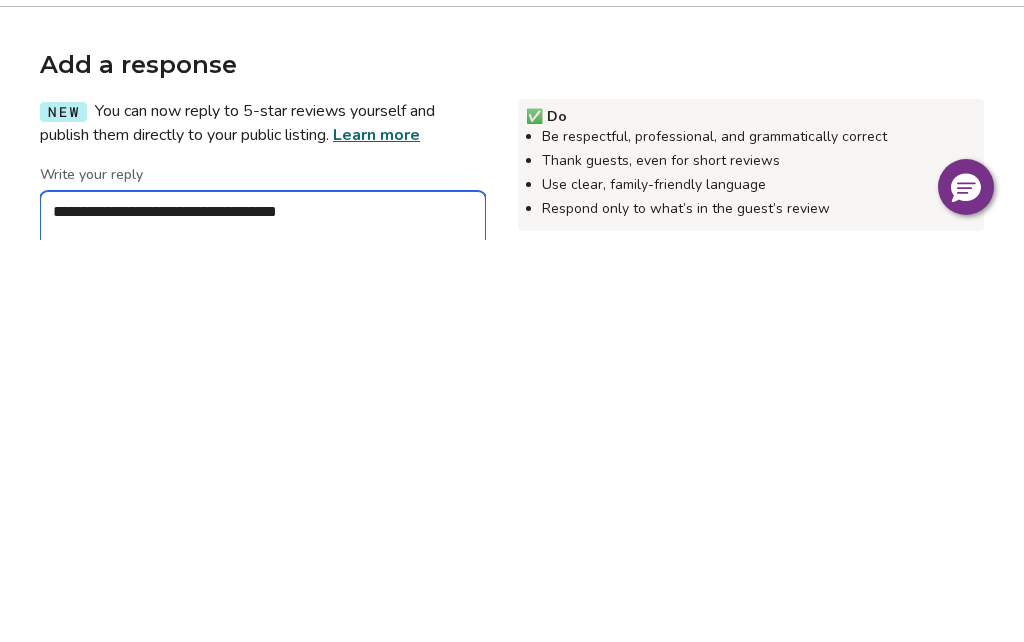 type on "*" 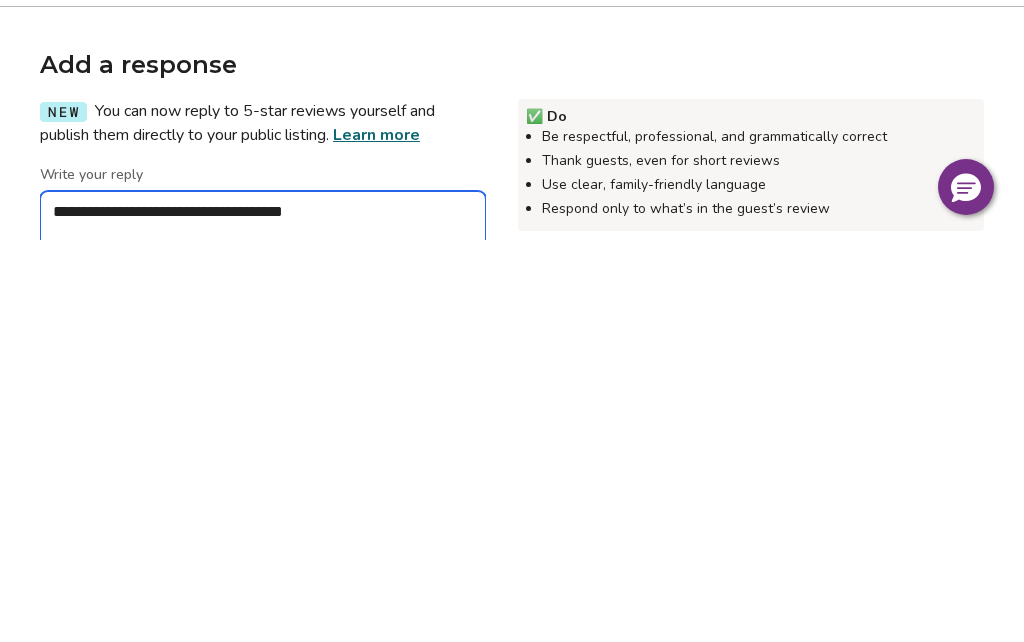 type on "*" 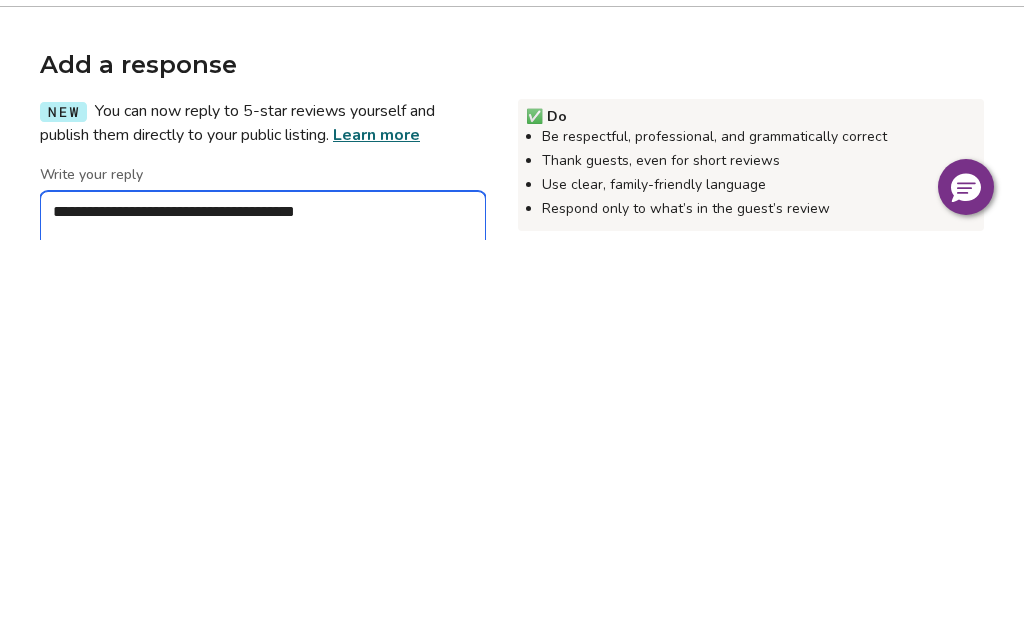 type on "*" 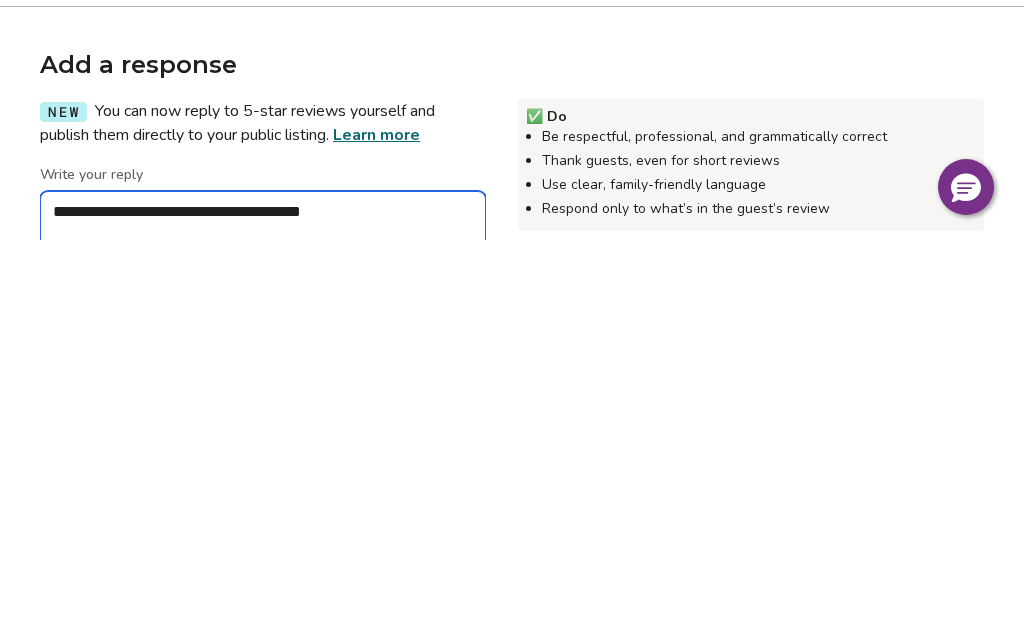 type on "*" 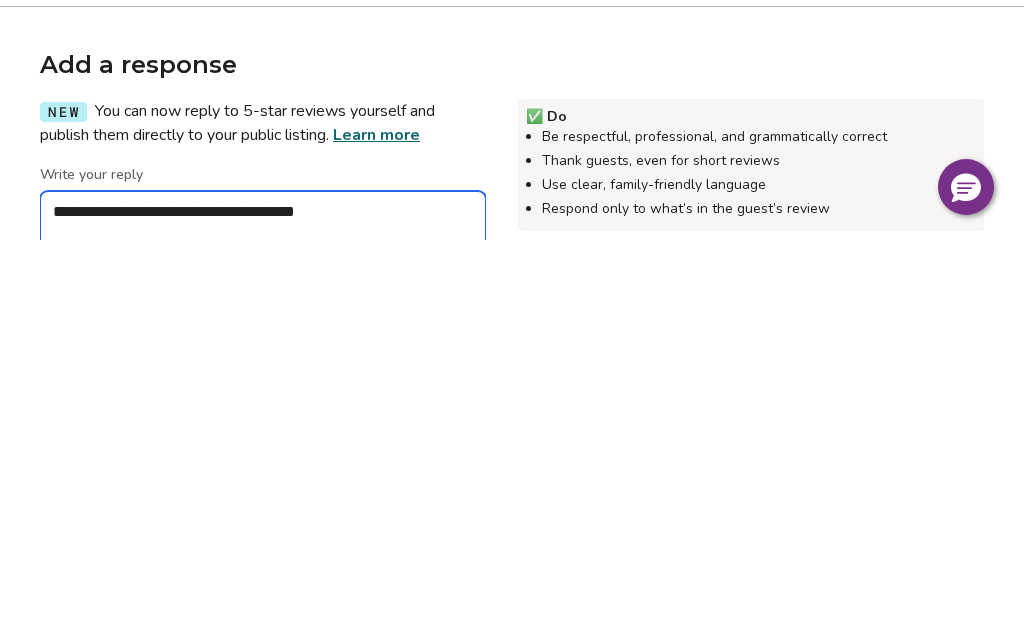 type on "*" 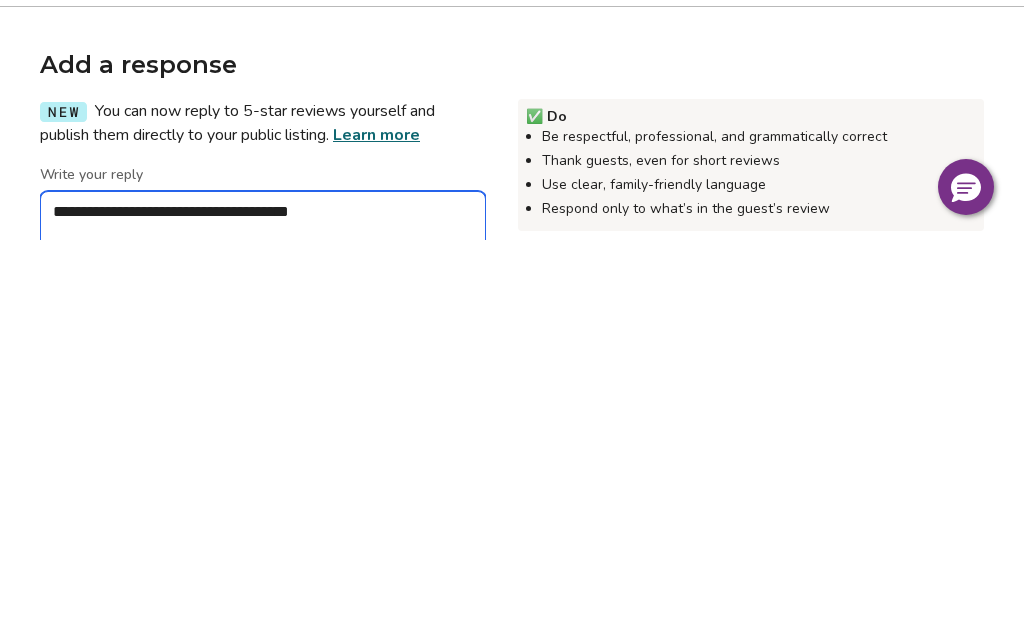 type on "*" 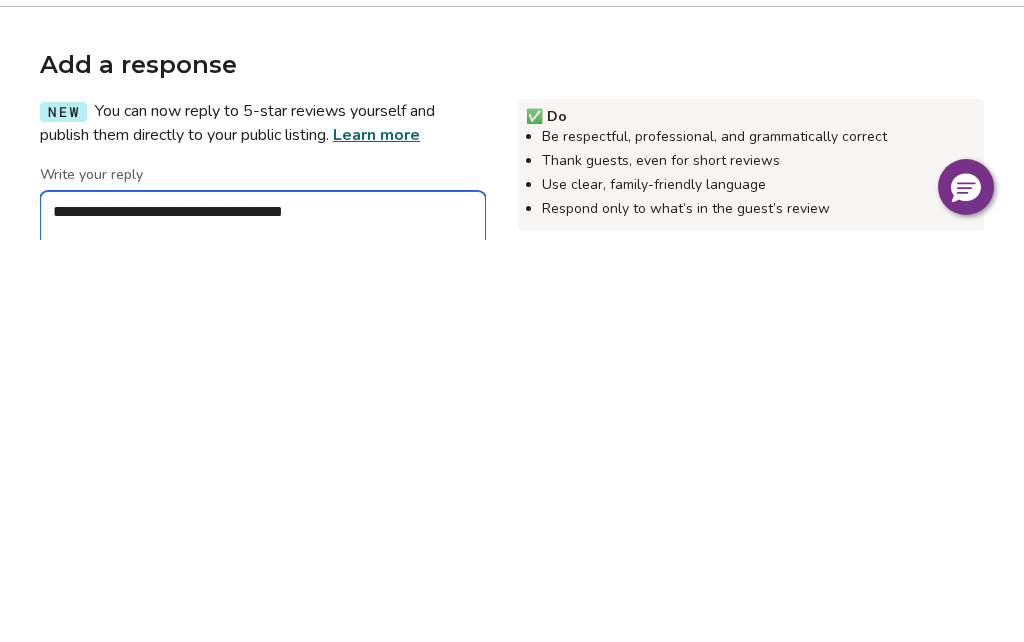 type on "*" 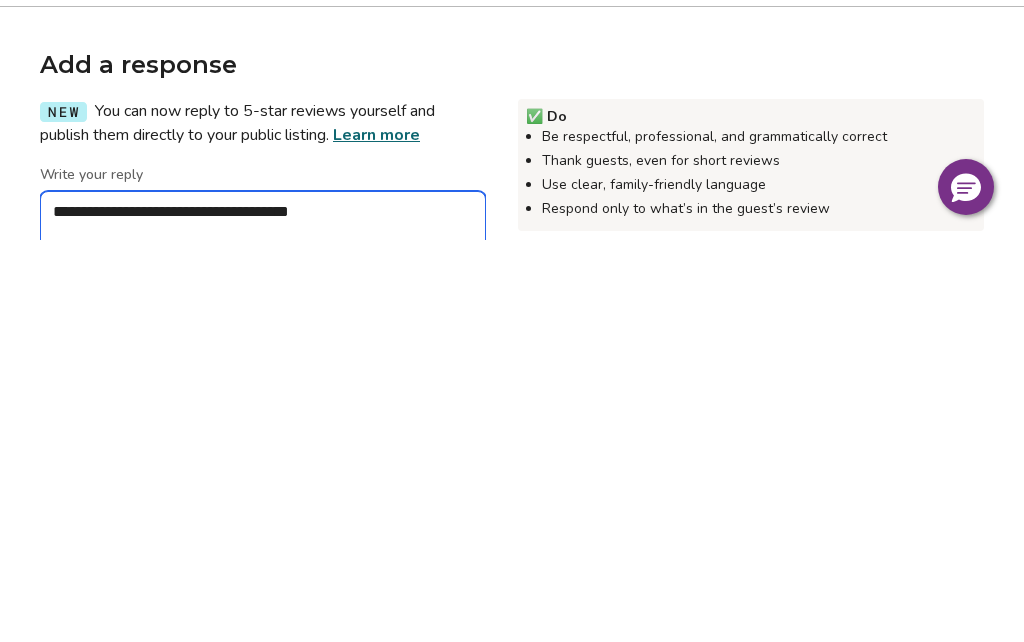 type on "*" 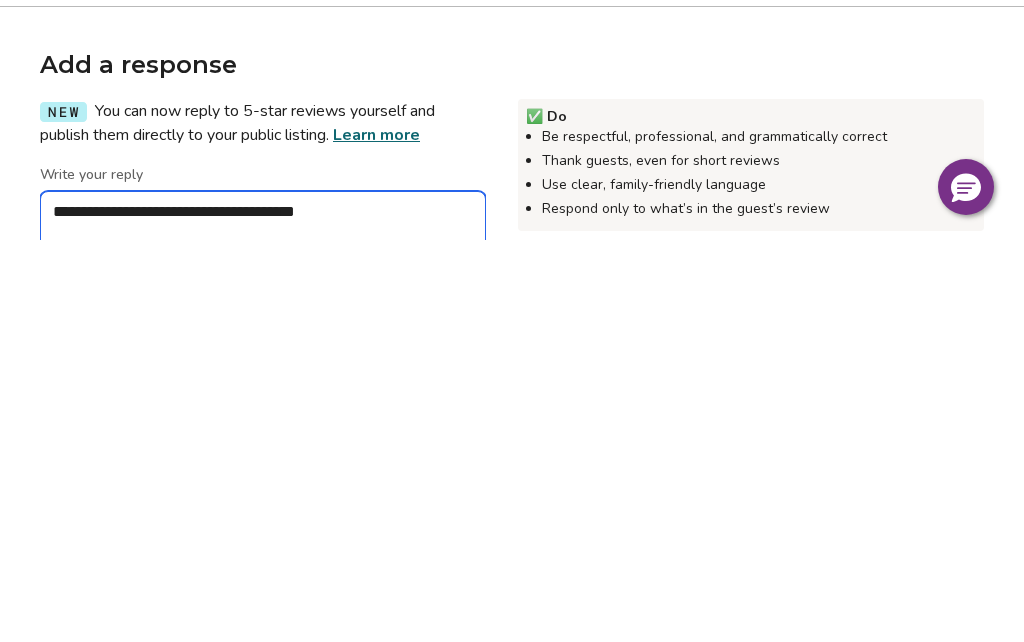 type on "*" 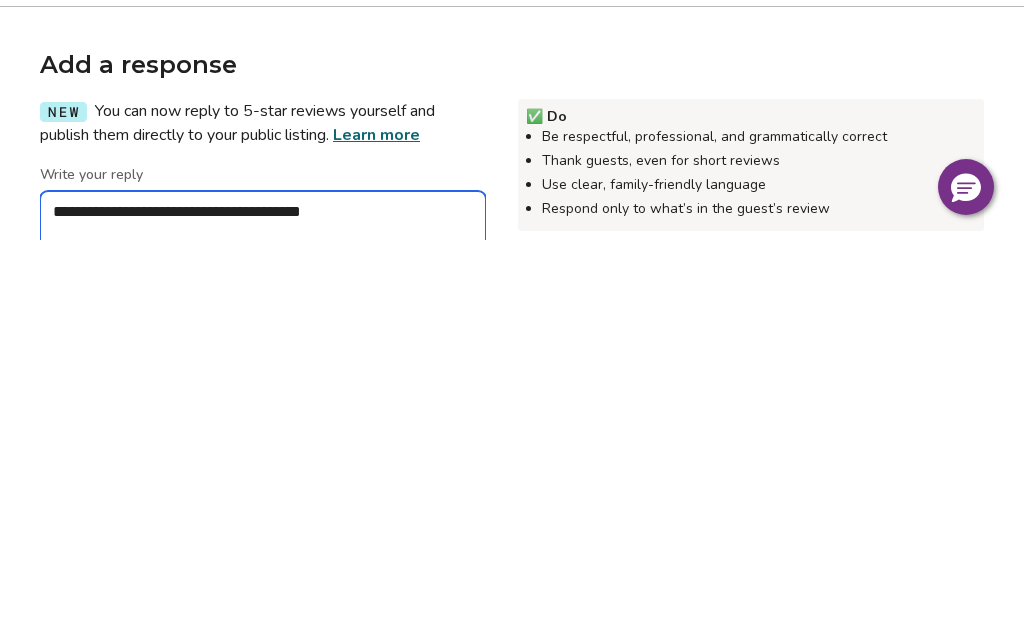 type on "**********" 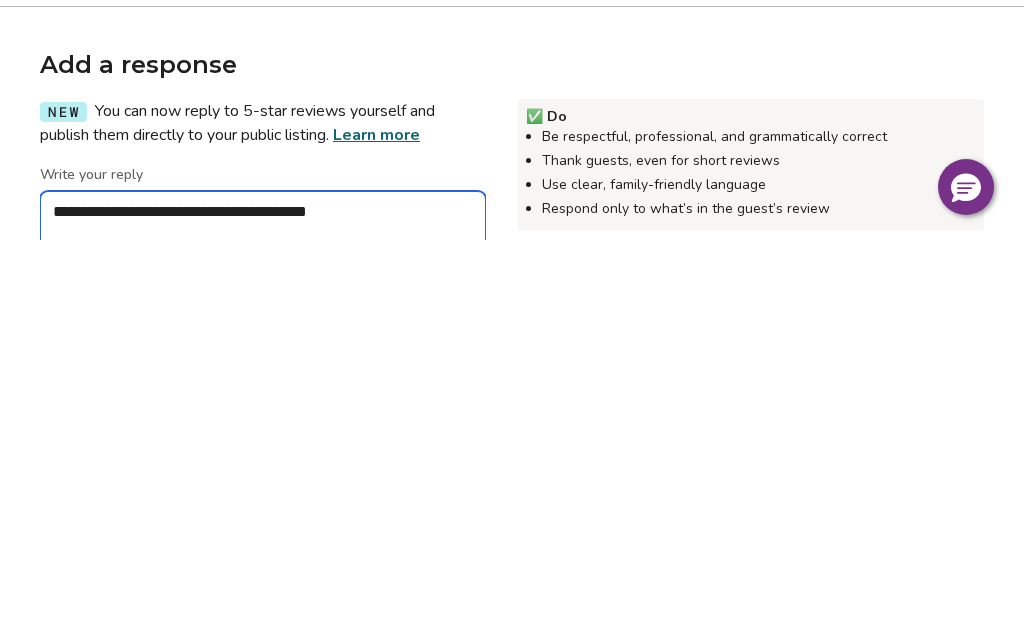 type on "*" 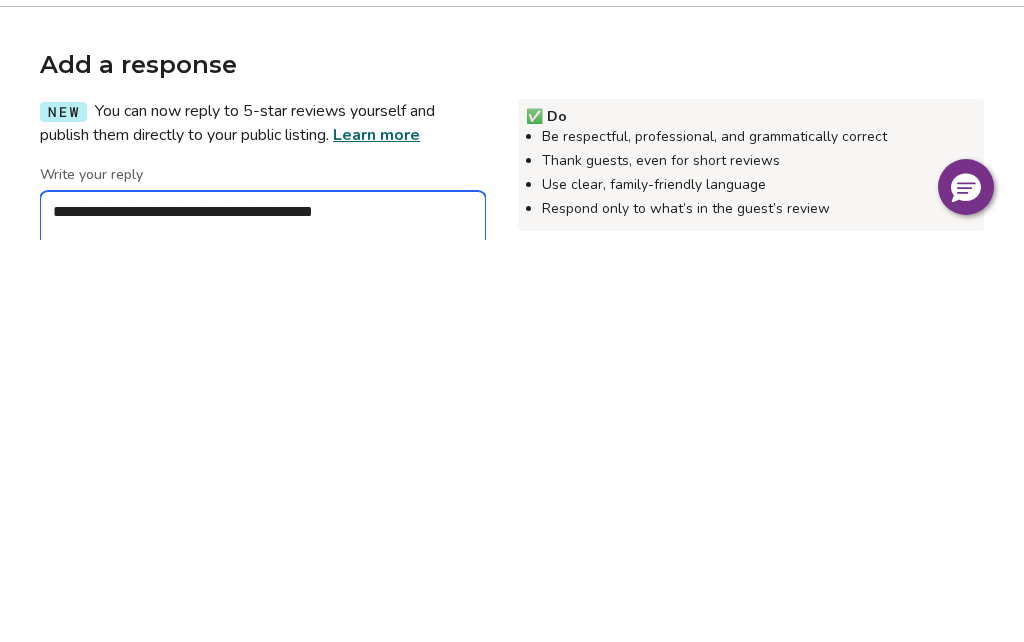 type on "*" 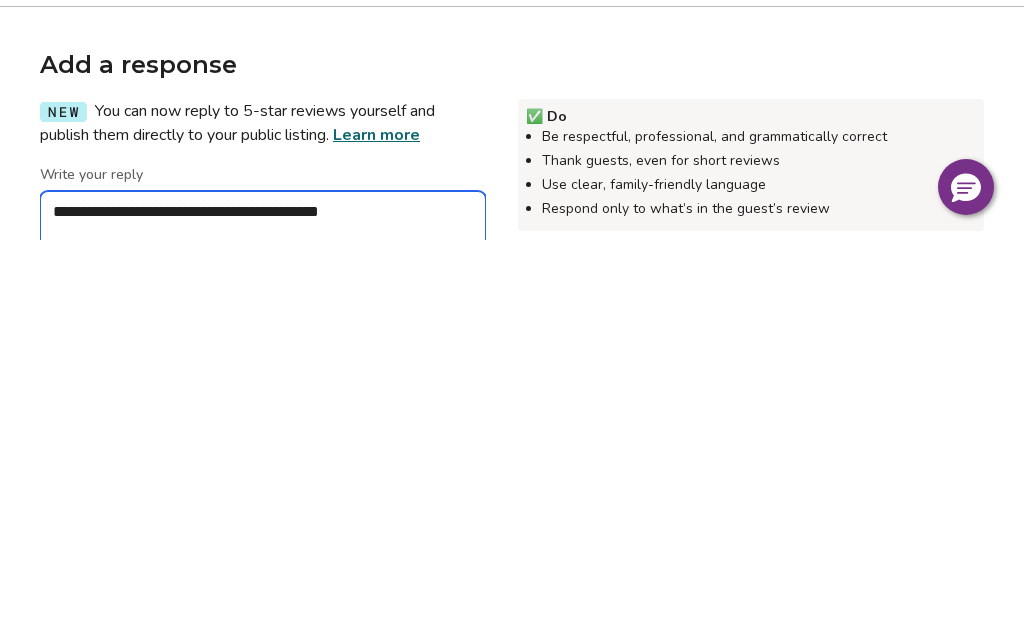 type on "*" 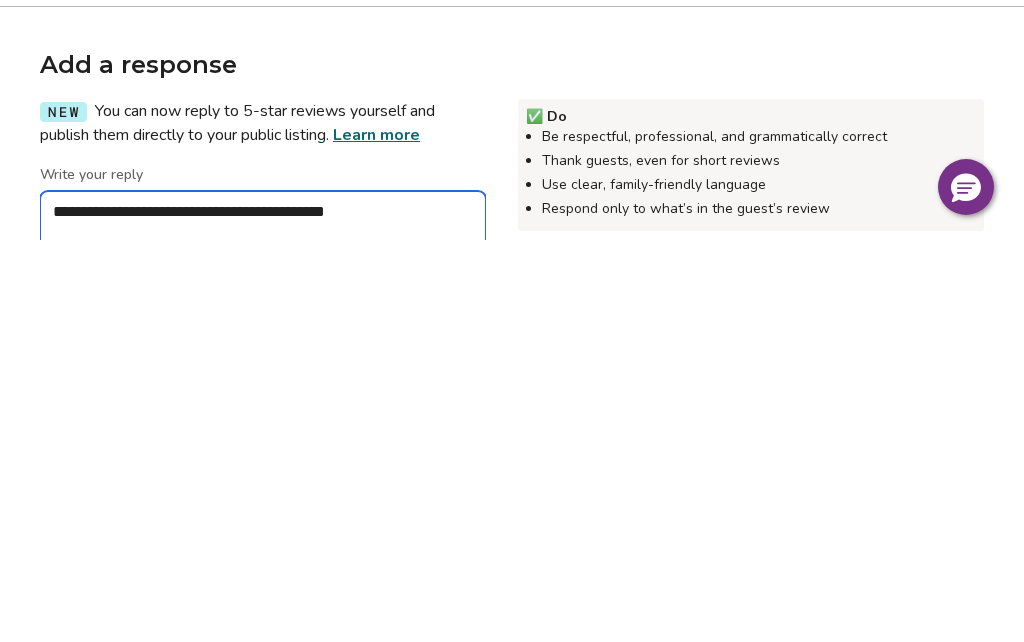 type on "*" 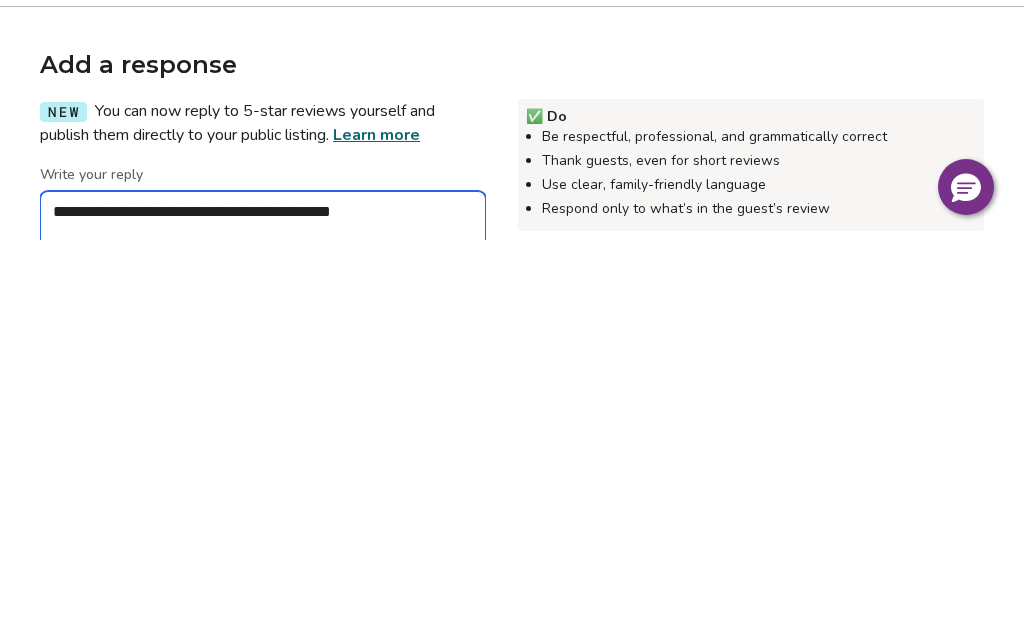 type on "*" 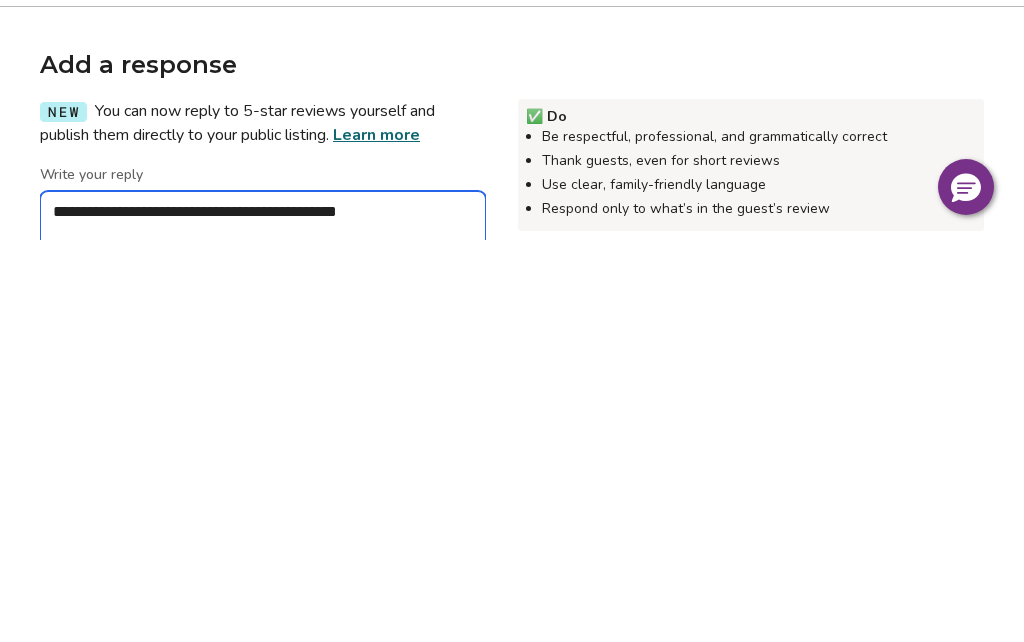 type on "*" 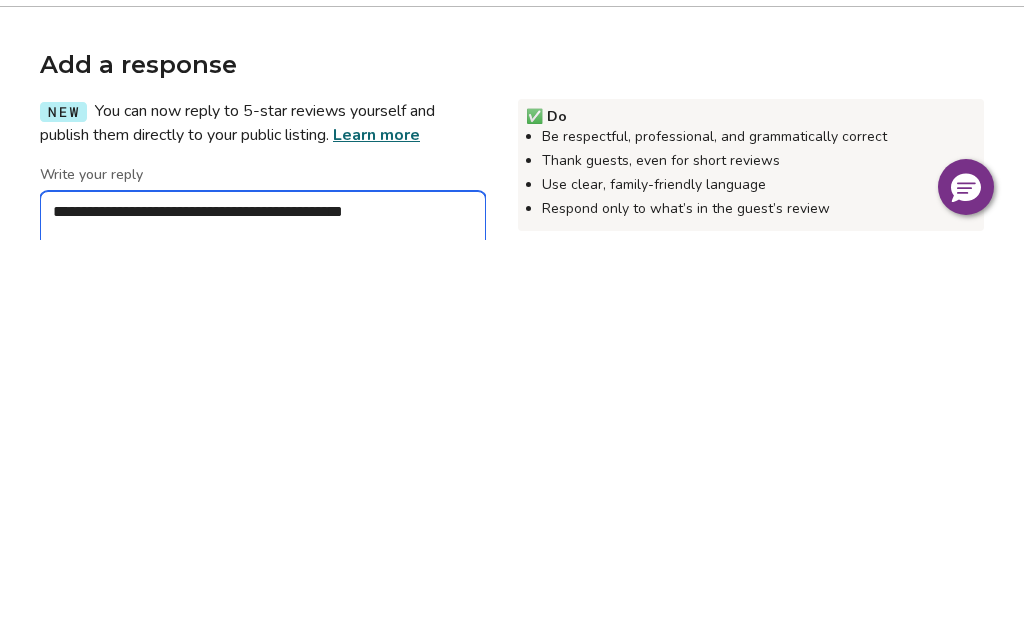 type on "*" 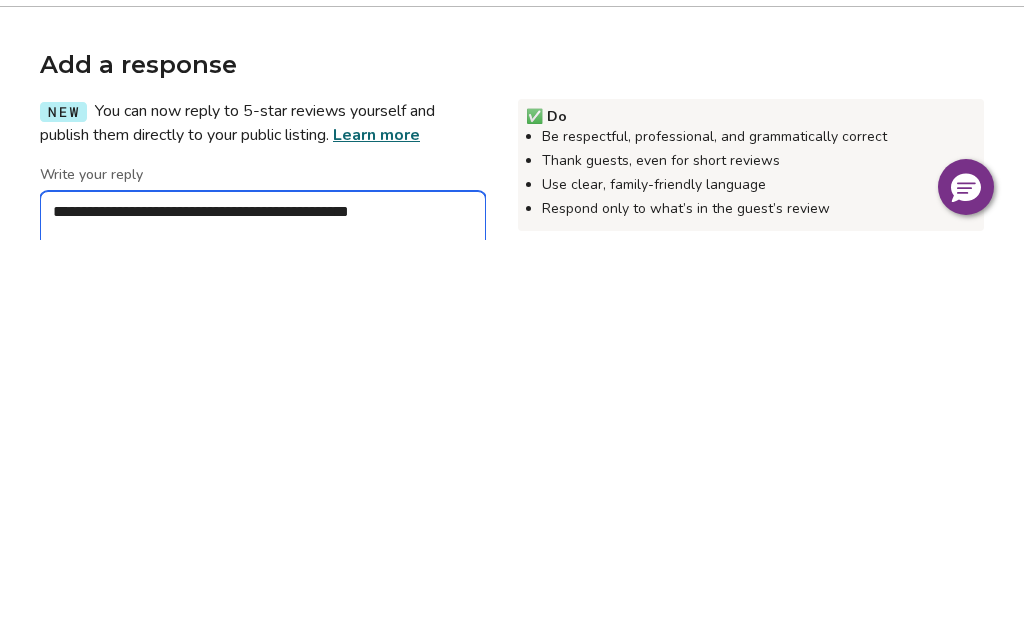 type on "*" 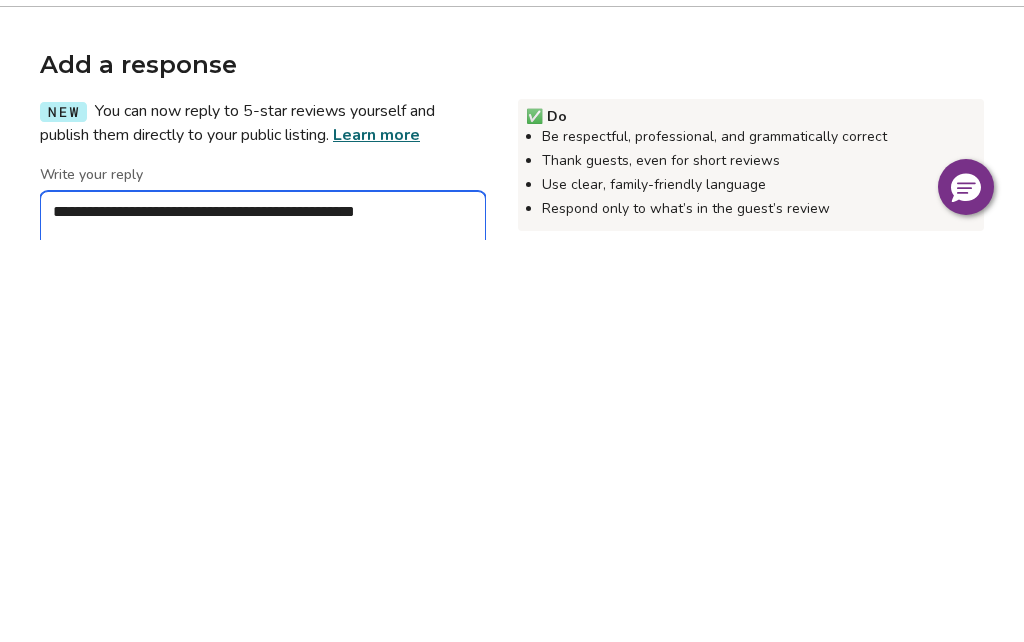 type on "*" 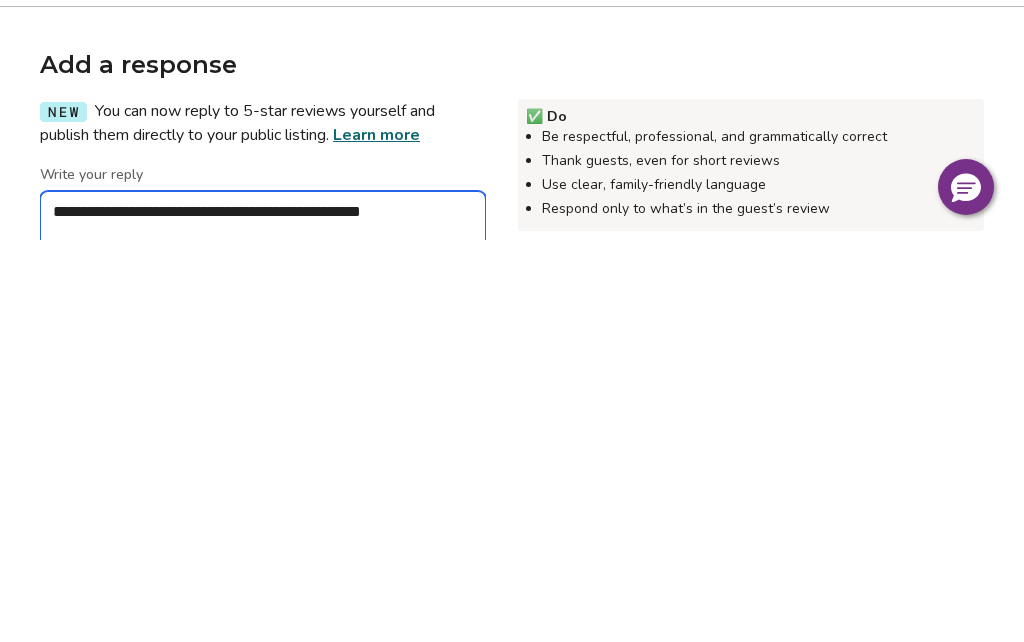 type on "*" 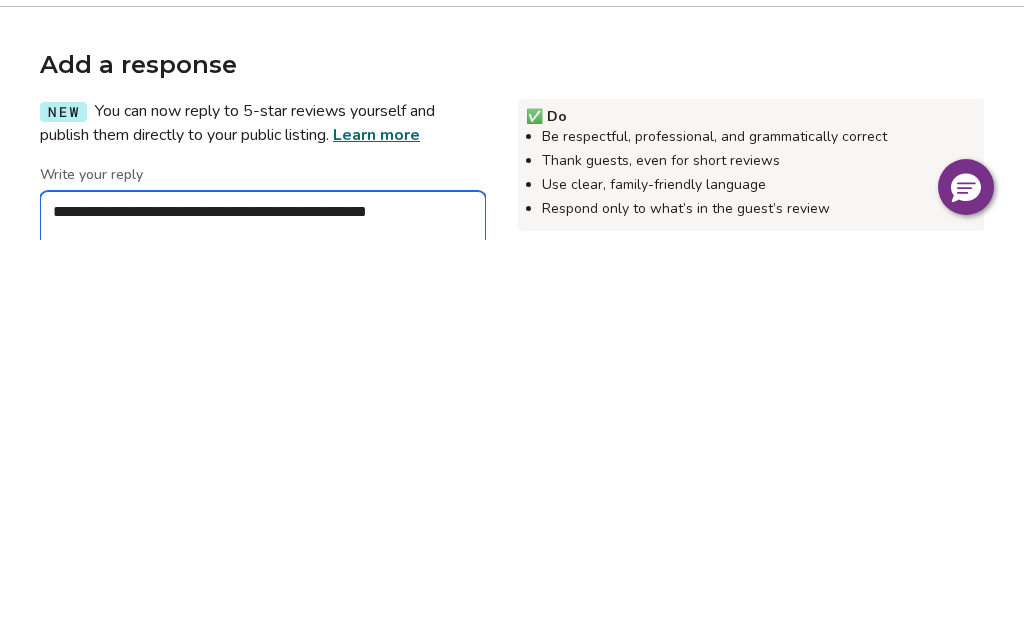 type on "*" 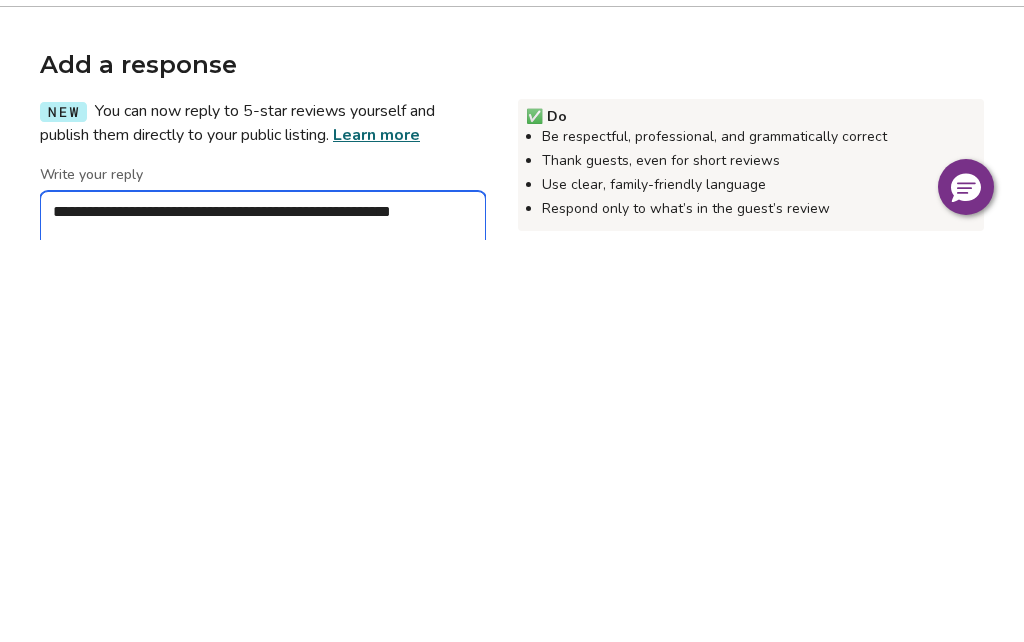 type on "*" 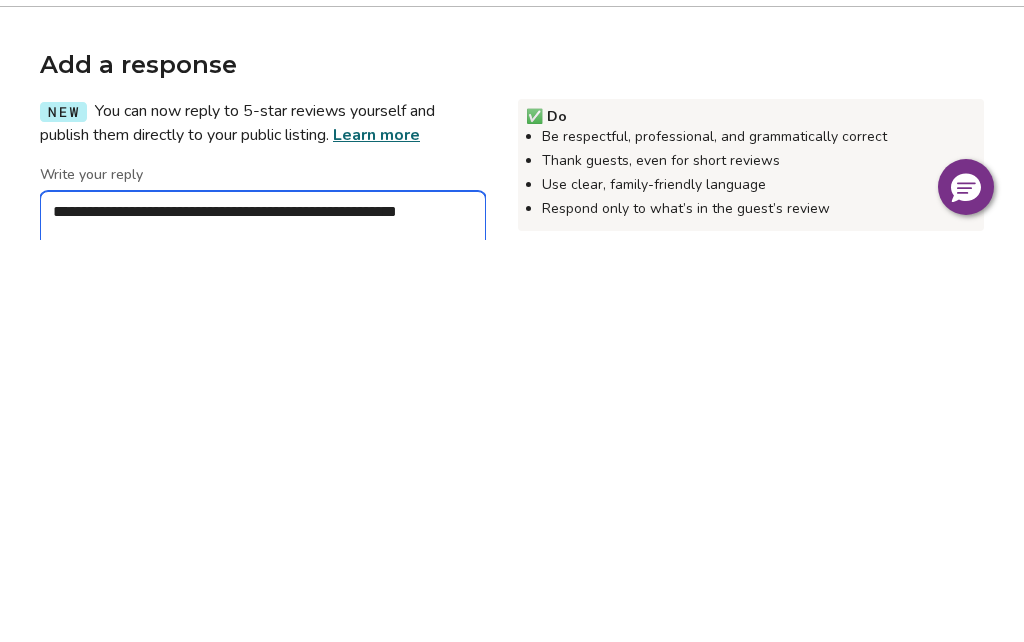 type on "*" 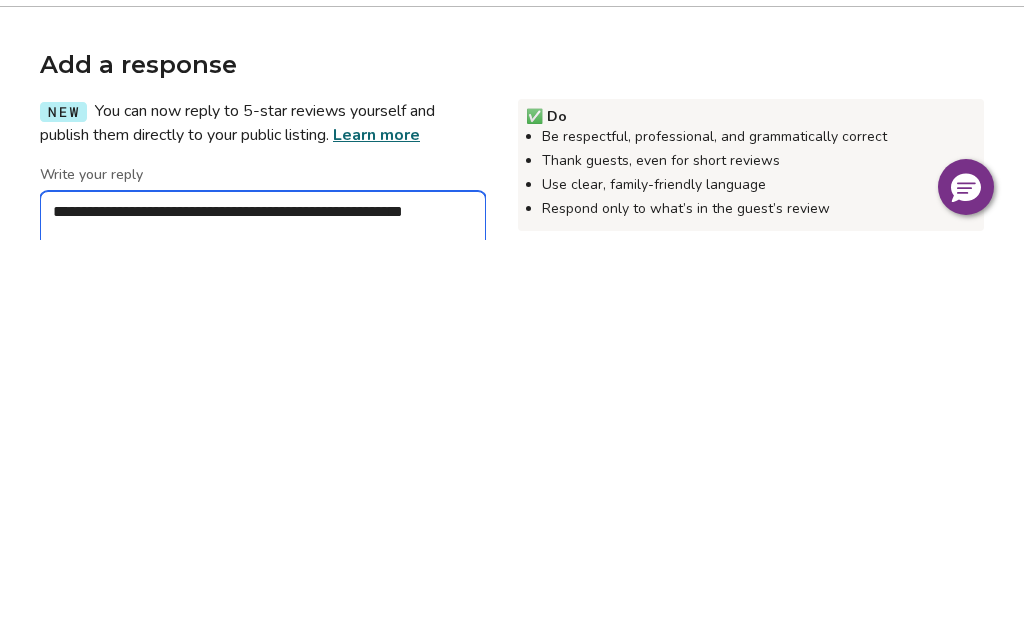 type on "*" 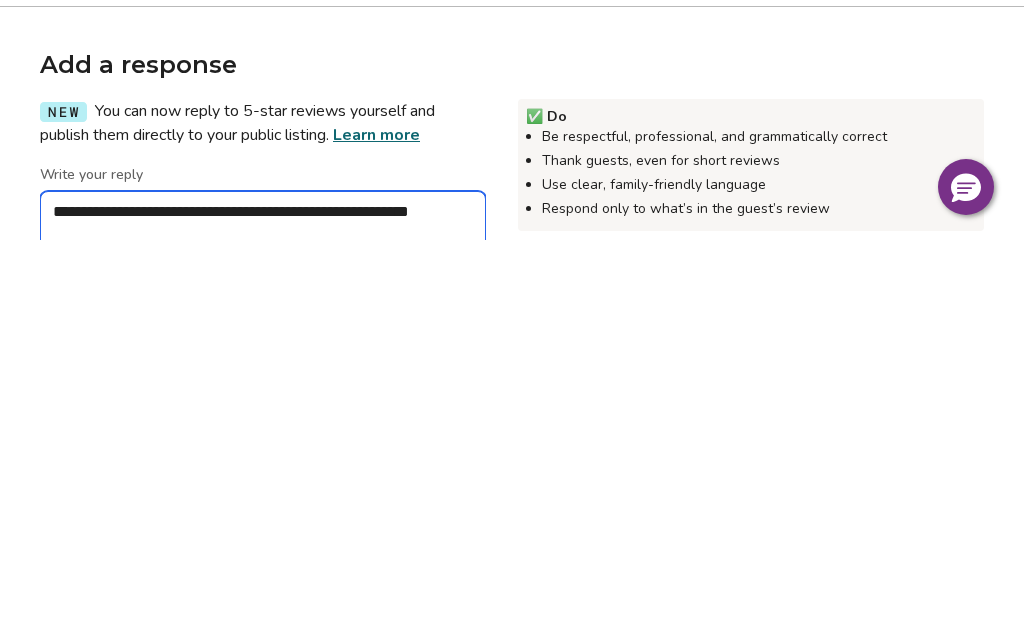type on "*" 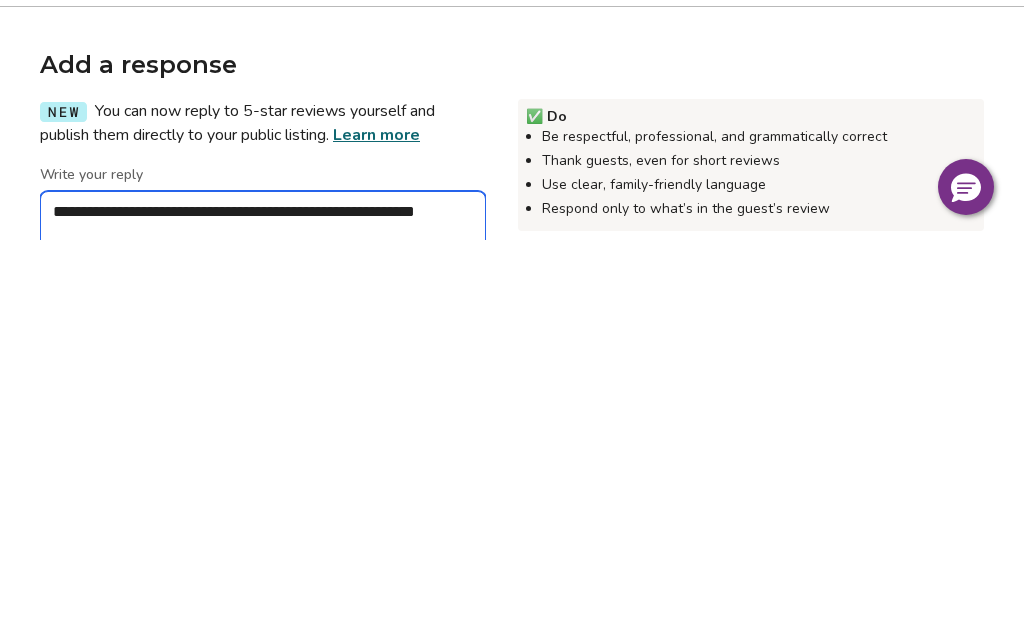 type on "*" 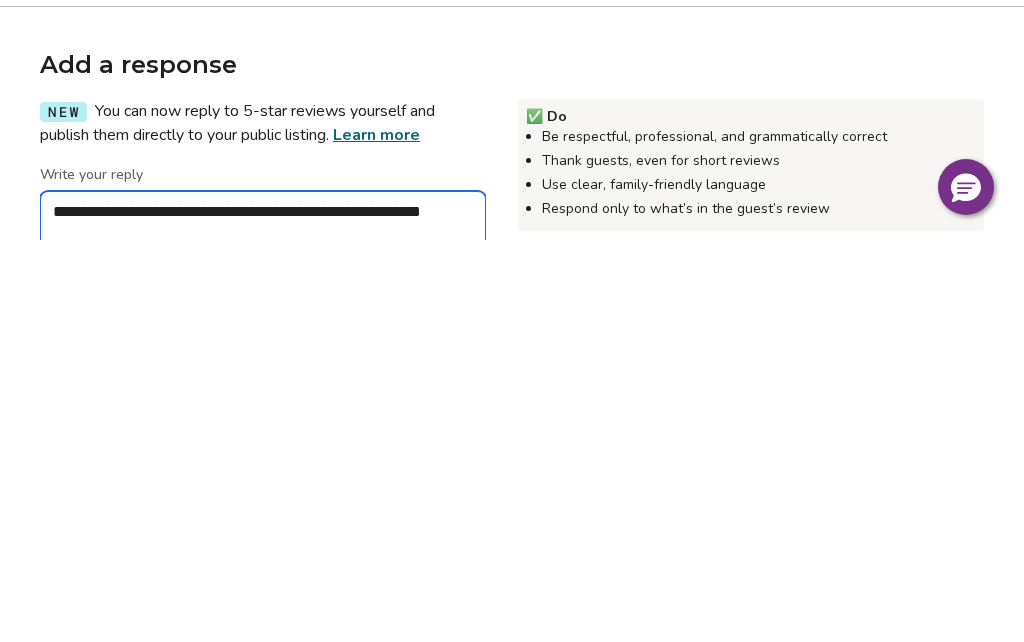 type on "*" 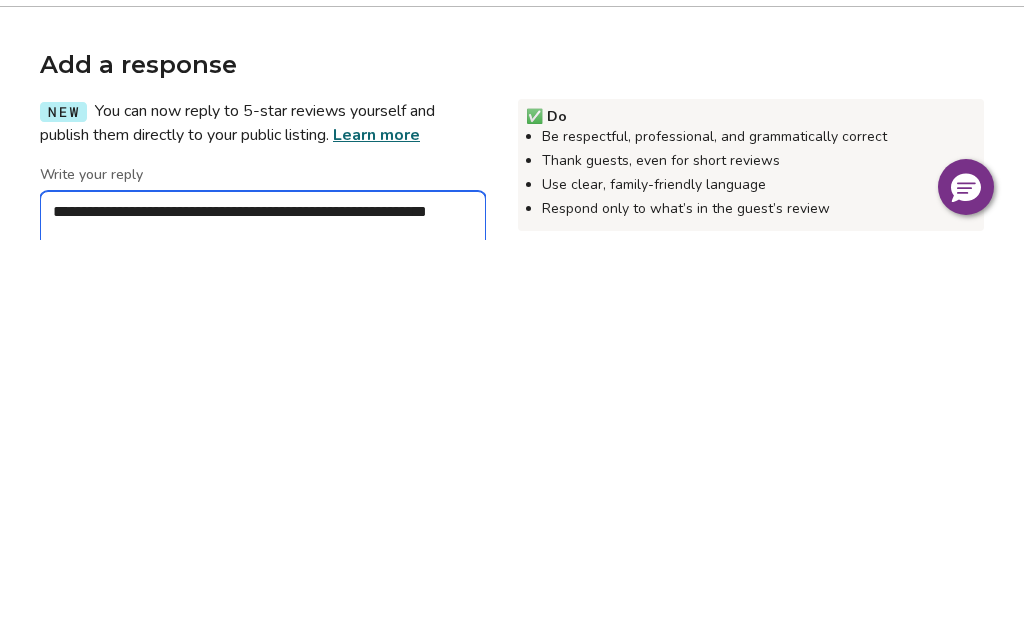 type on "*" 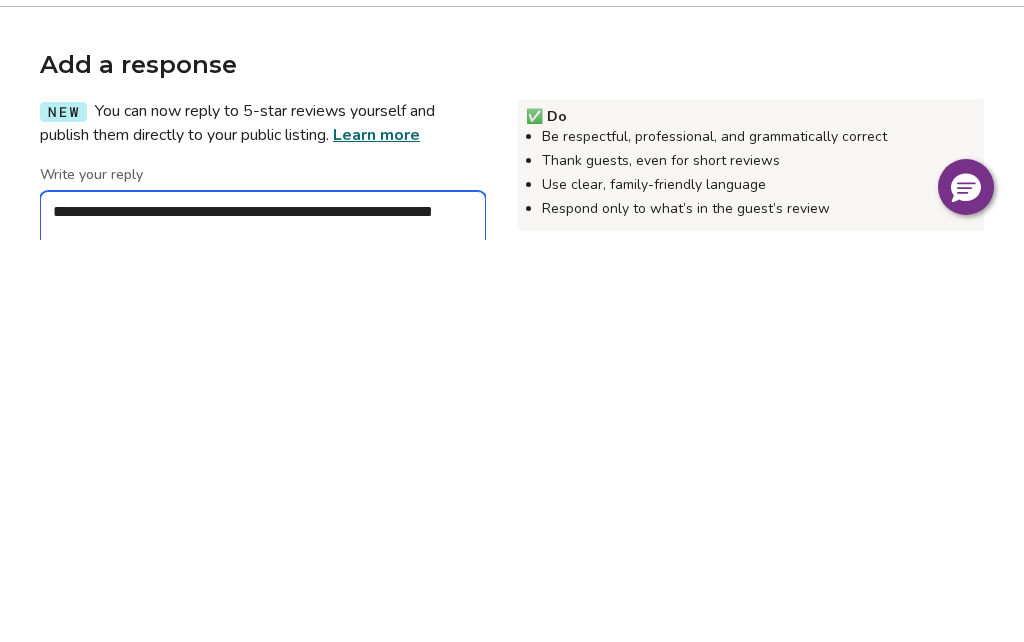type on "*" 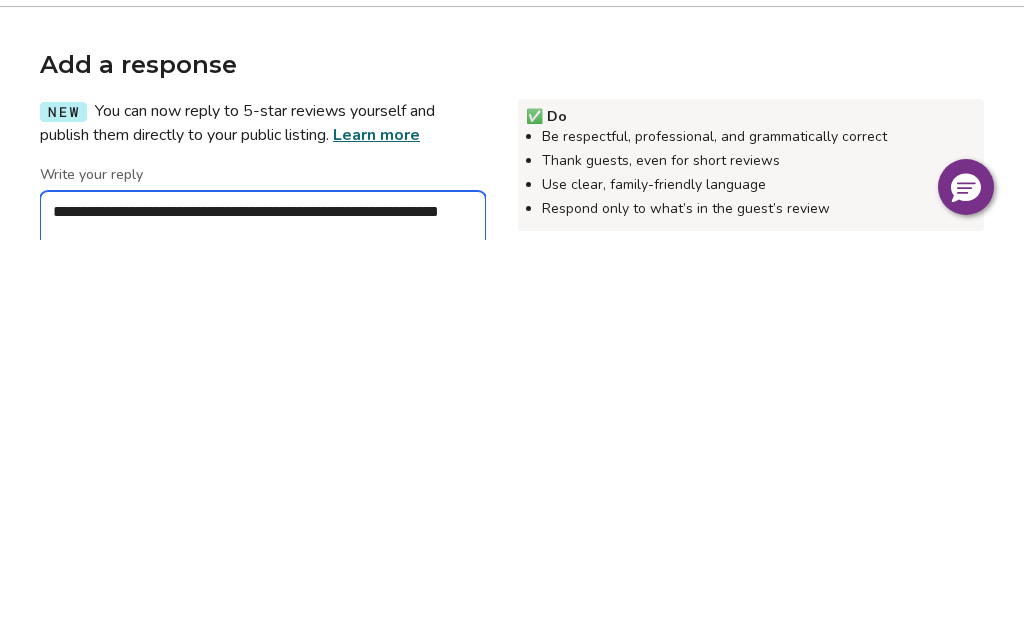 type on "*" 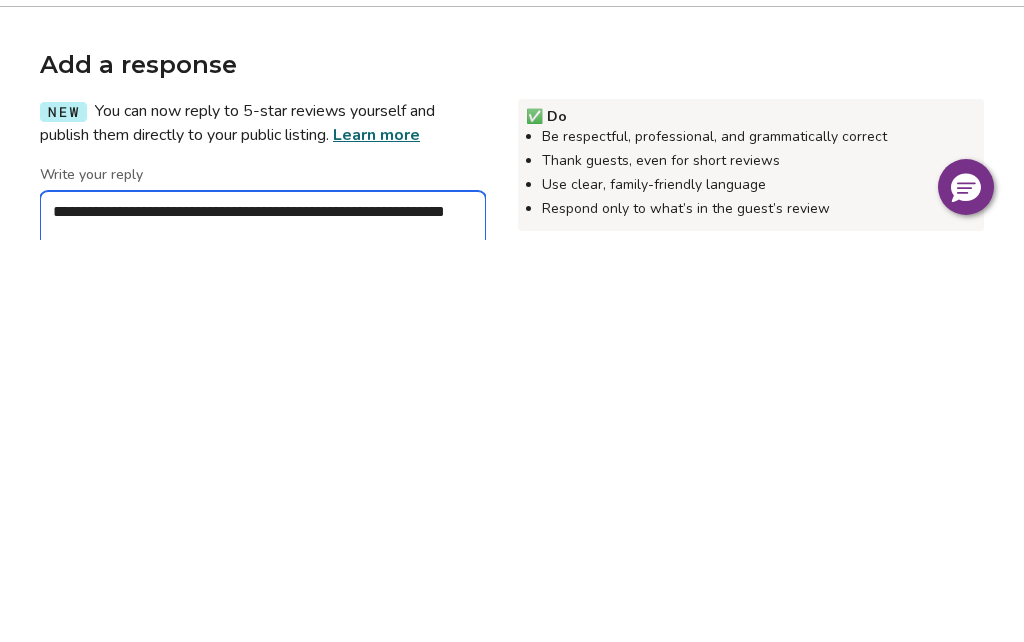 type on "*" 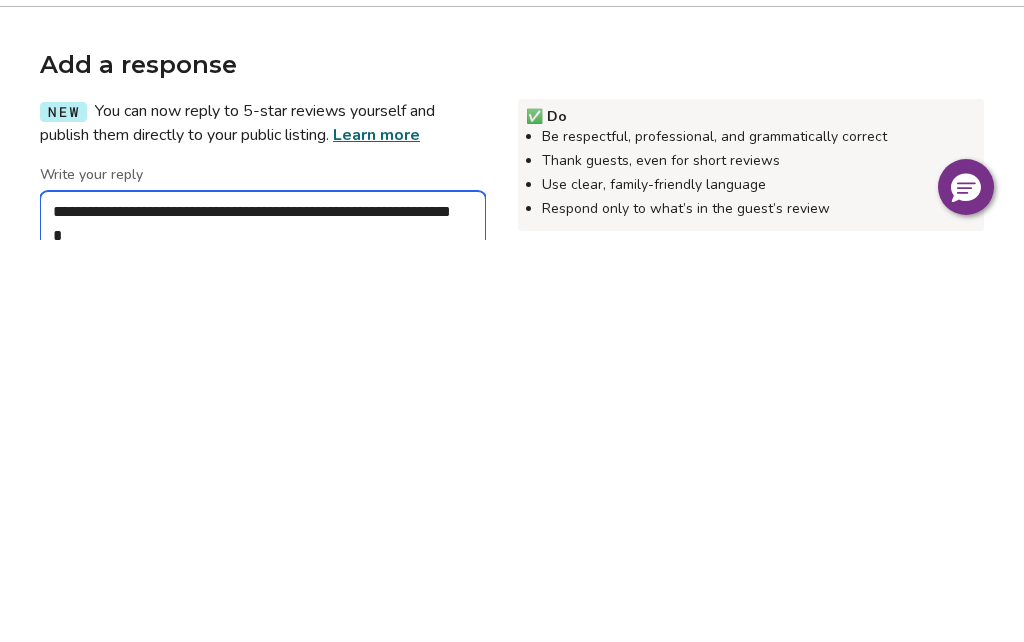 scroll, scrollTop: 390, scrollLeft: 0, axis: vertical 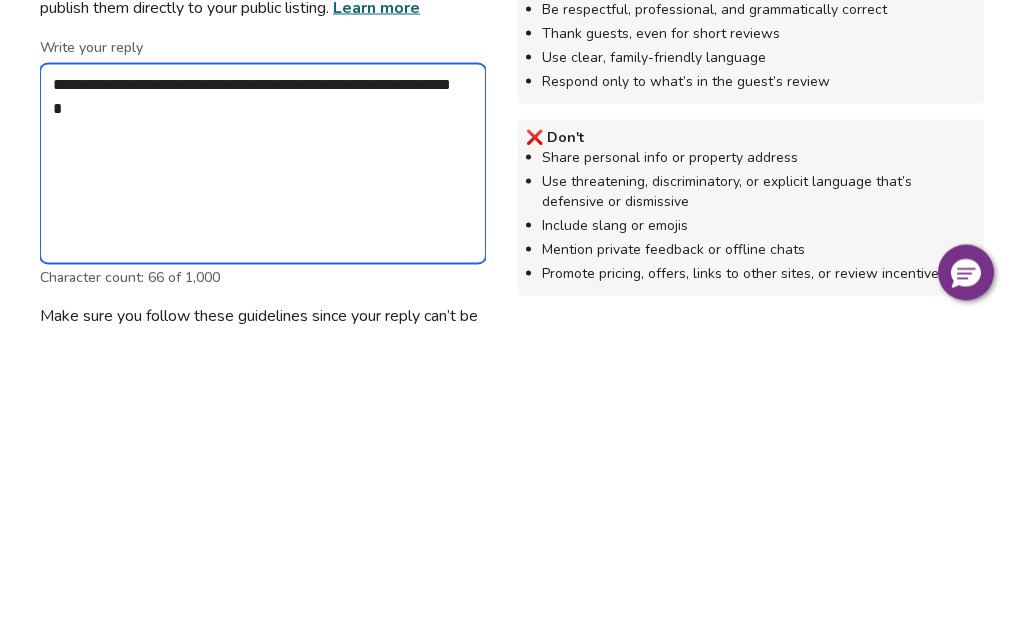 type on "*" 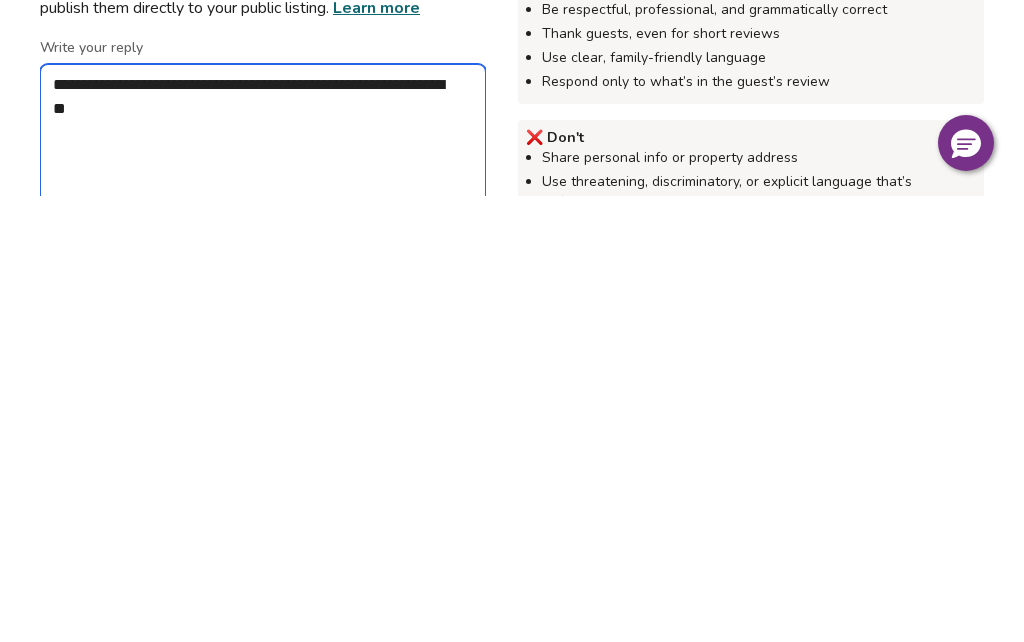 scroll, scrollTop: 259, scrollLeft: 0, axis: vertical 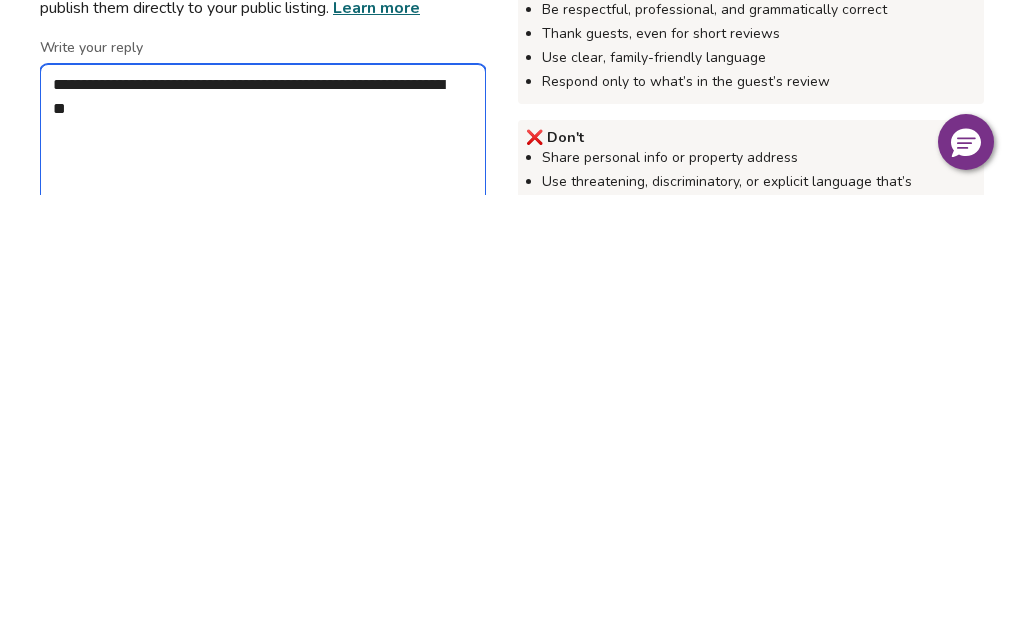 type on "*" 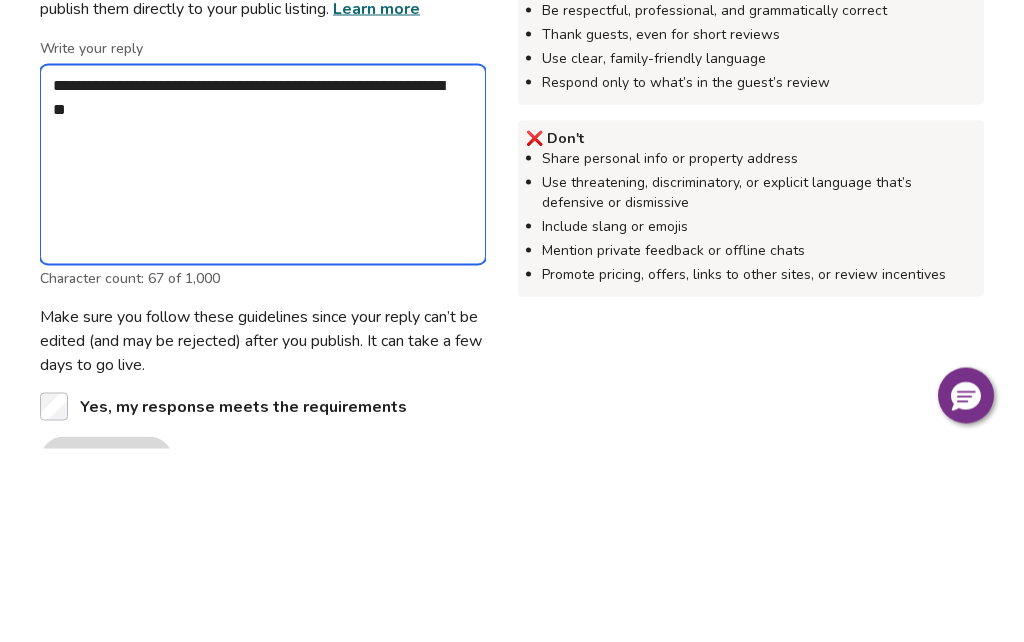 scroll, scrollTop: 513, scrollLeft: 0, axis: vertical 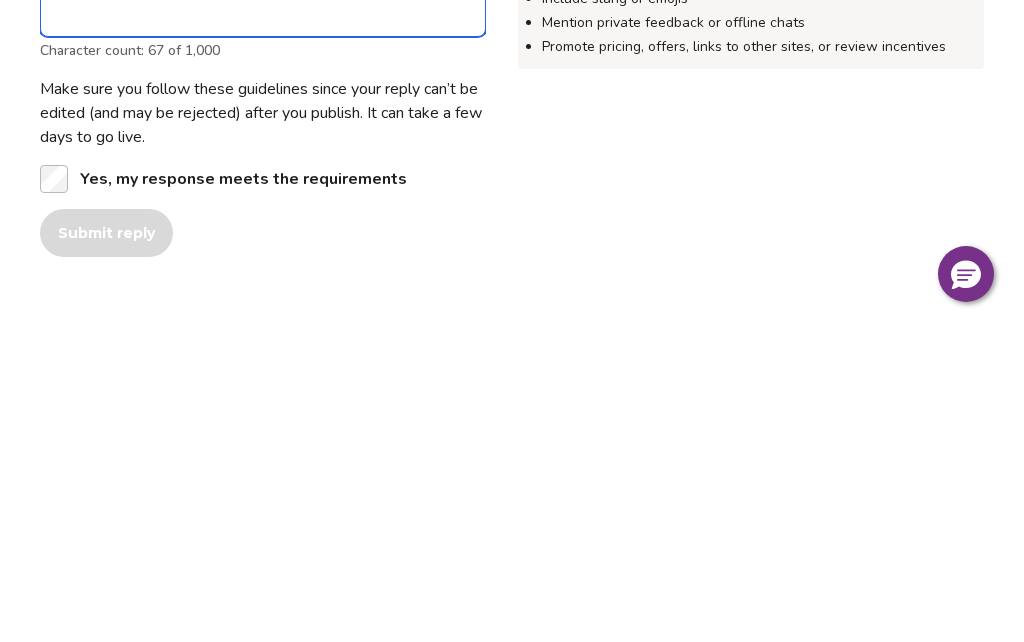 type on "**********" 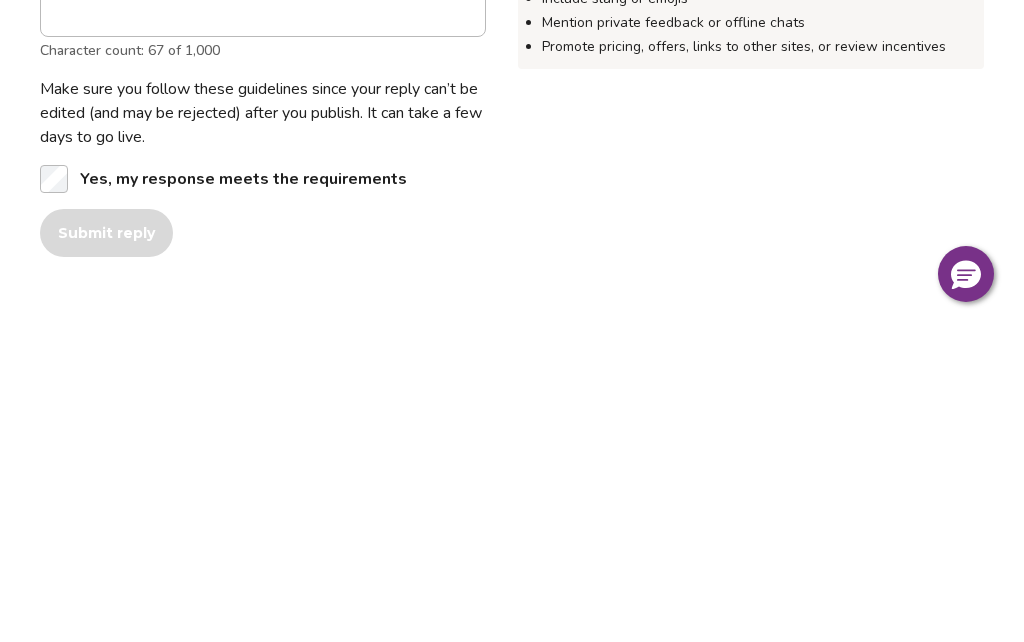 scroll, scrollTop: 621, scrollLeft: 0, axis: vertical 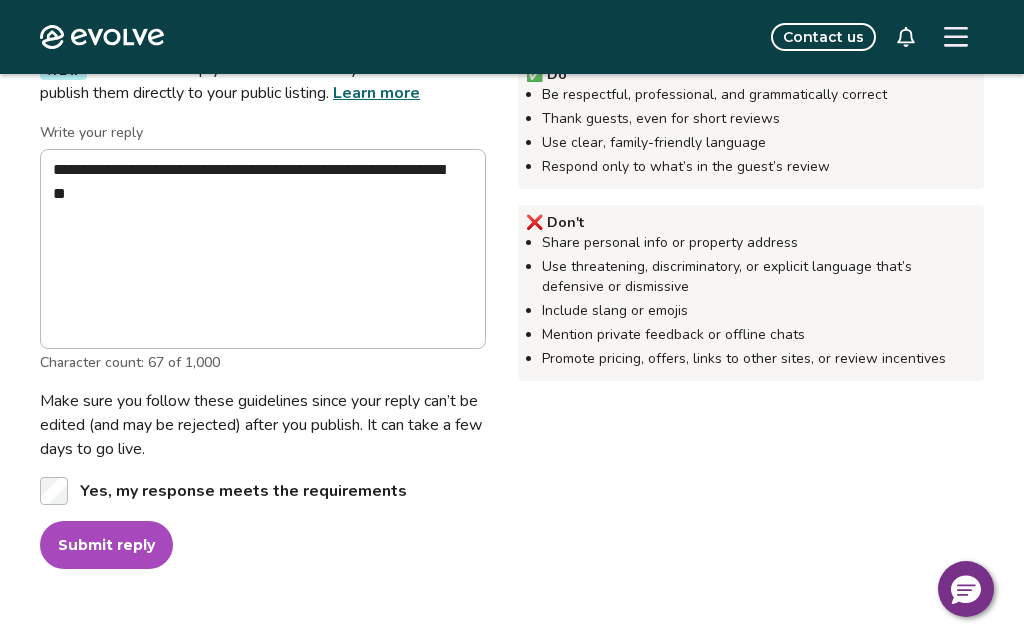click on "Submit reply" at bounding box center (106, 545) 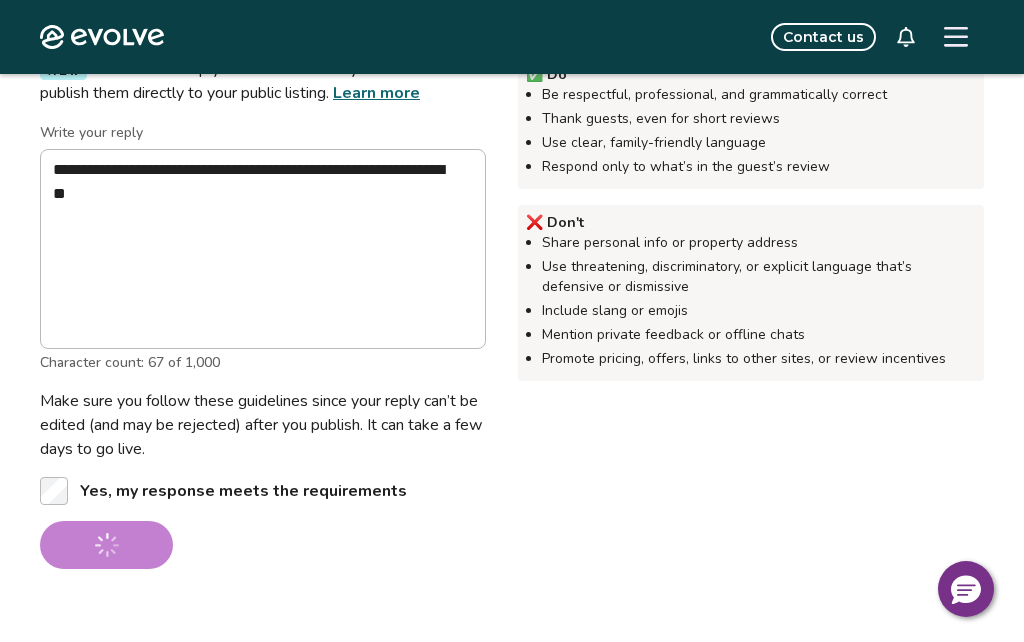 type on "*" 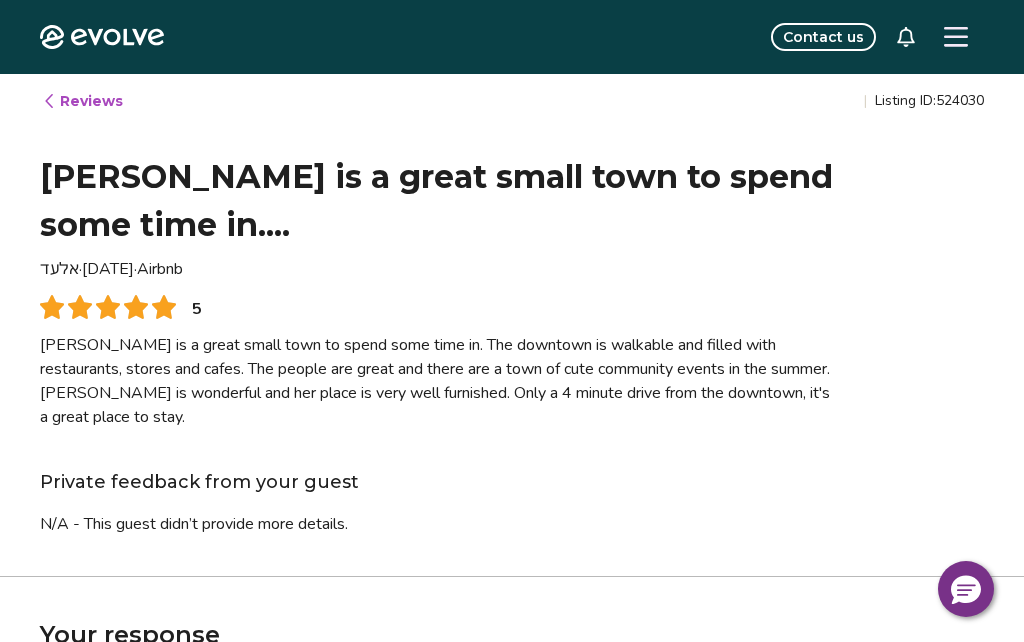 scroll, scrollTop: 0, scrollLeft: 0, axis: both 